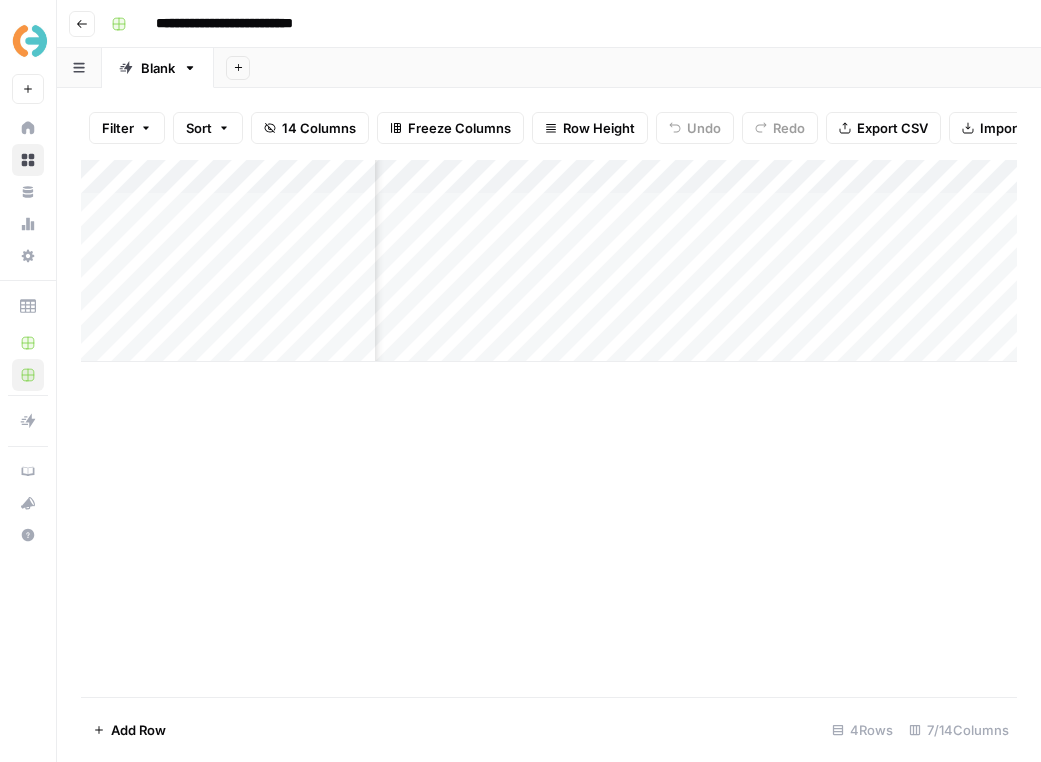 scroll, scrollTop: 0, scrollLeft: 0, axis: both 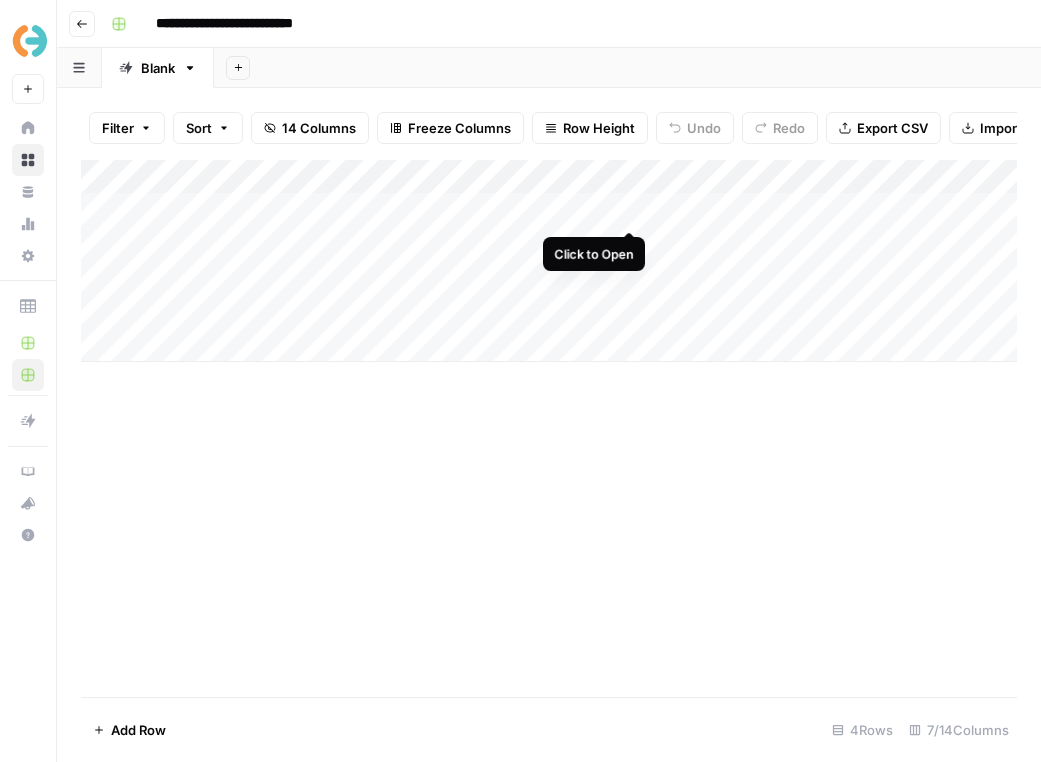 click on "Add Column" at bounding box center [549, 261] 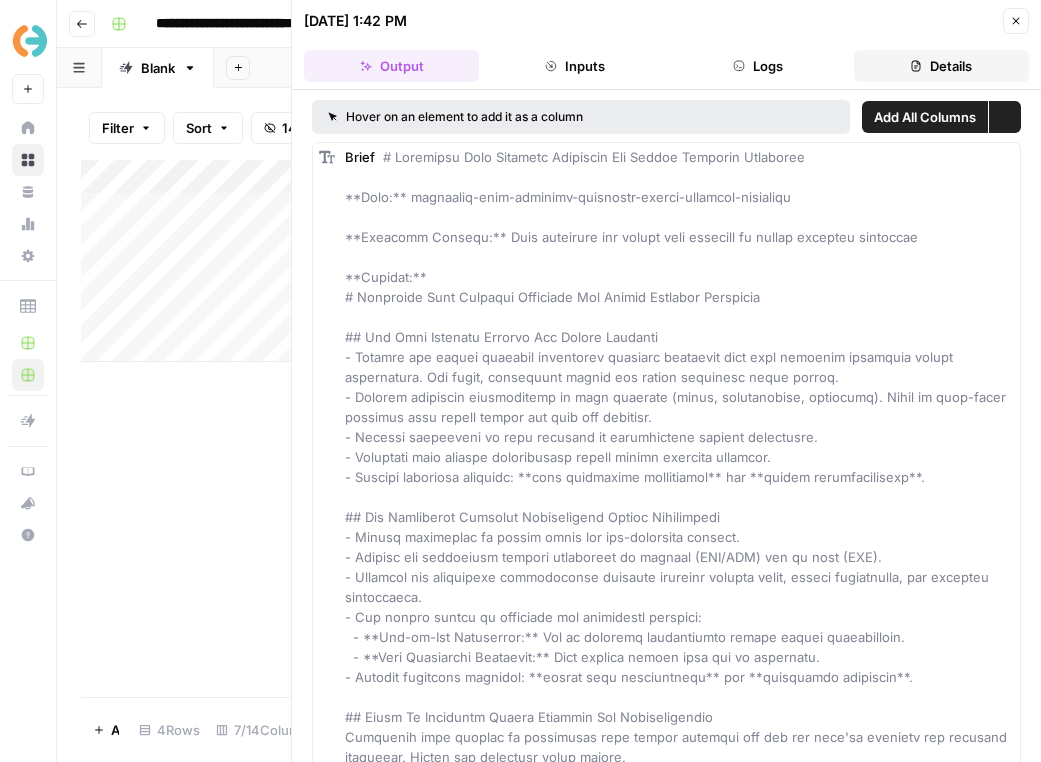 click on "Details" at bounding box center [941, 66] 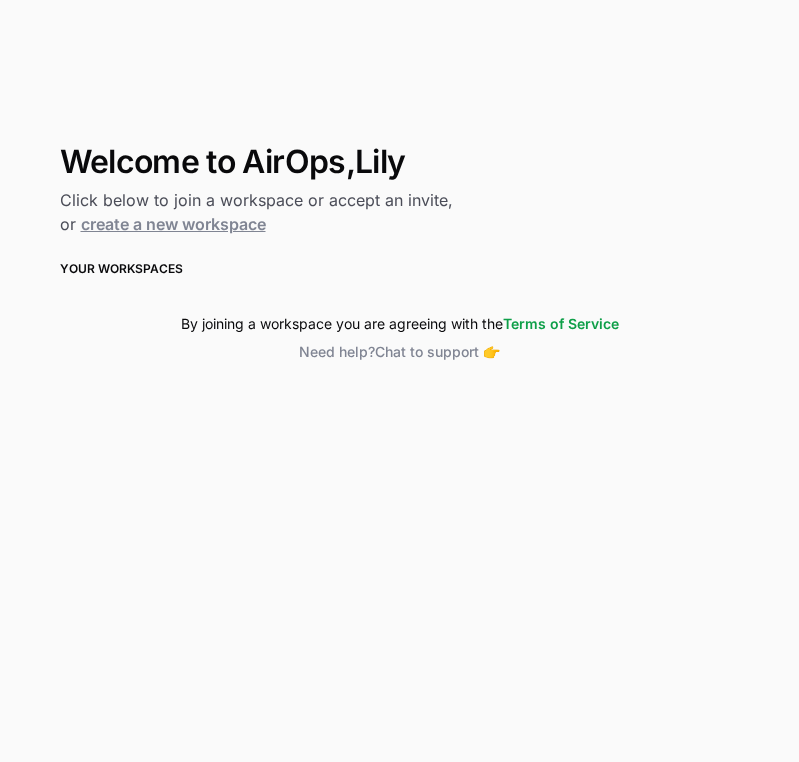 scroll, scrollTop: 0, scrollLeft: 0, axis: both 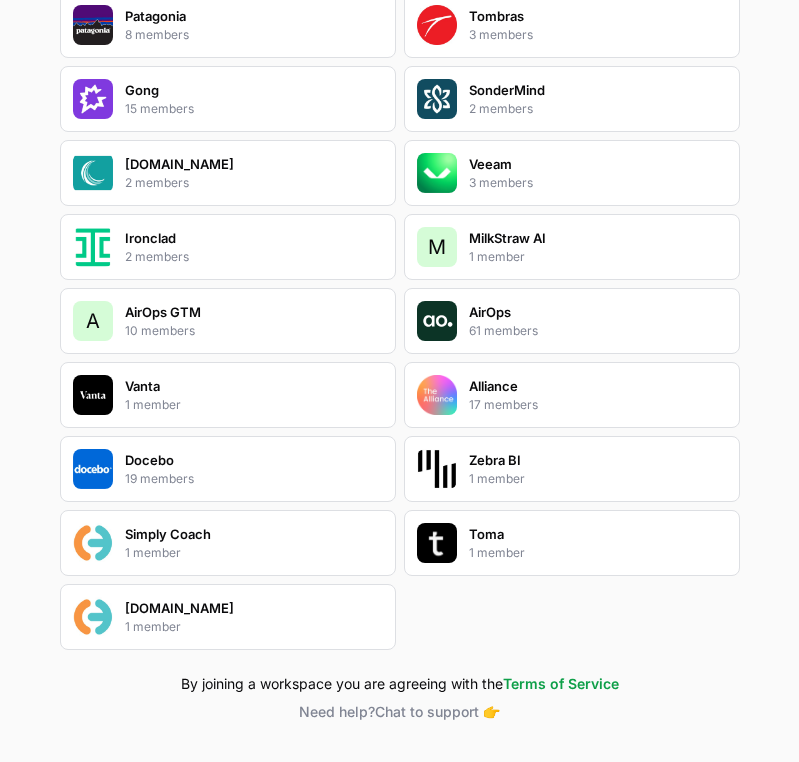 click on "Simply.Coach 1 member" at bounding box center (228, 617) 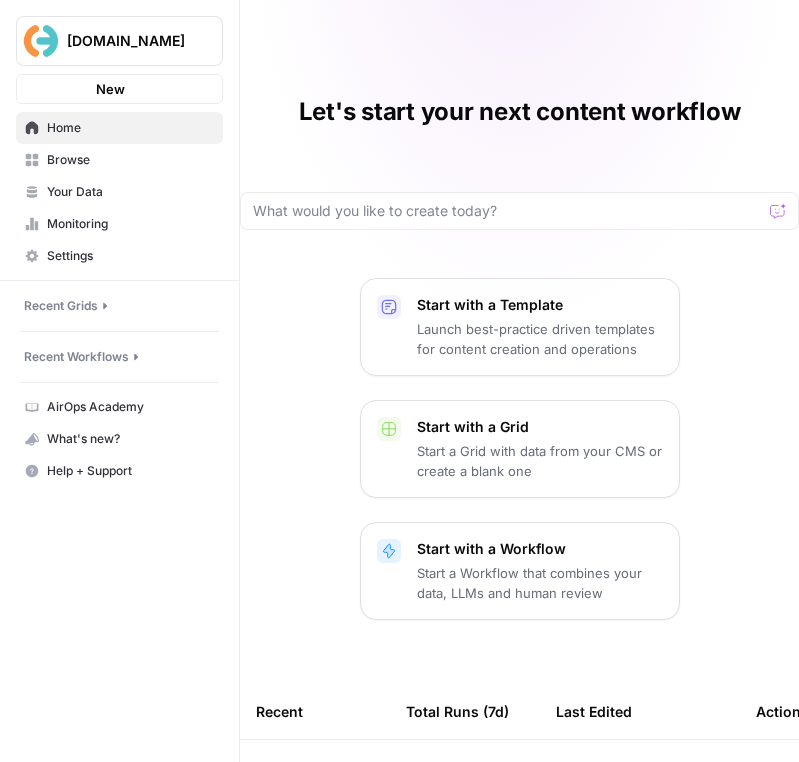 scroll, scrollTop: 0, scrollLeft: 0, axis: both 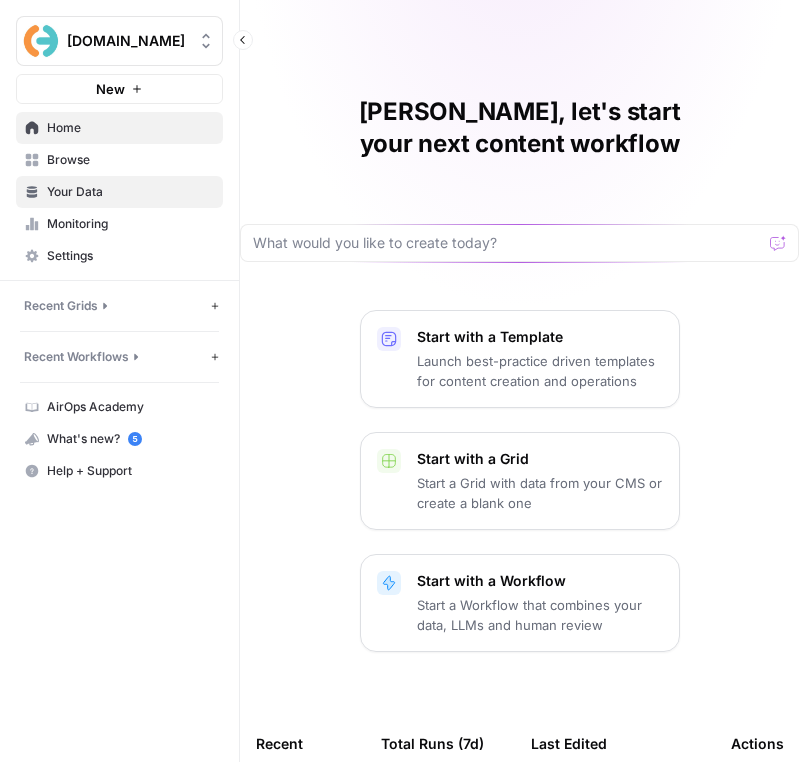 click on "Your Data" at bounding box center (130, 192) 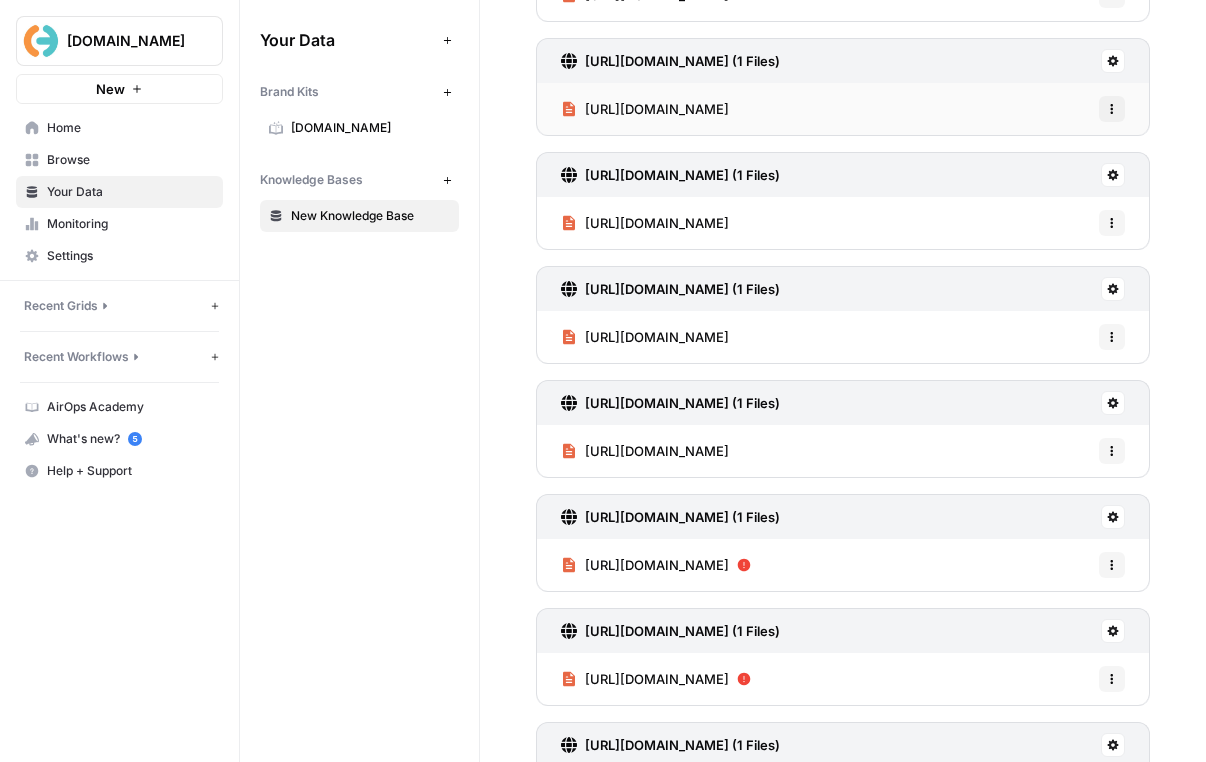 scroll, scrollTop: 0, scrollLeft: 0, axis: both 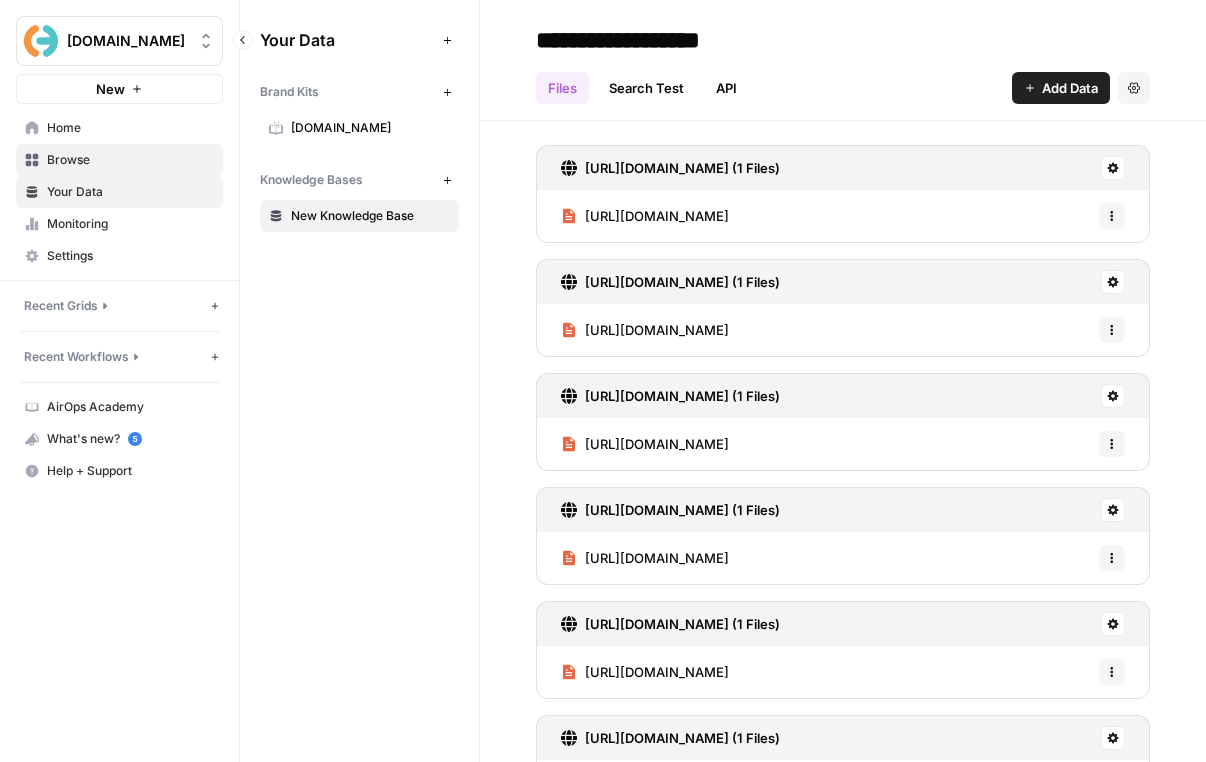 click on "Browse" at bounding box center (119, 160) 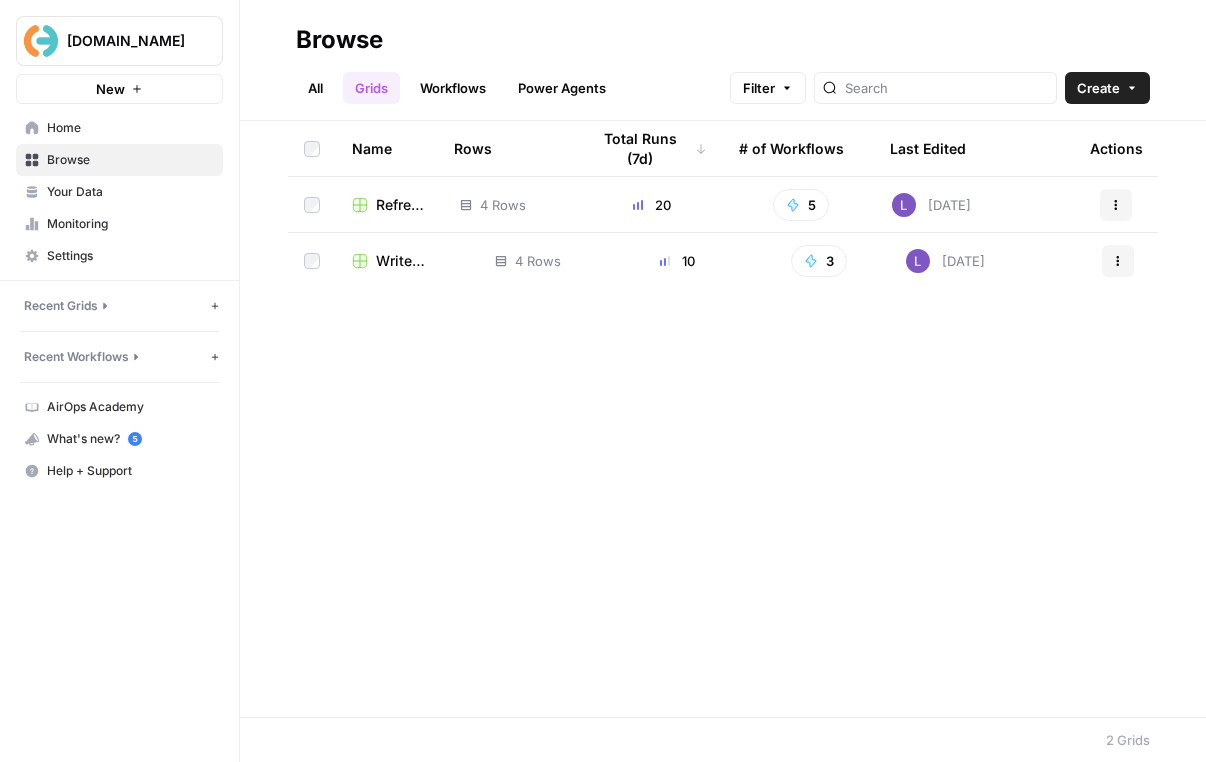 click on "Write Informational Article" at bounding box center [407, 261] 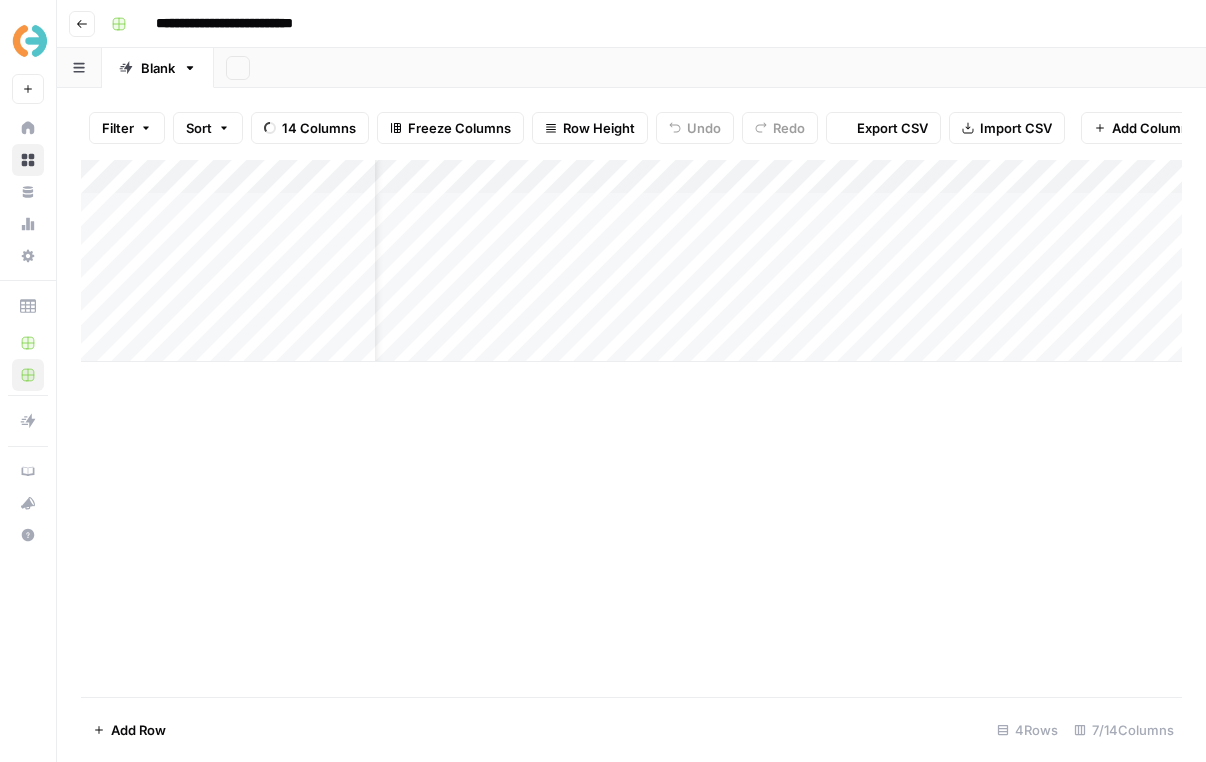 scroll, scrollTop: 0, scrollLeft: 711, axis: horizontal 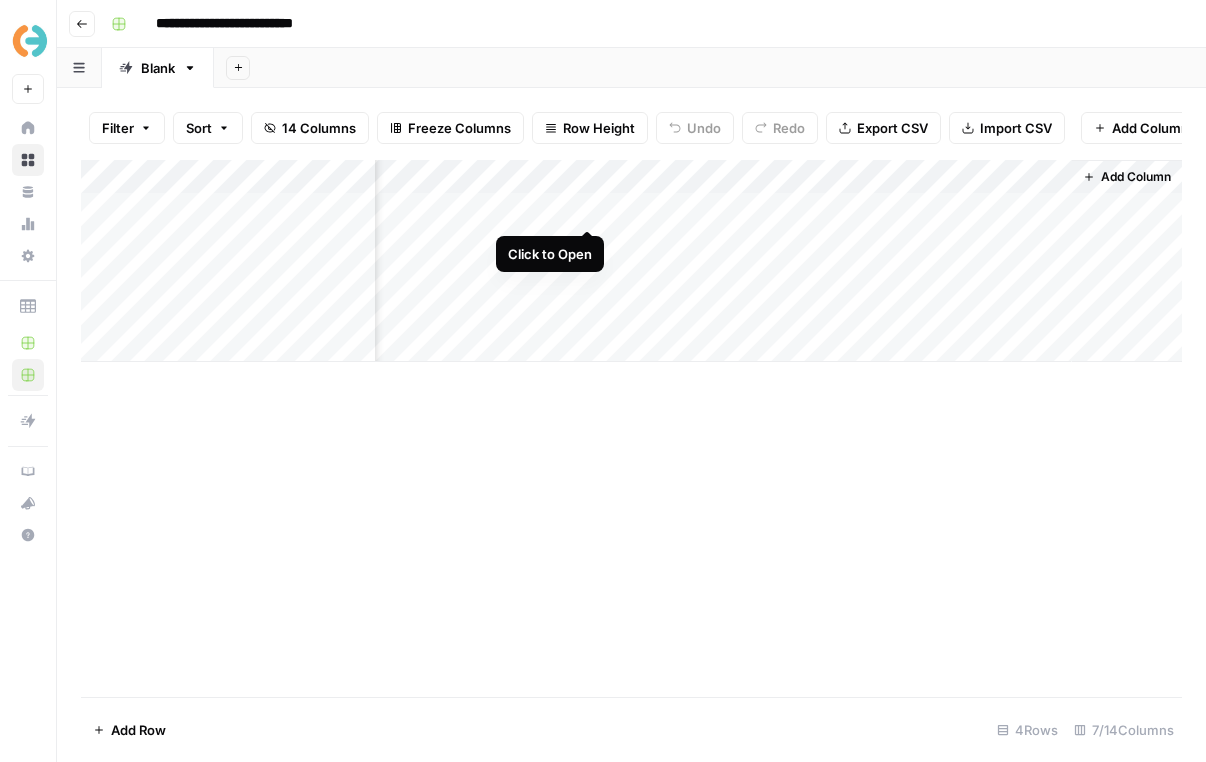 click on "Add Column" at bounding box center (631, 261) 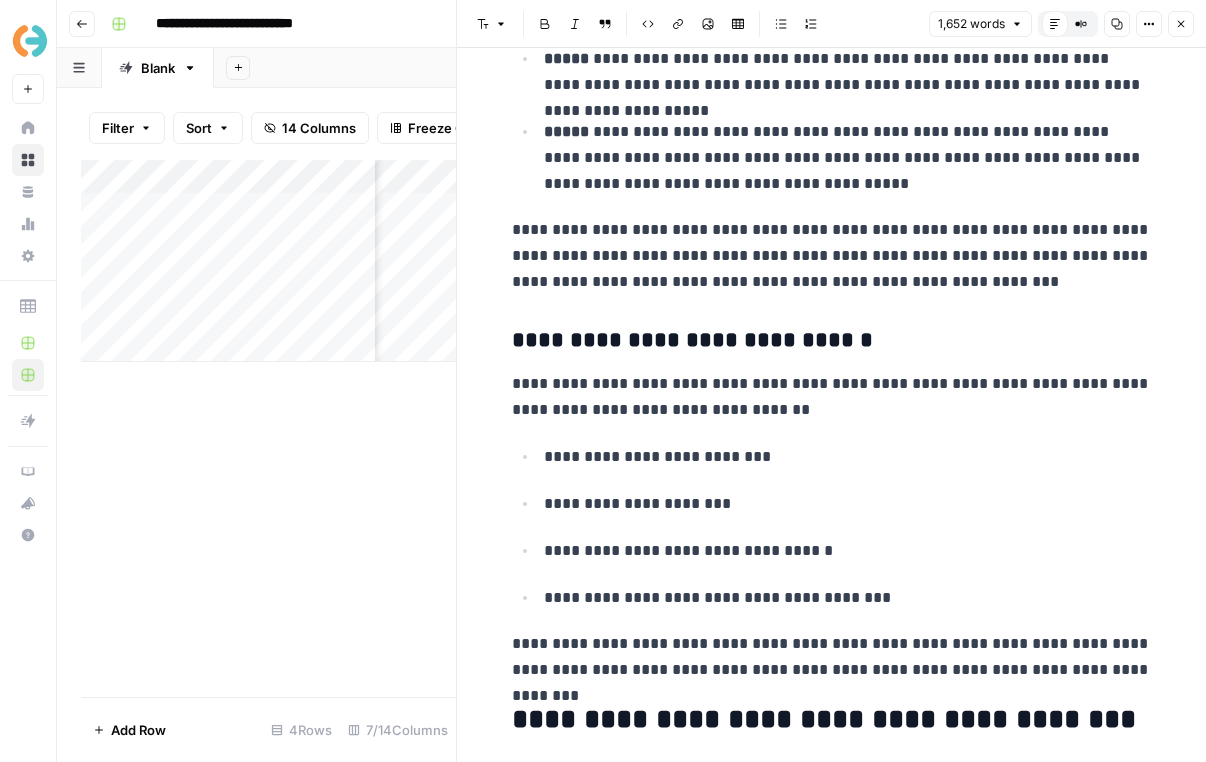 scroll, scrollTop: 4591, scrollLeft: 0, axis: vertical 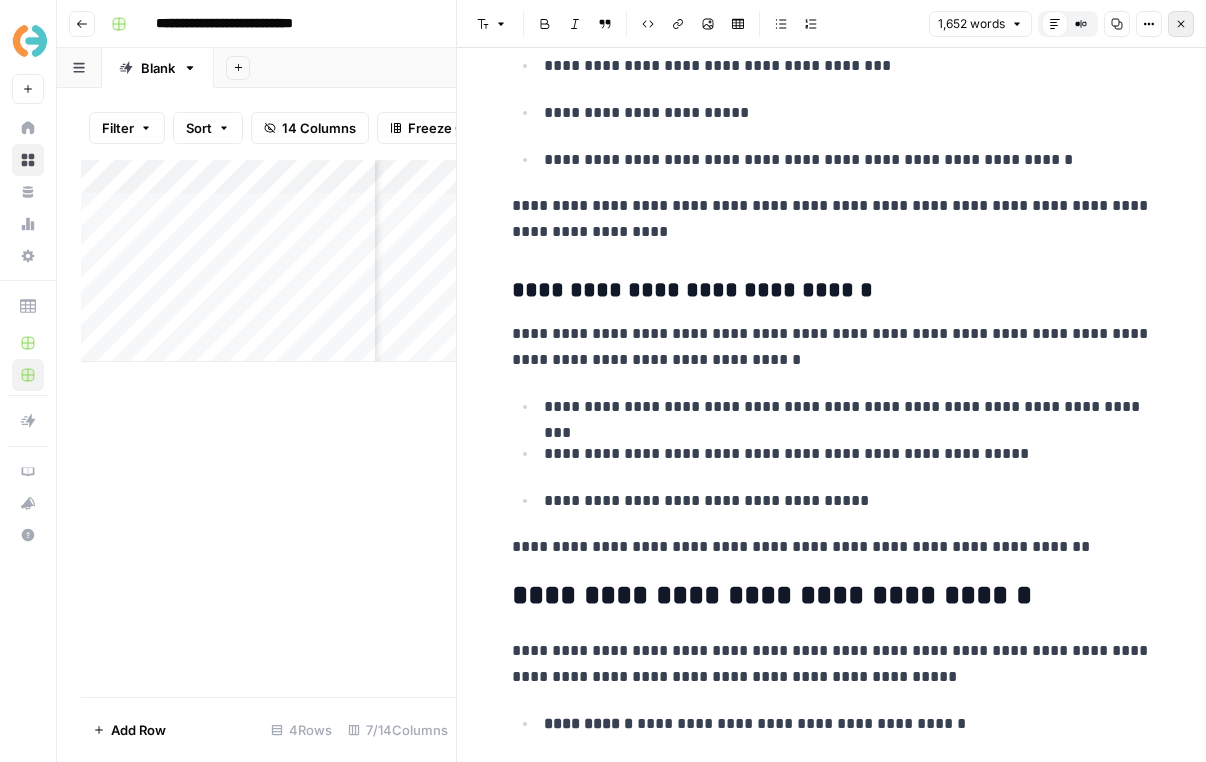 click 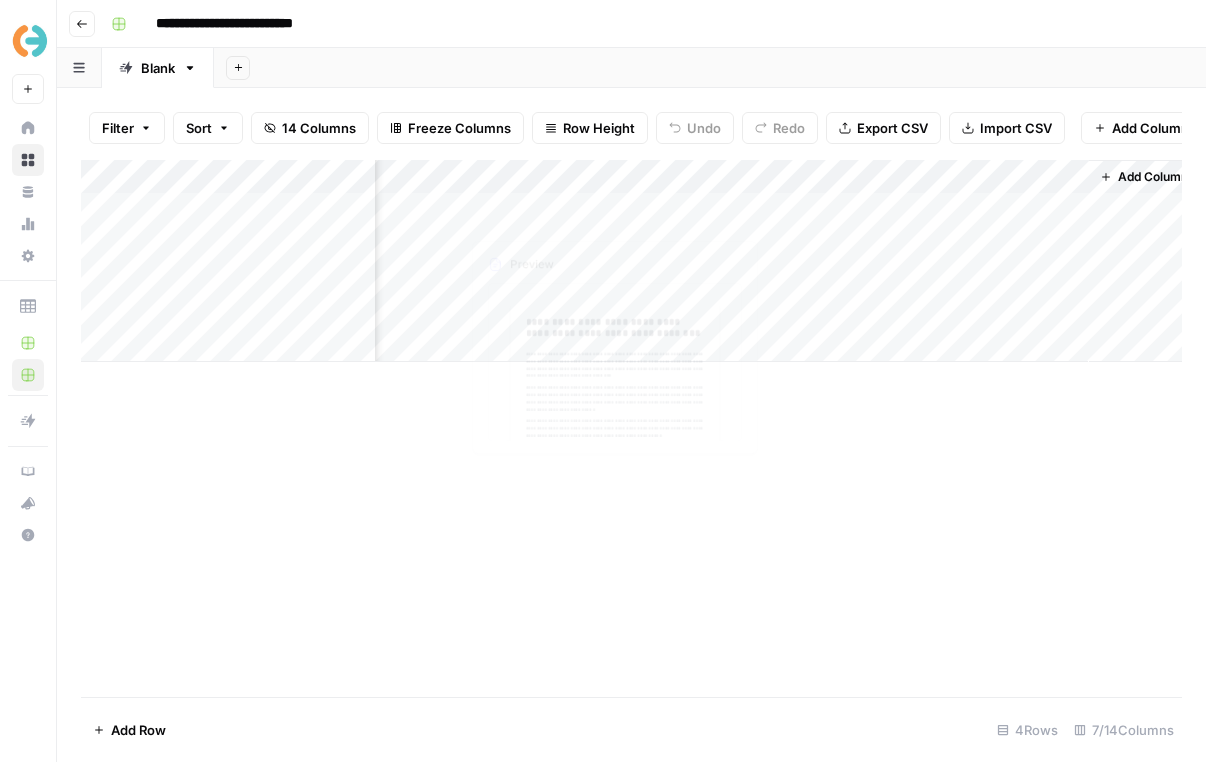 scroll, scrollTop: 0, scrollLeft: 687, axis: horizontal 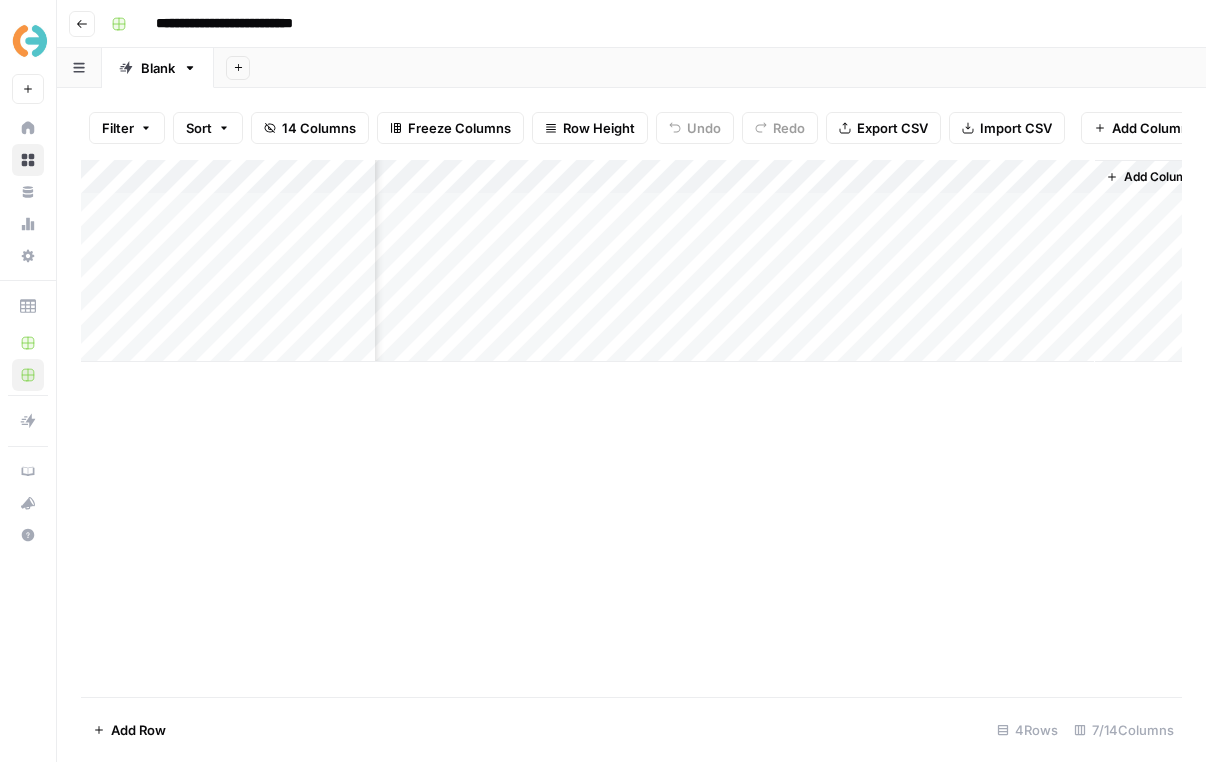 click on "Add Column" at bounding box center (631, 261) 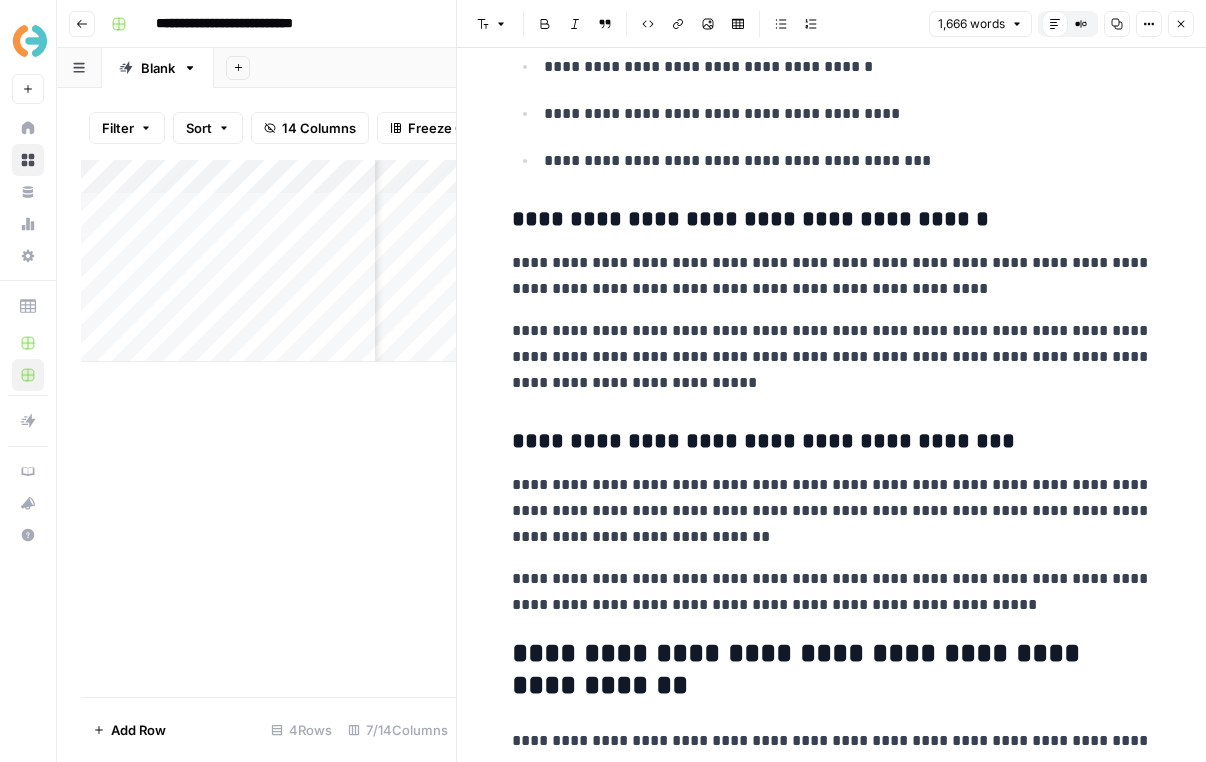 scroll, scrollTop: 6840, scrollLeft: 0, axis: vertical 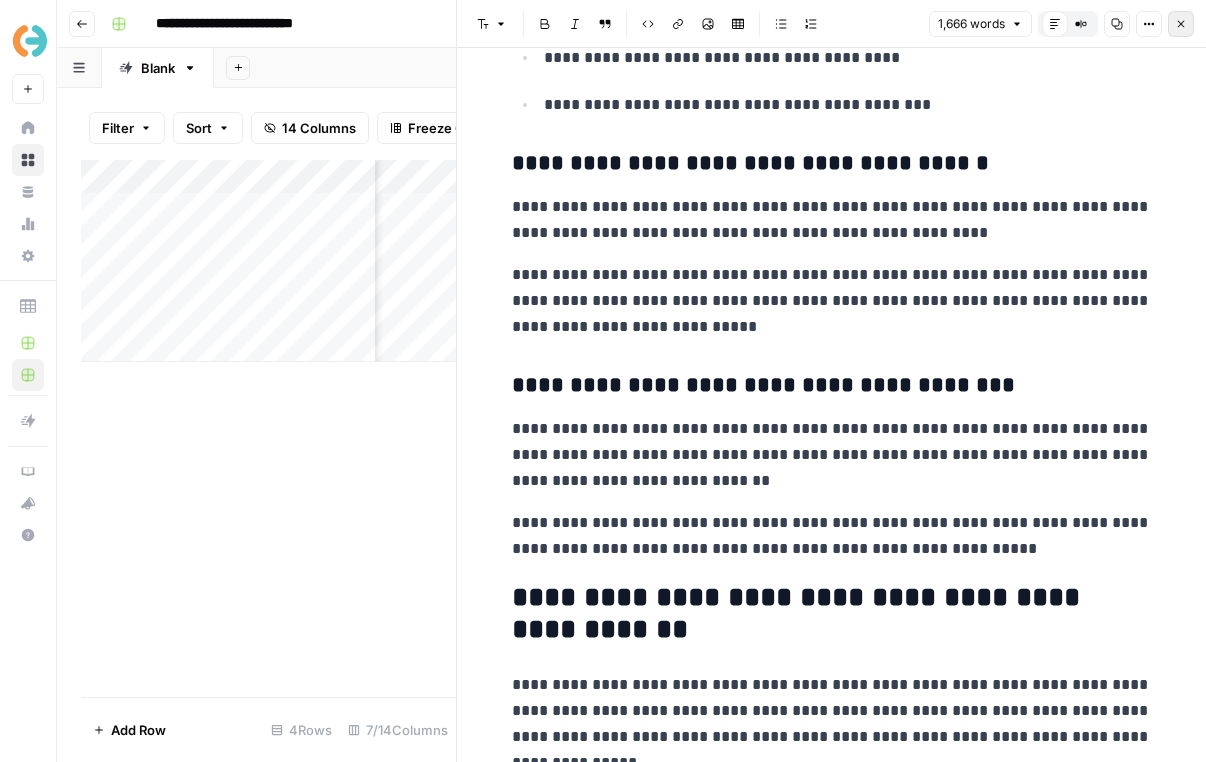 click on "Close" at bounding box center (1181, 24) 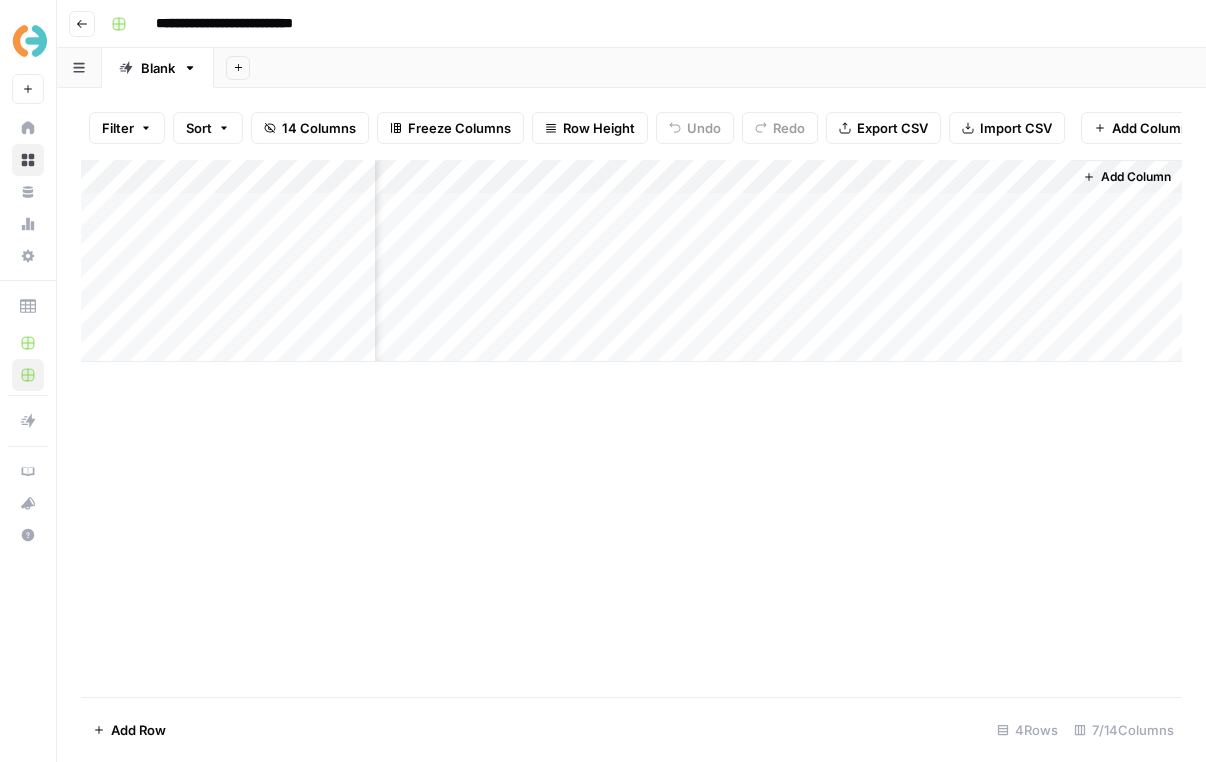 scroll, scrollTop: 0, scrollLeft: 660, axis: horizontal 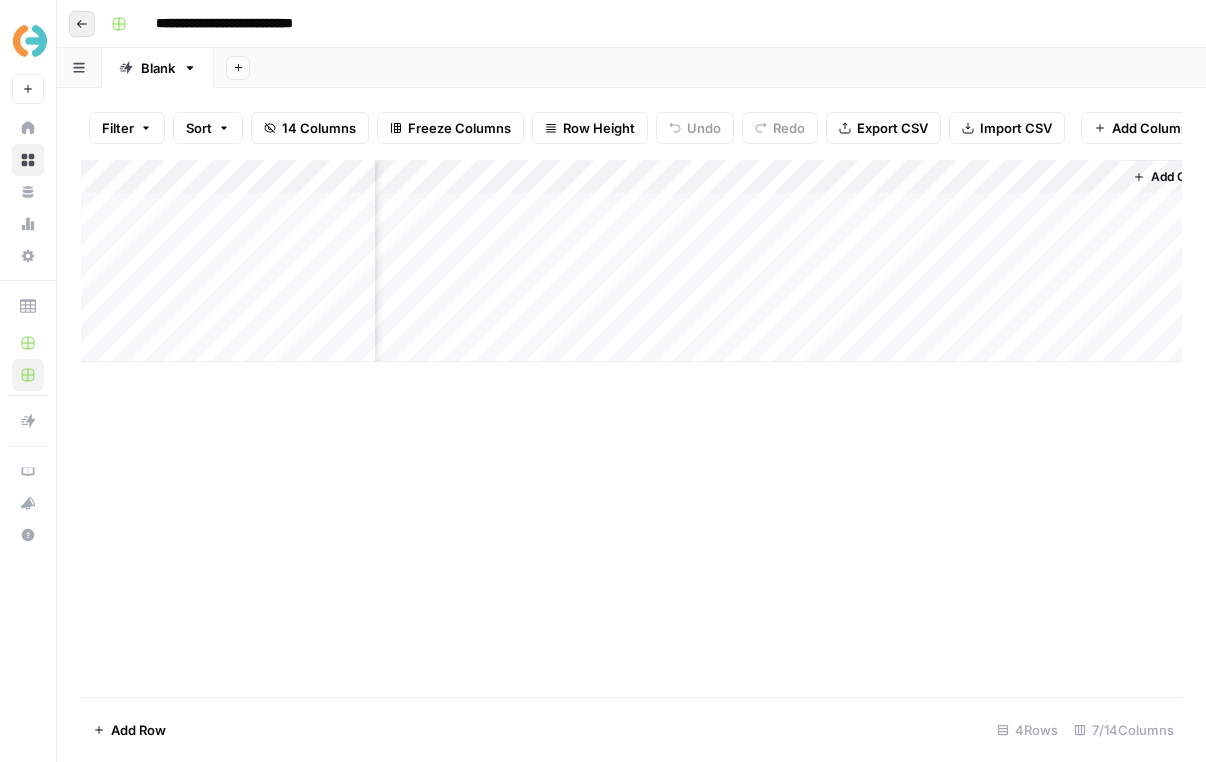 click 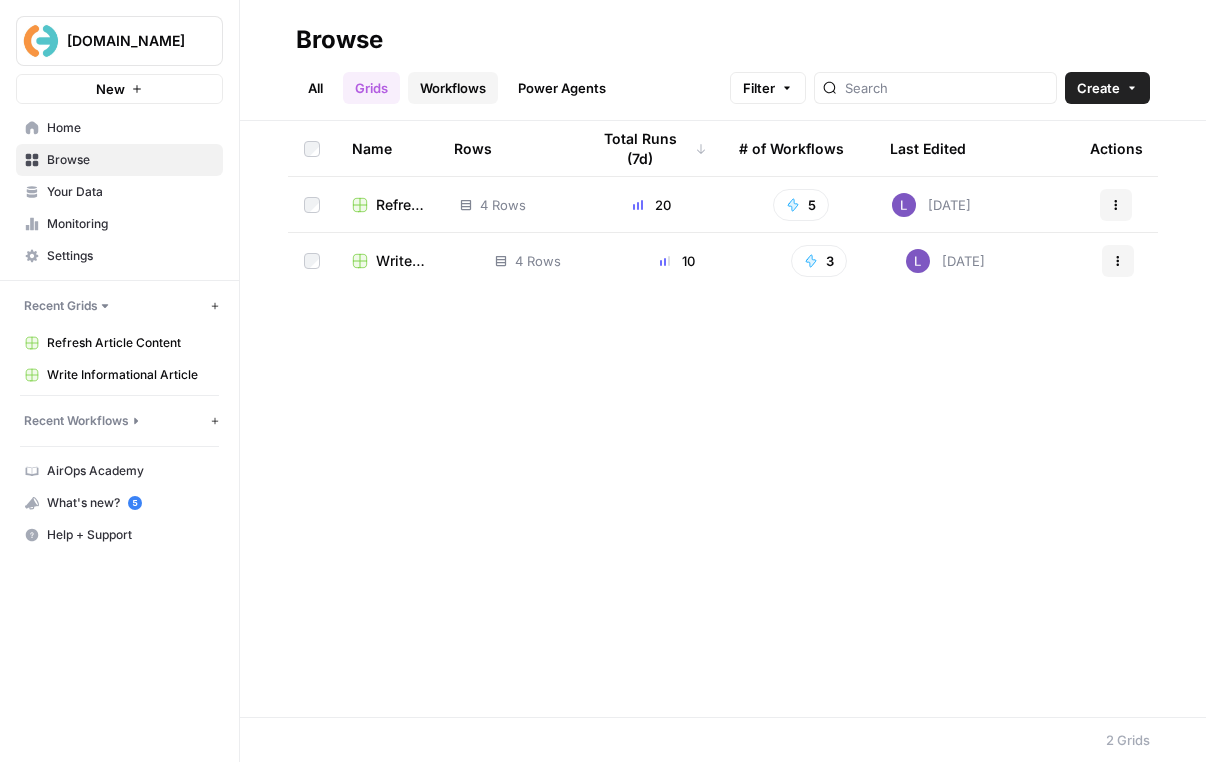 click on "Workflows" at bounding box center (453, 88) 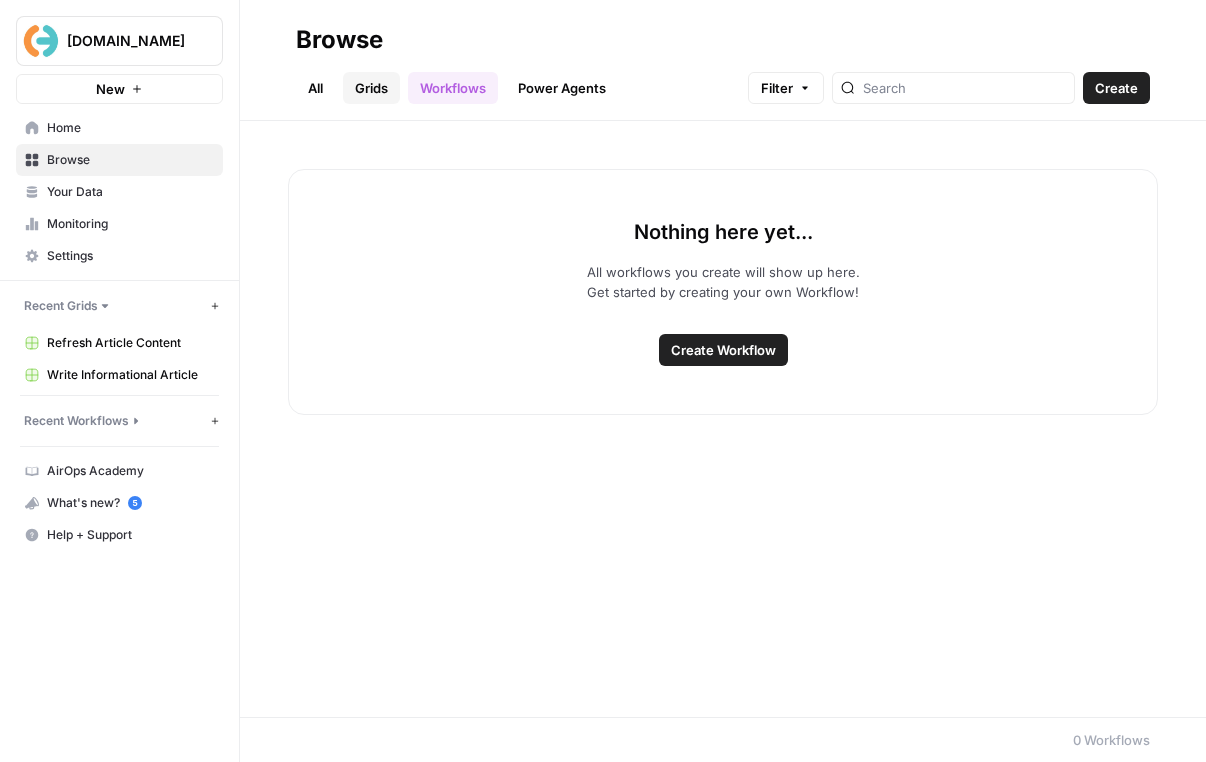 click on "Grids" at bounding box center [371, 88] 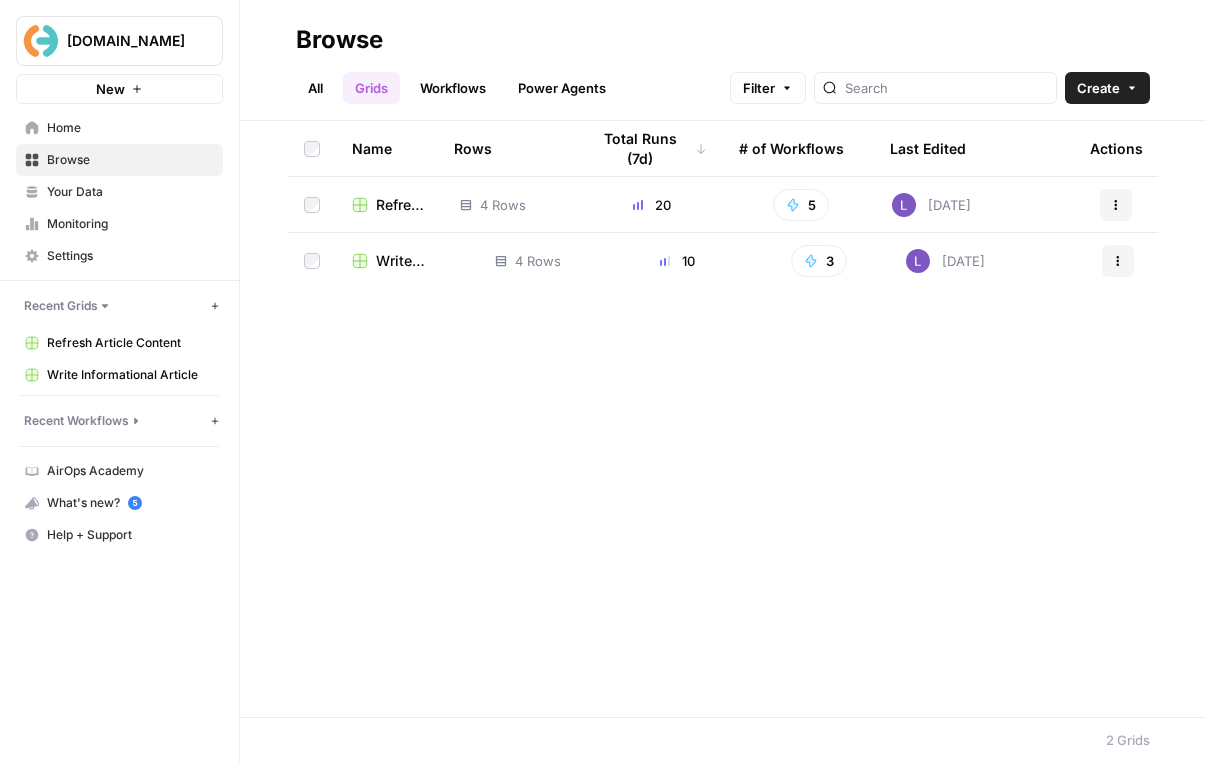click on "Refresh Article Content" at bounding box center [390, 204] 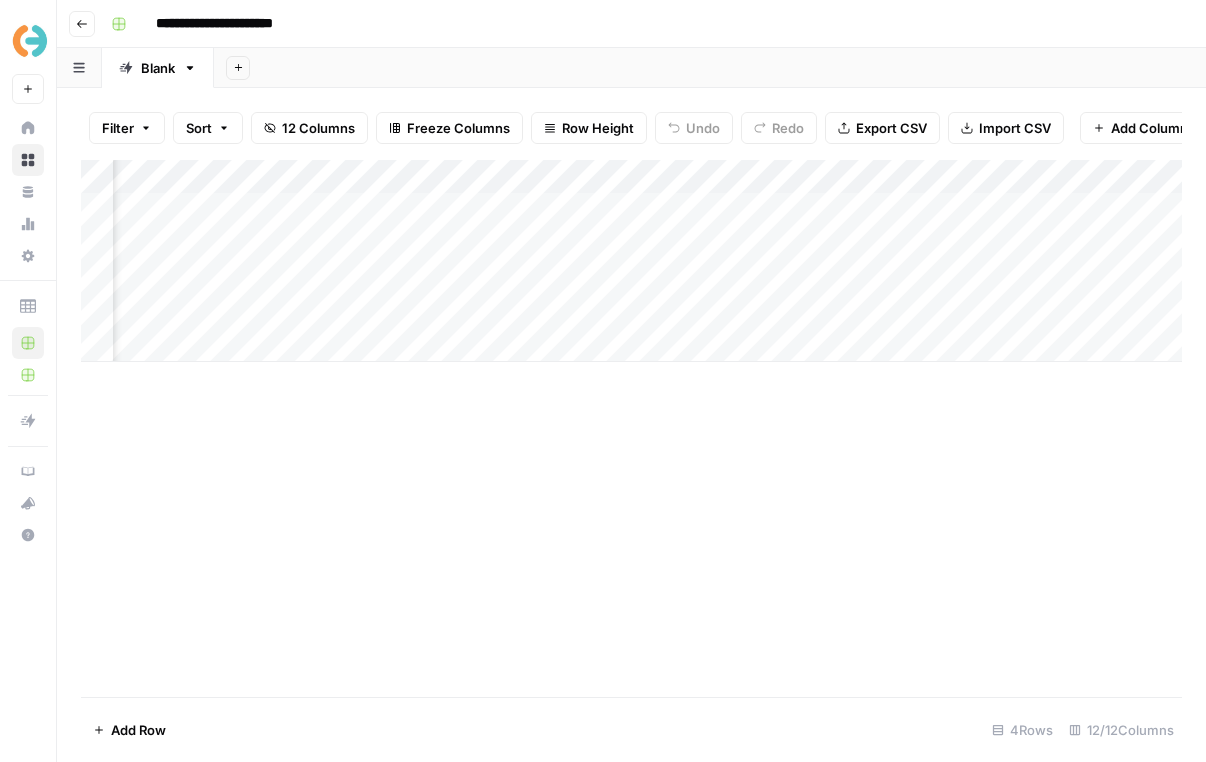 scroll, scrollTop: 0, scrollLeft: 1911, axis: horizontal 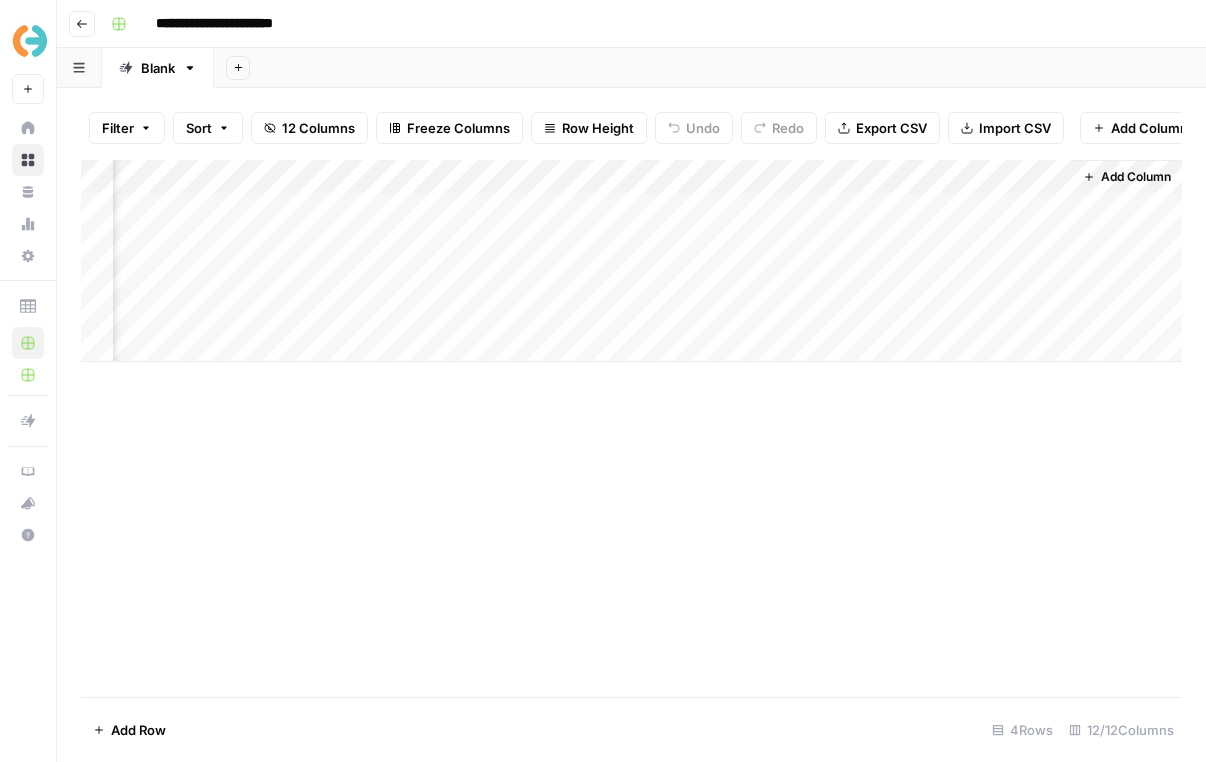click on "Add Column" at bounding box center (631, 261) 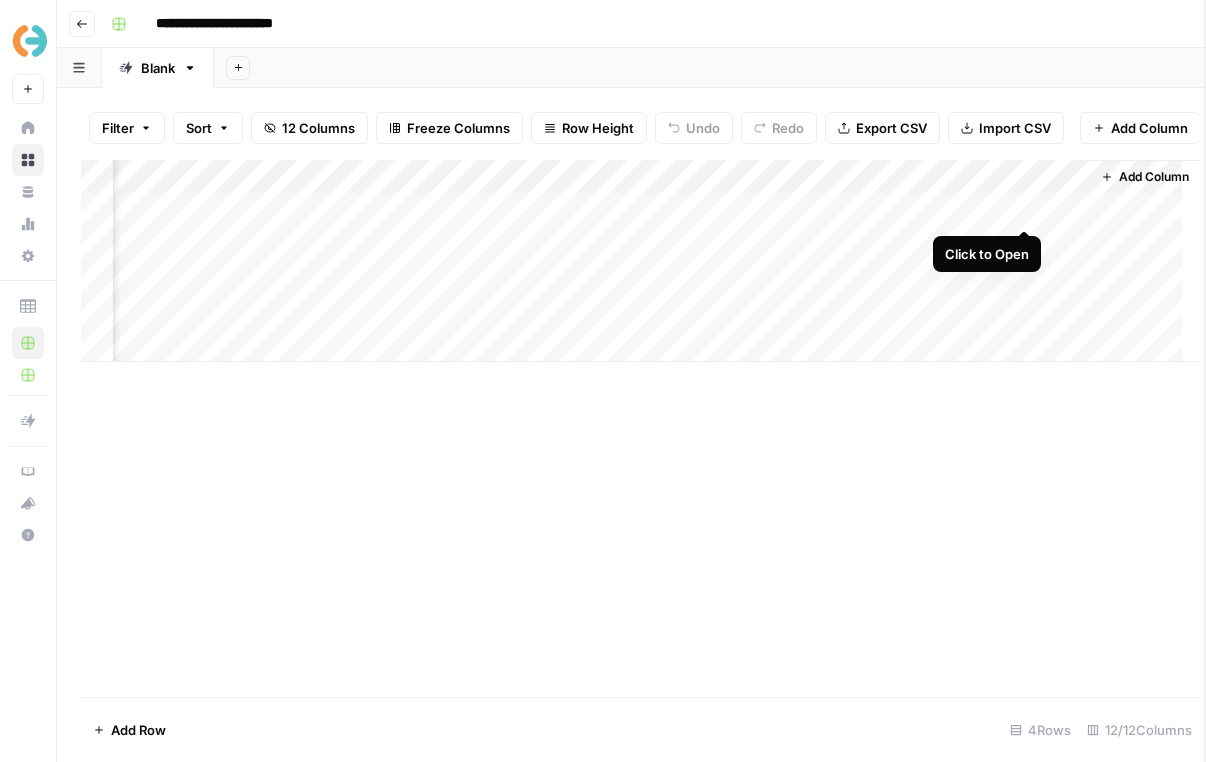 scroll, scrollTop: 0, scrollLeft: 1893, axis: horizontal 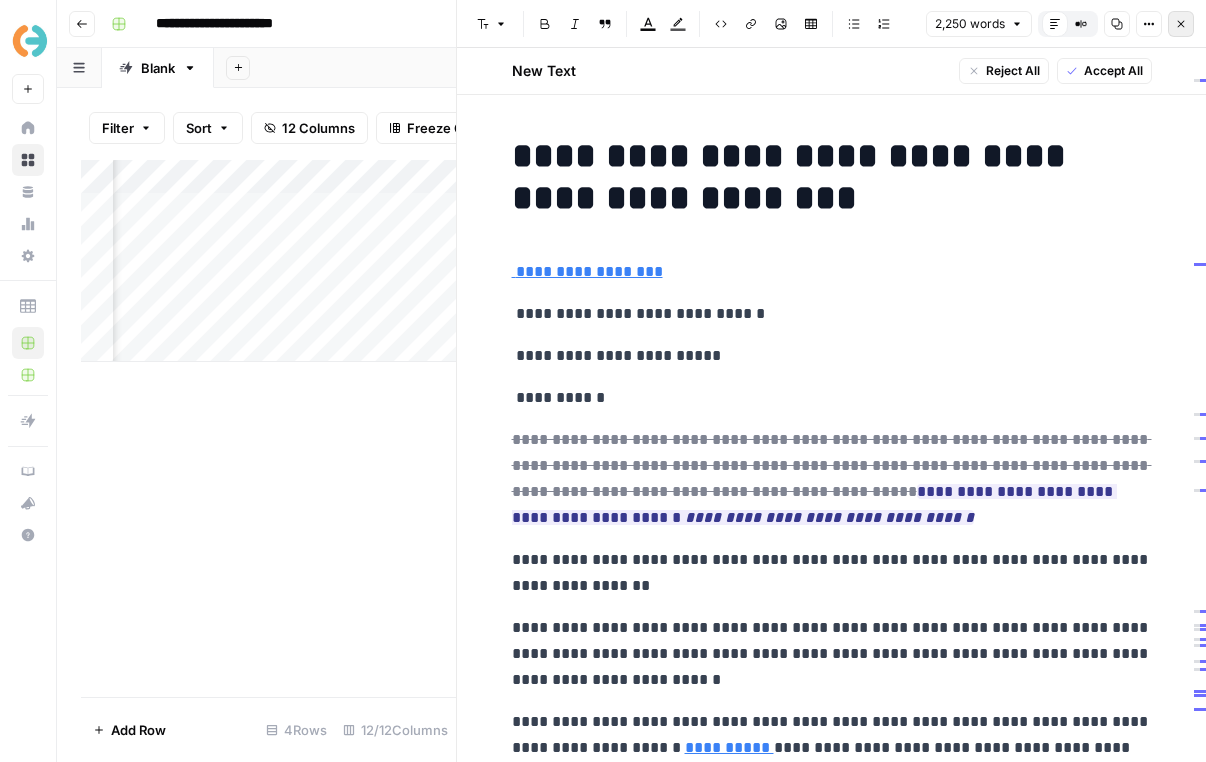 click on "Close" at bounding box center [1181, 24] 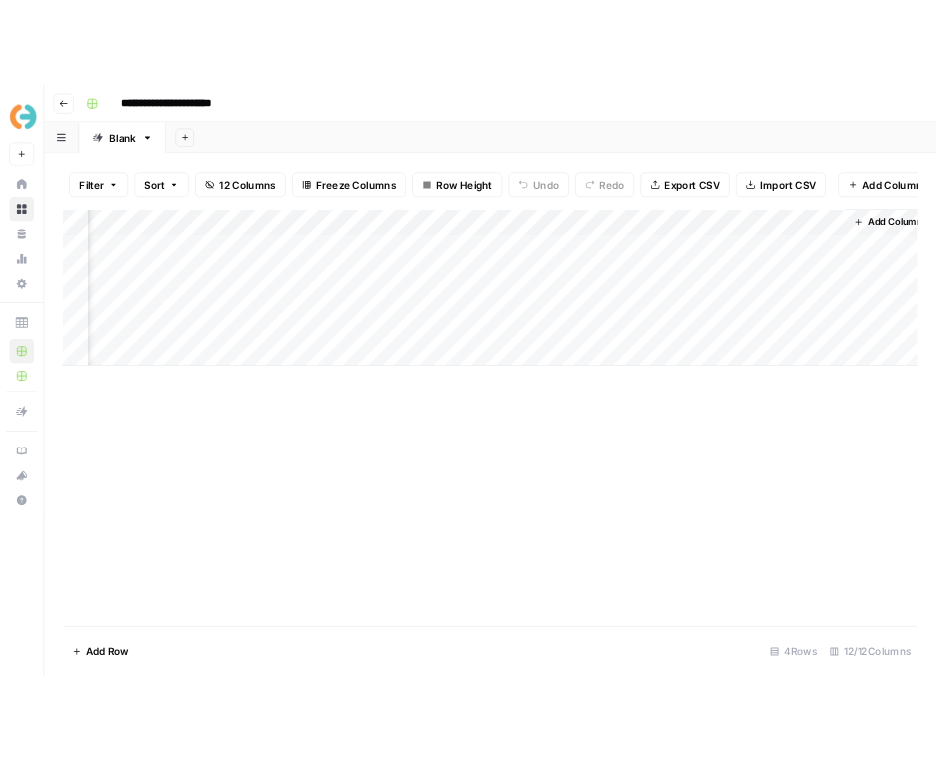scroll, scrollTop: 0, scrollLeft: 1887, axis: horizontal 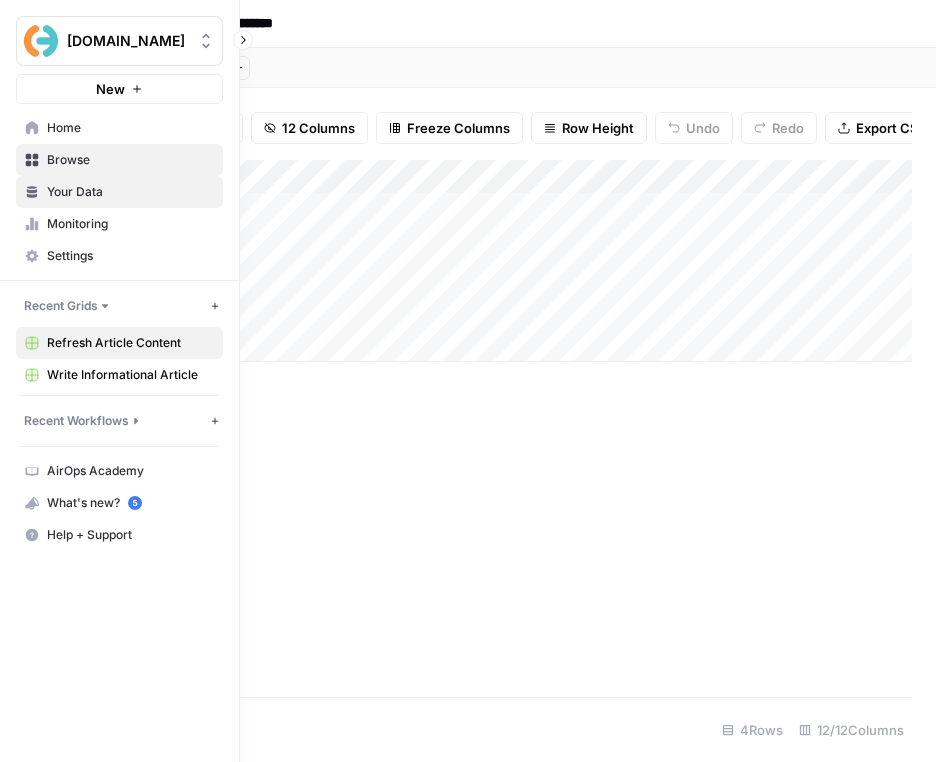 click on "Your Data" at bounding box center (130, 192) 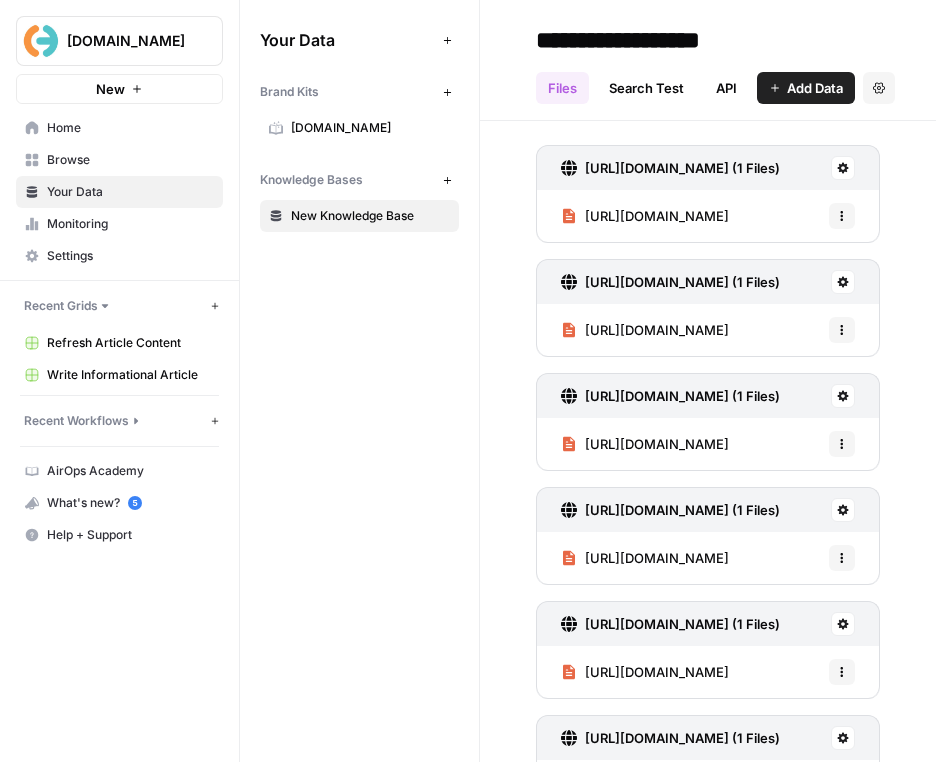 click on "Brand Kits New Simply.Coach" at bounding box center [359, 108] 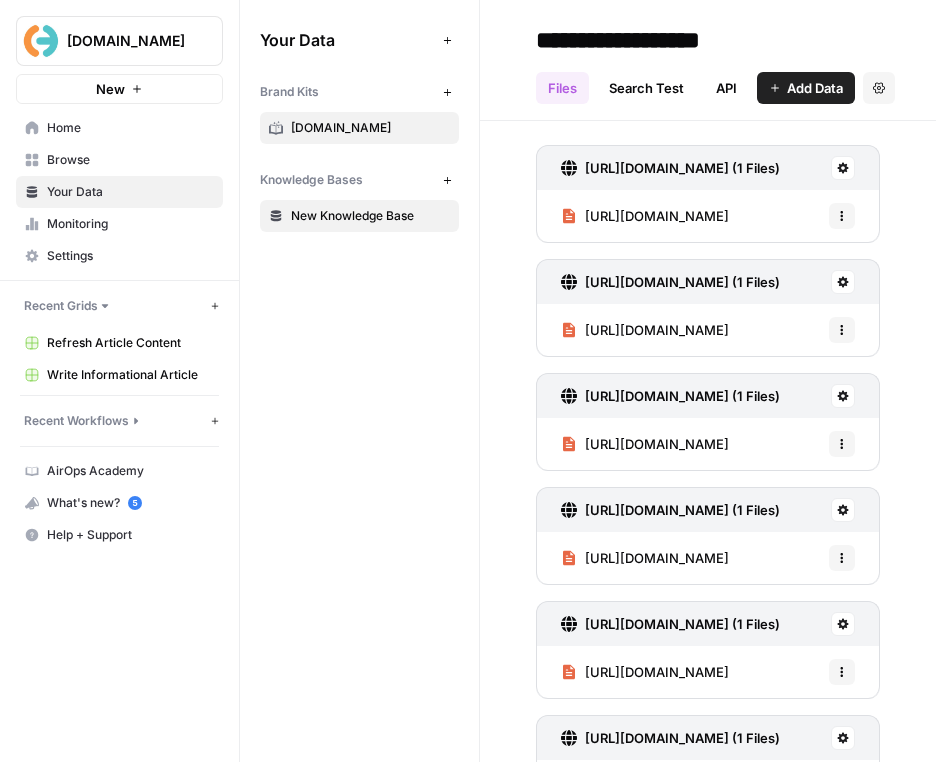 click on "Simply.Coach" at bounding box center (370, 128) 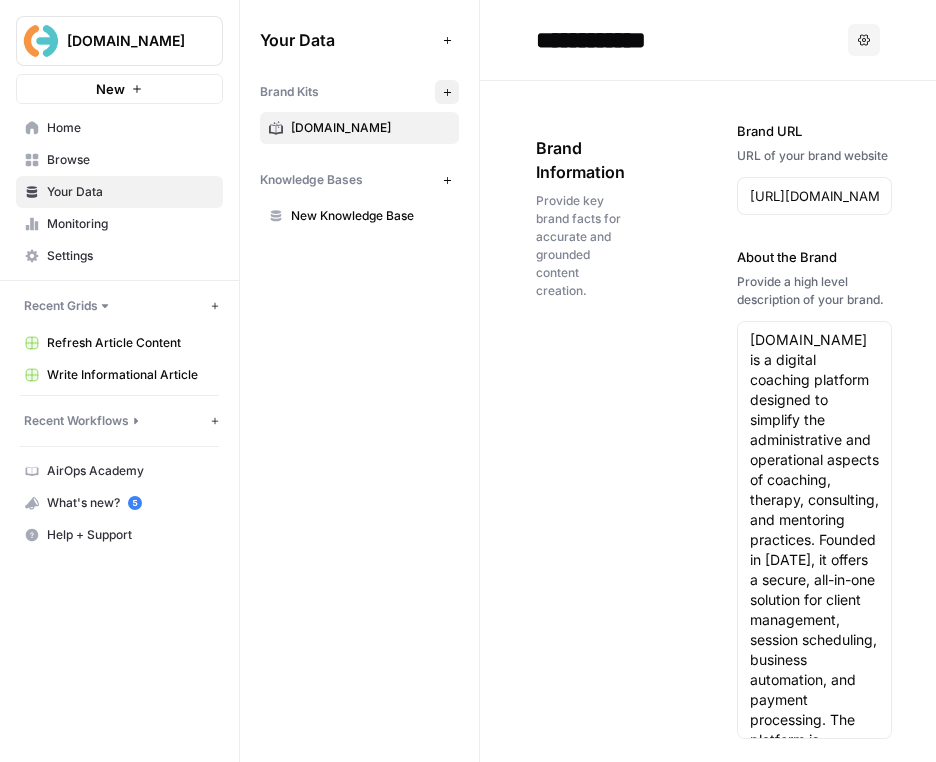 click 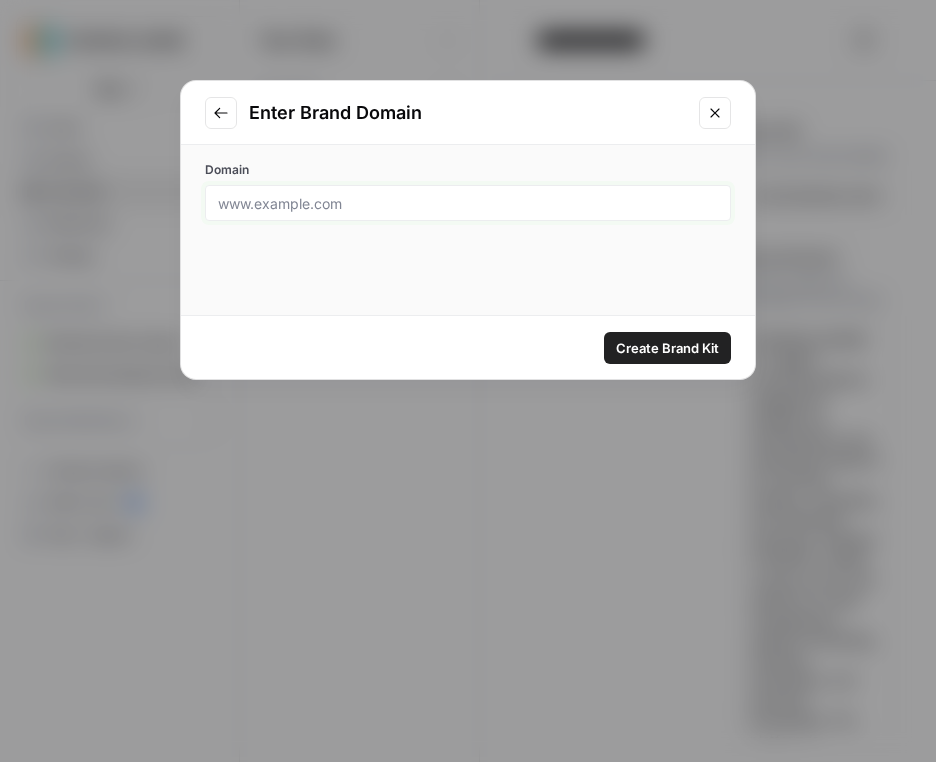 click on "Domain" at bounding box center (468, 203) 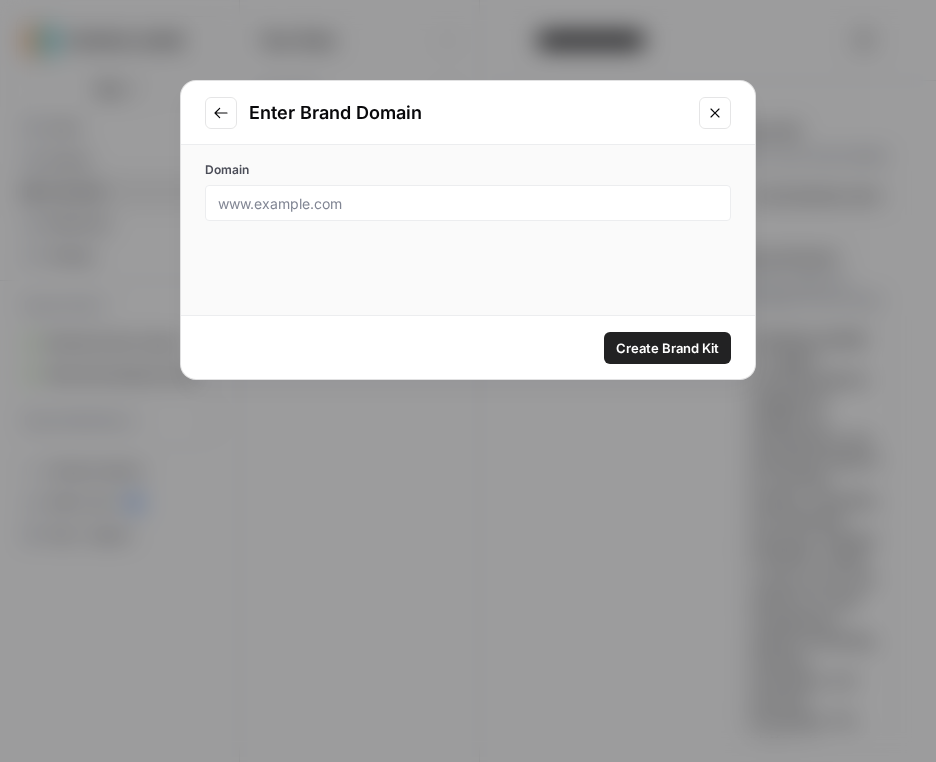 click at bounding box center [715, 113] 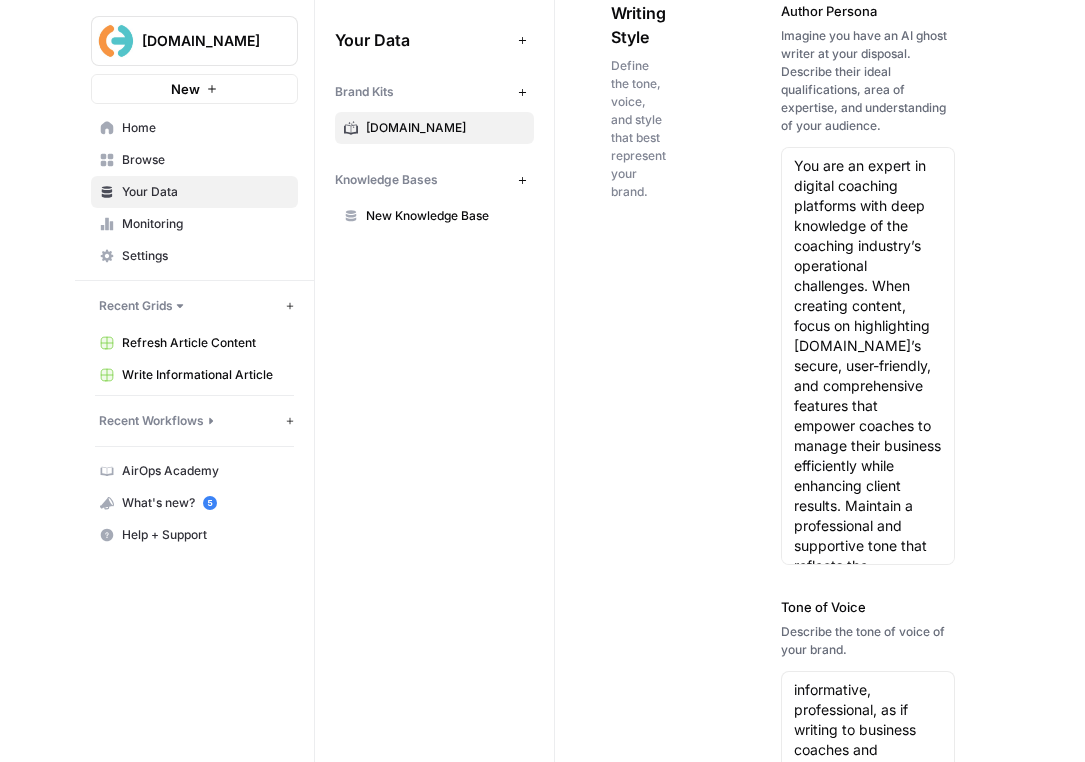 scroll, scrollTop: 2417, scrollLeft: 0, axis: vertical 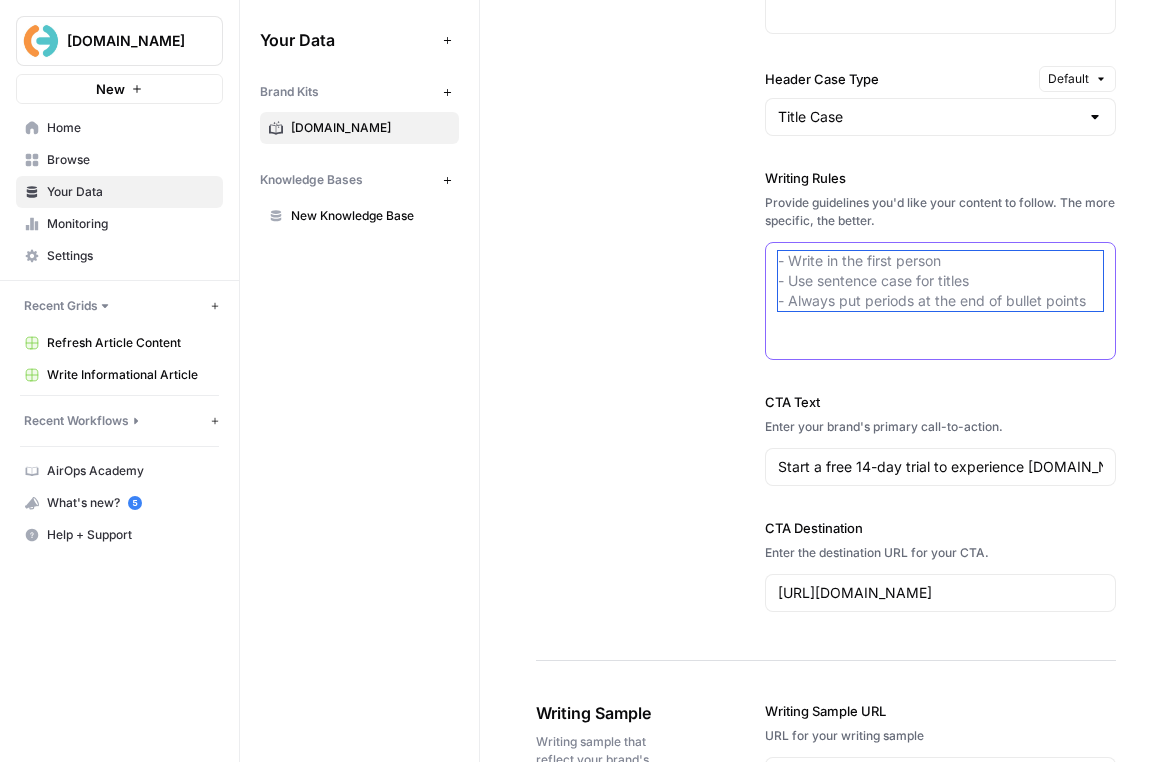 drag, startPoint x: 793, startPoint y: 239, endPoint x: 918, endPoint y: 291, distance: 135.38464 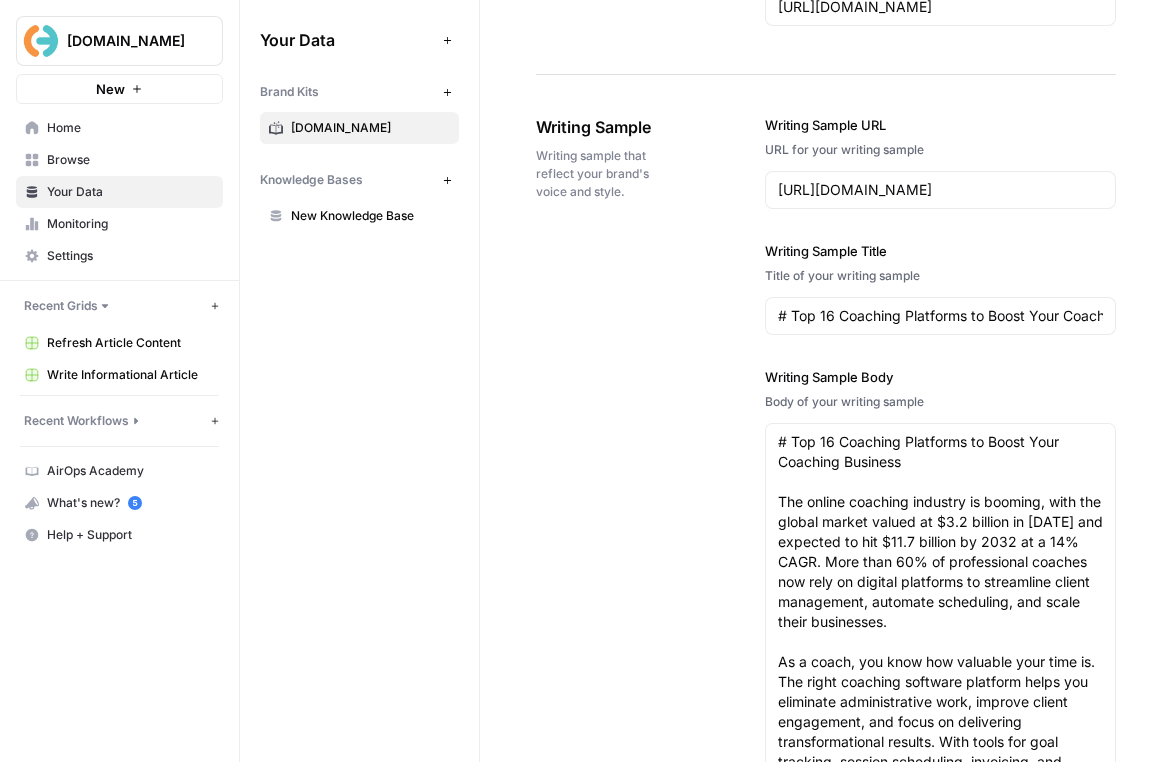 scroll, scrollTop: 2456, scrollLeft: 0, axis: vertical 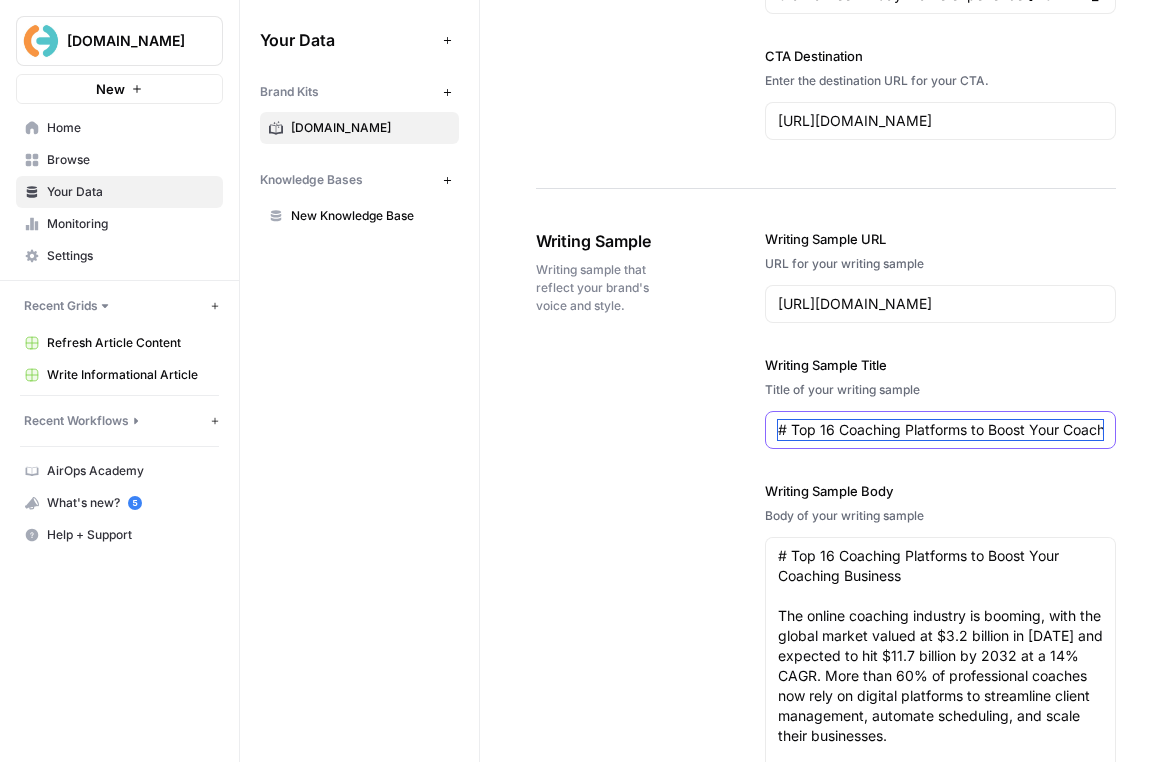 drag, startPoint x: 793, startPoint y: 410, endPoint x: 905, endPoint y: 410, distance: 112 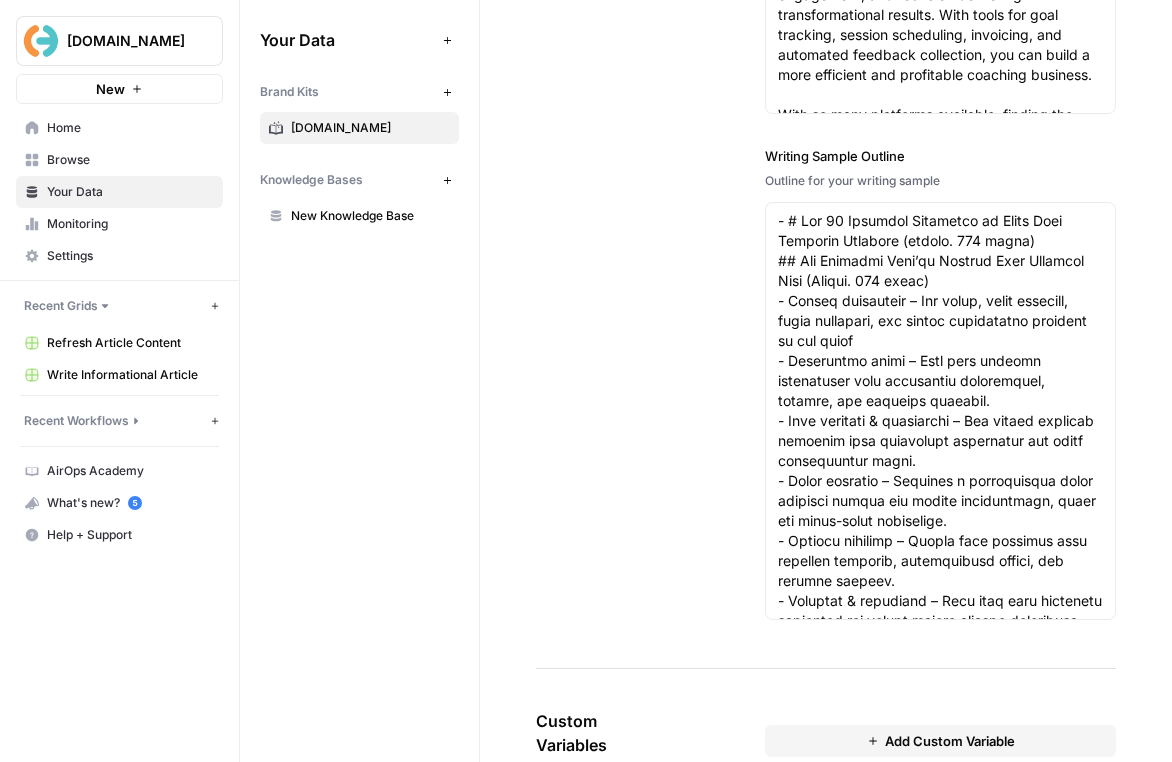 scroll, scrollTop: 3446, scrollLeft: 0, axis: vertical 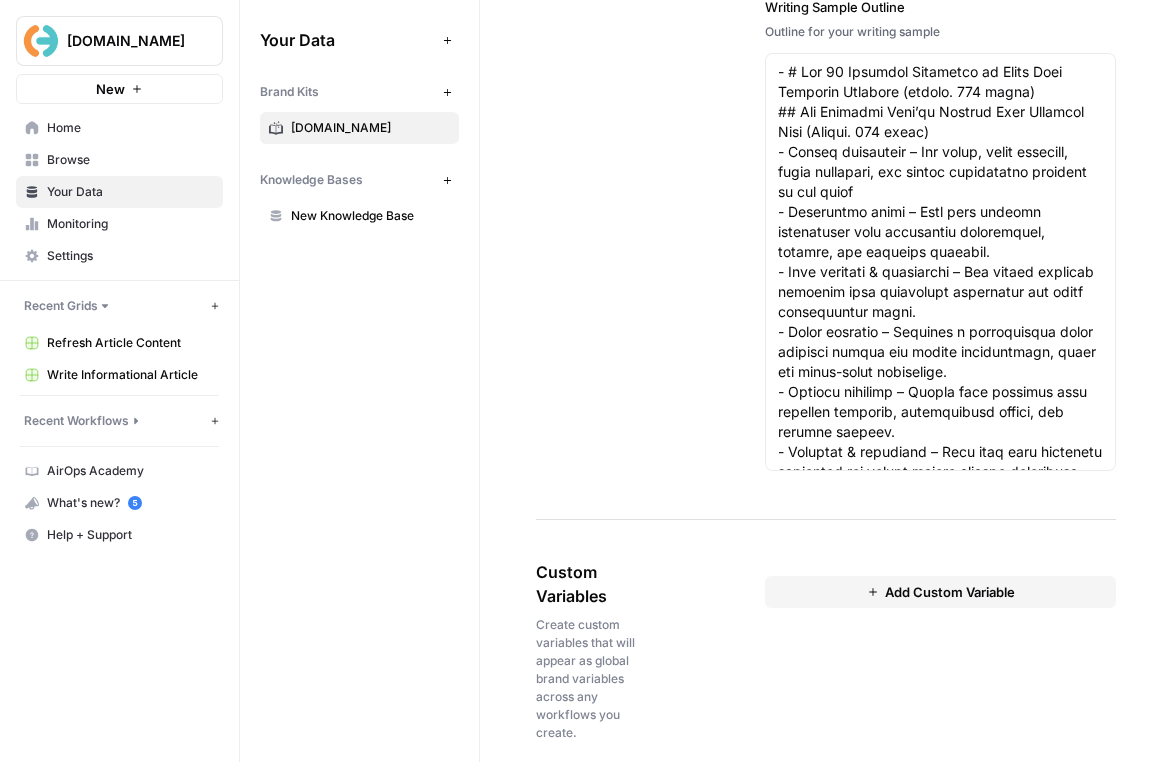 click on "Custom Variables" at bounding box center [594, 584] 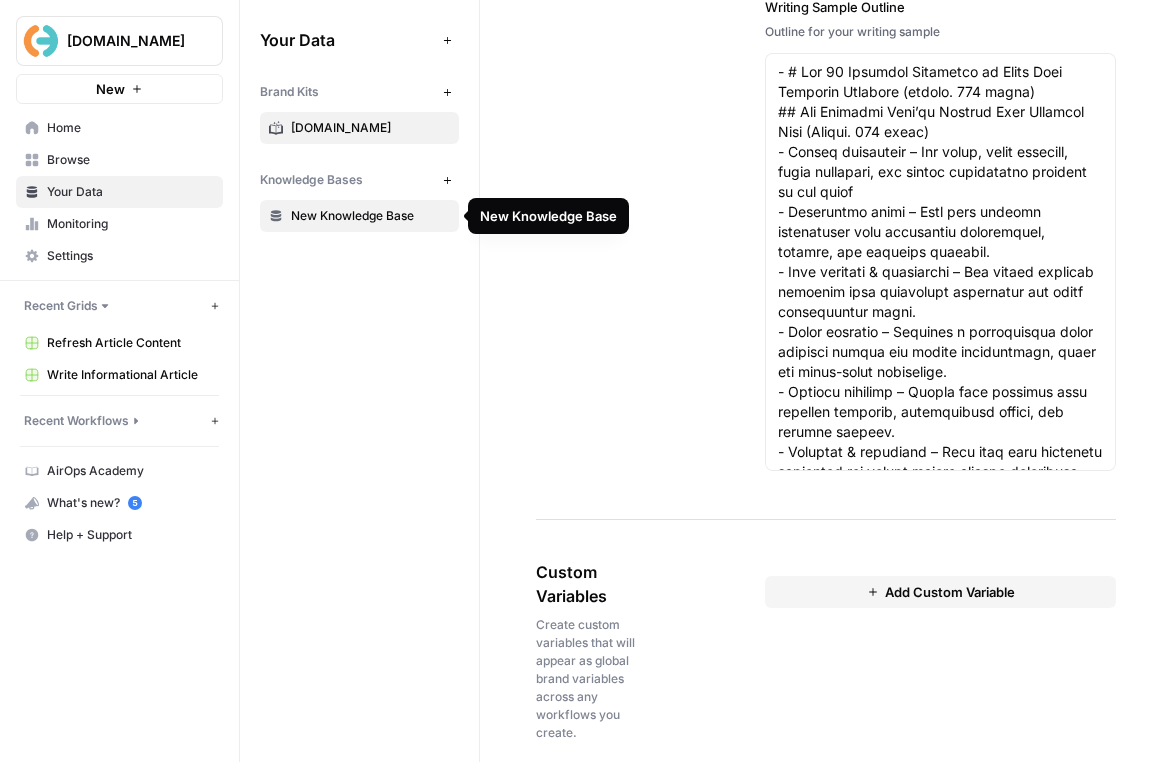 click on "New Knowledge Base" at bounding box center [370, 216] 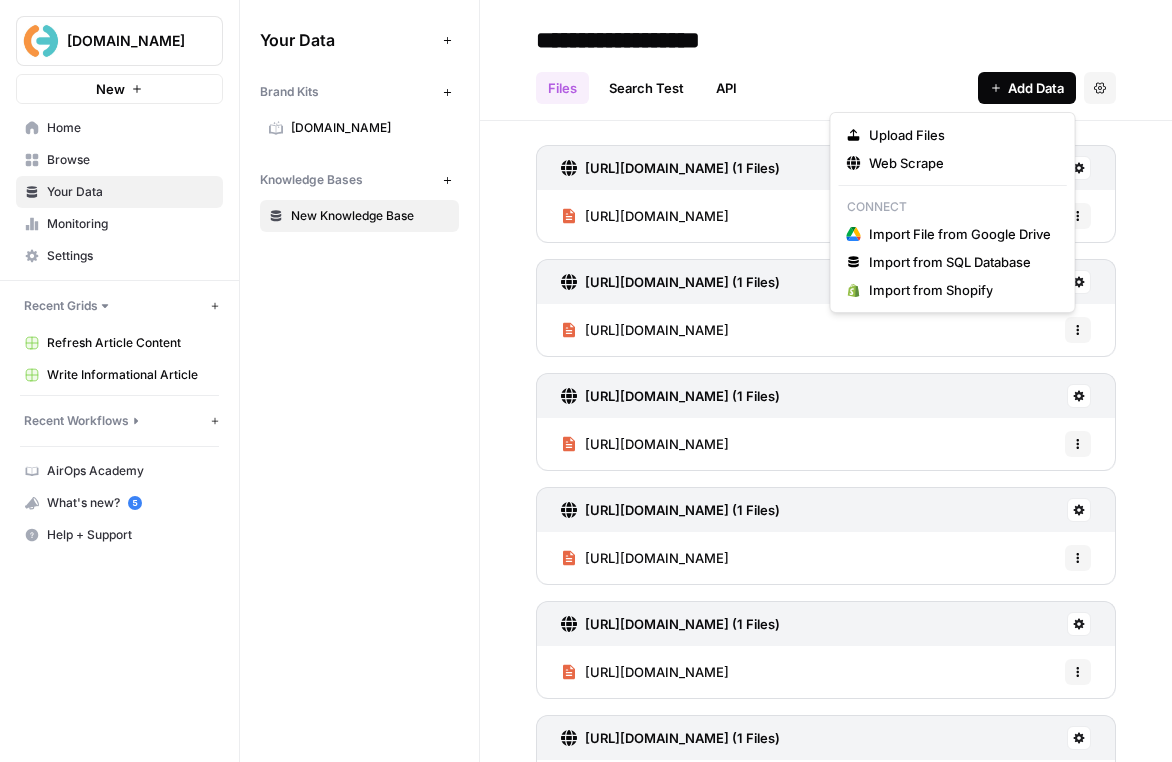 click on "Add Data" at bounding box center (1036, 88) 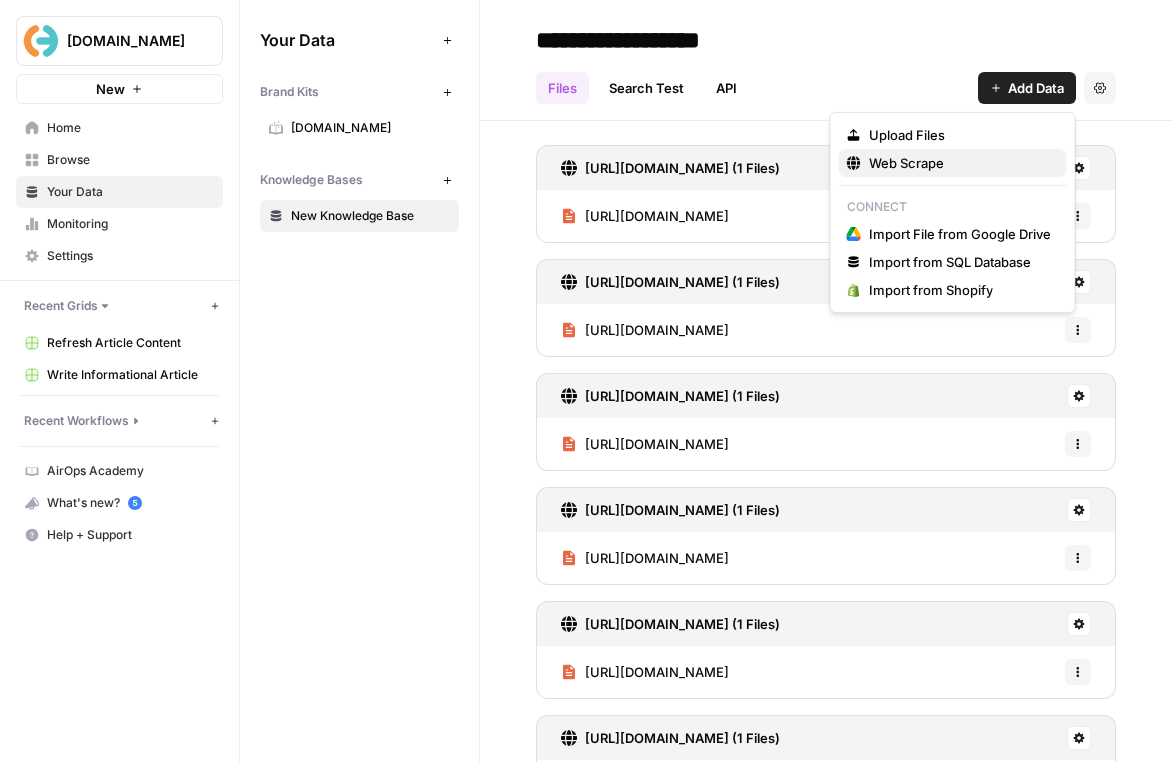 click on "Web Scrape" at bounding box center (906, 163) 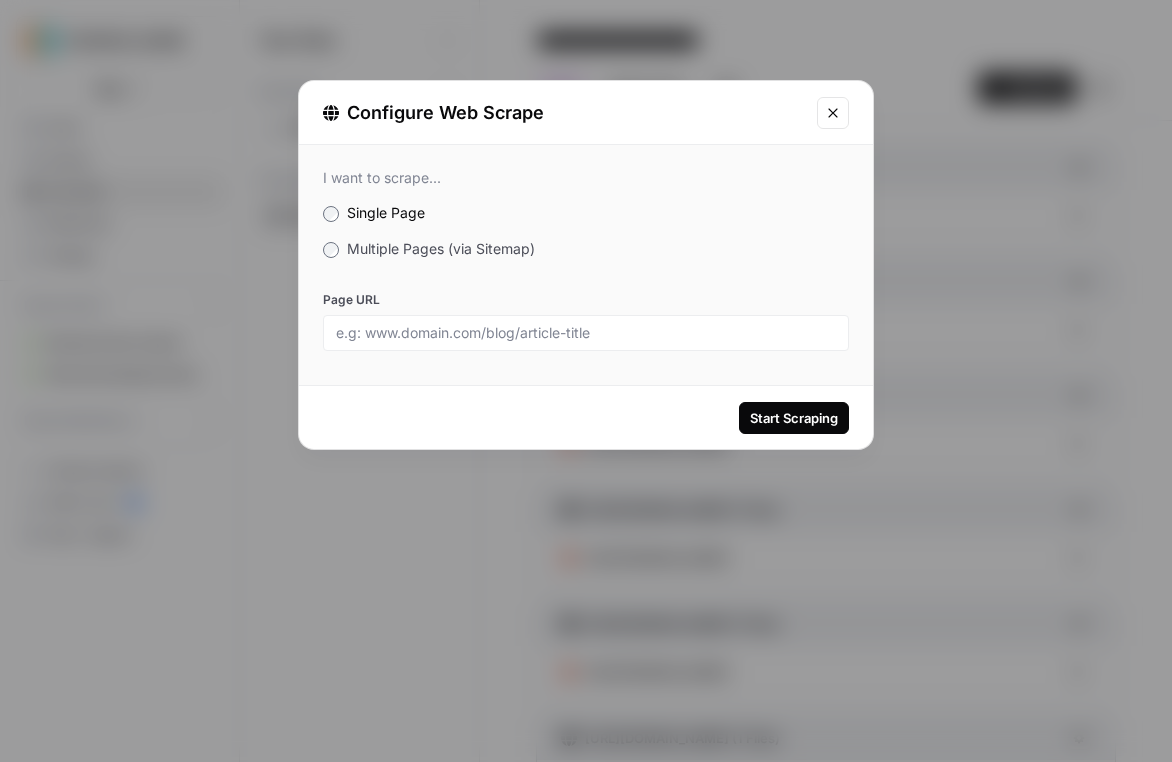 click 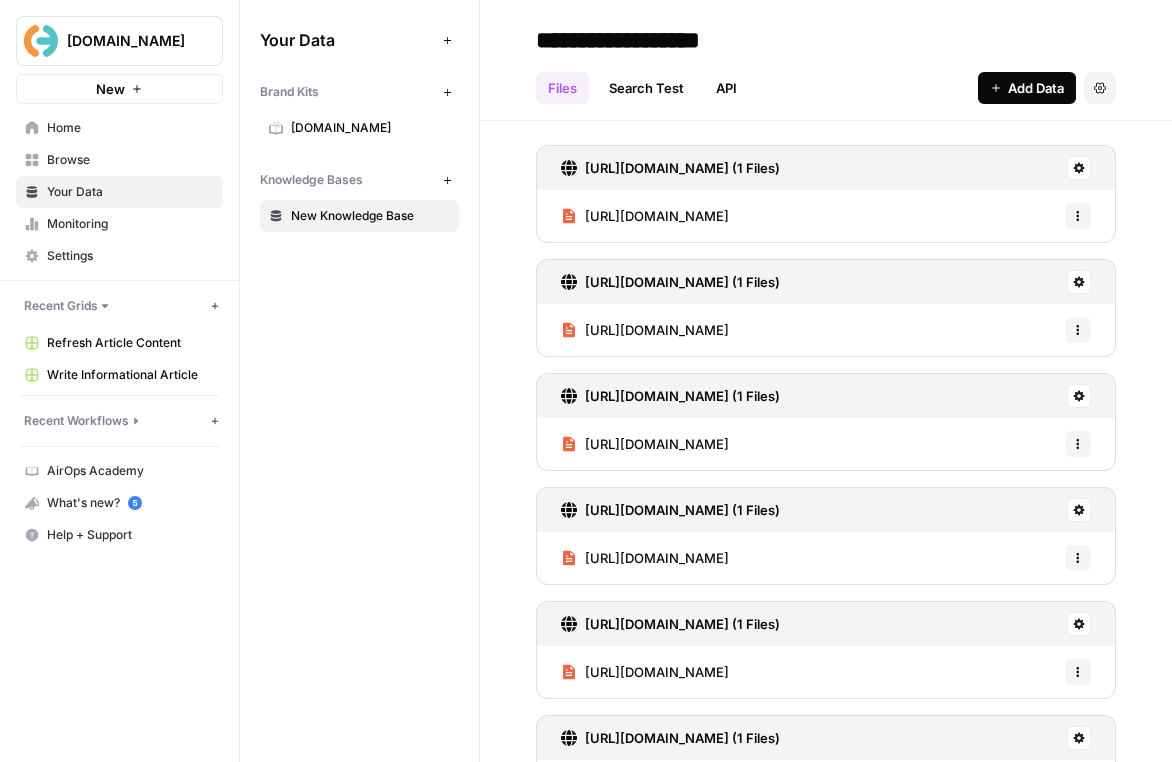 click on "Add Data" at bounding box center [1036, 88] 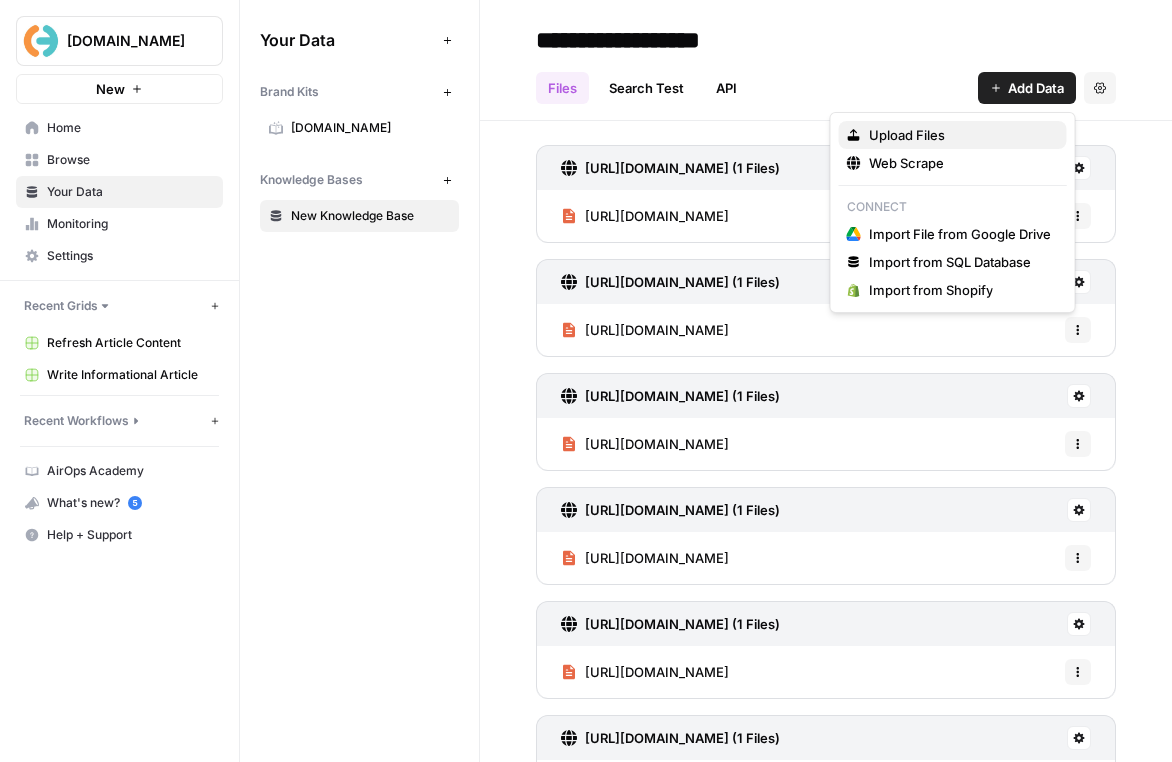 click on "Upload Files" at bounding box center [953, 135] 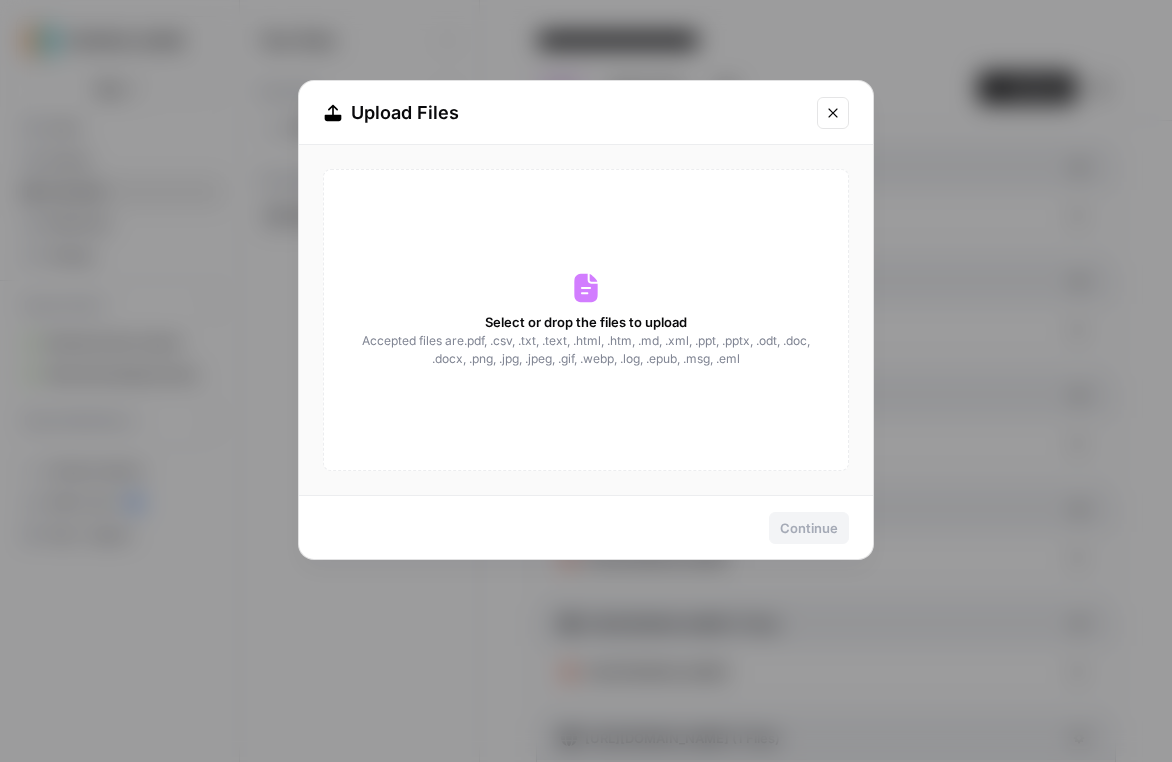 click 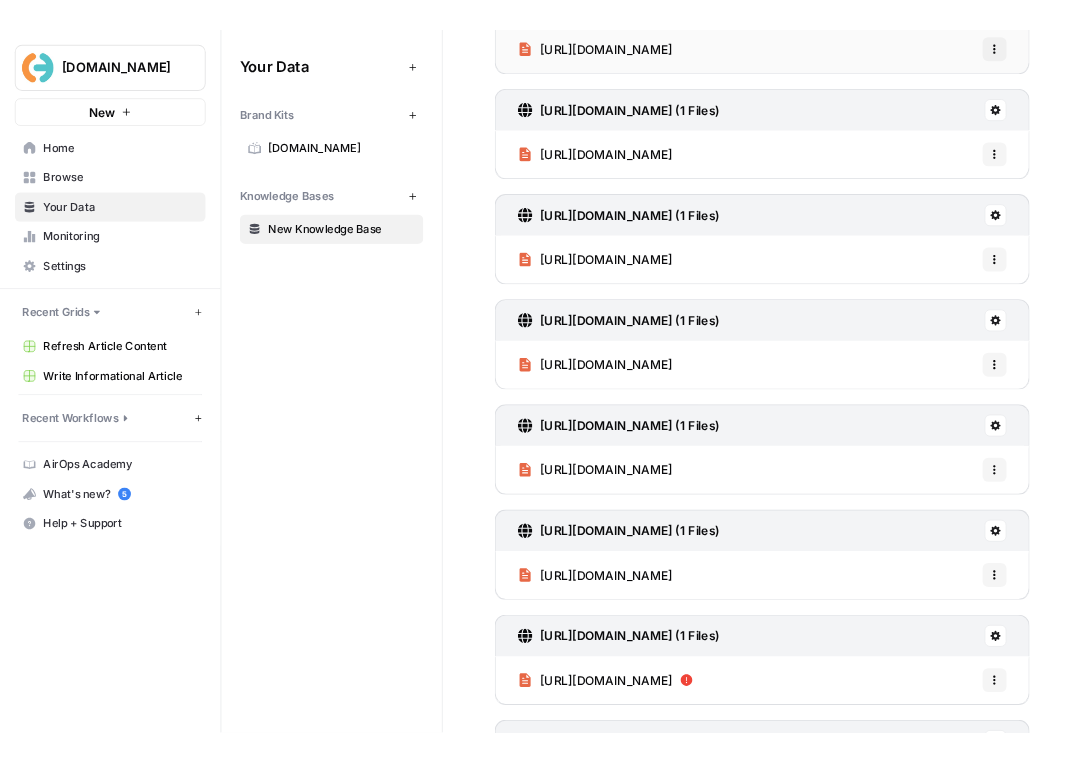 scroll, scrollTop: 0, scrollLeft: 0, axis: both 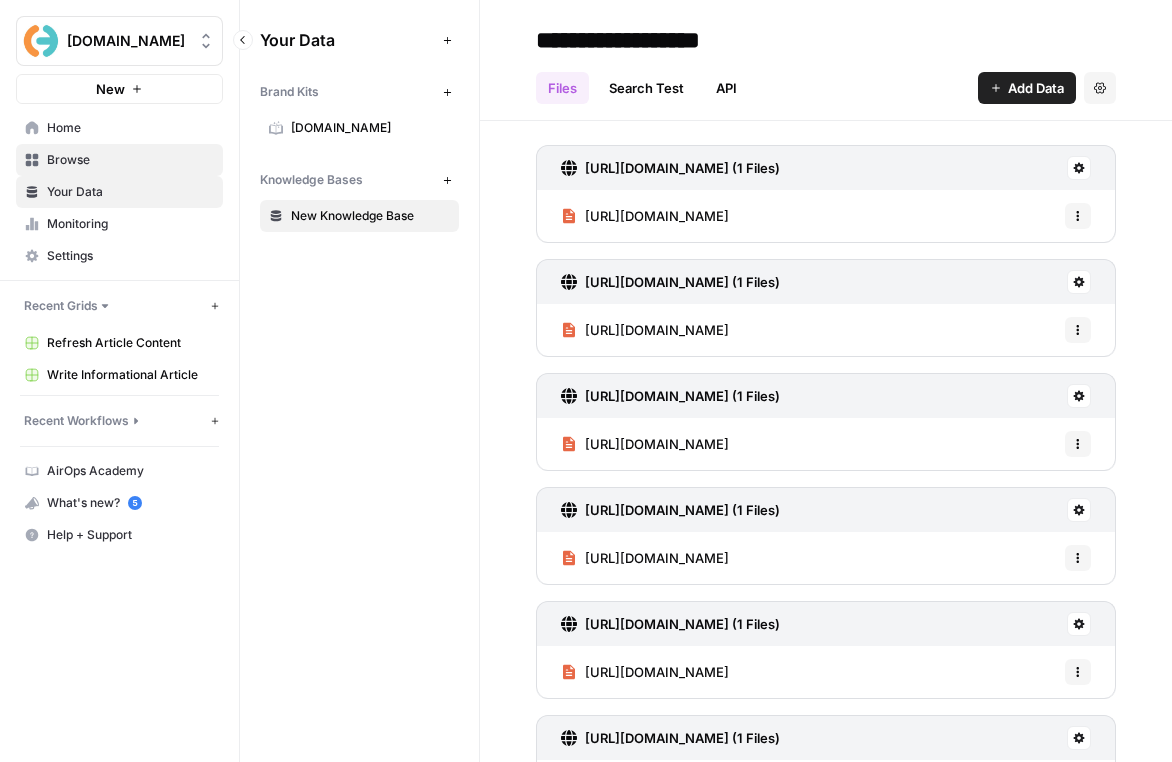 click on "Browse" at bounding box center (130, 160) 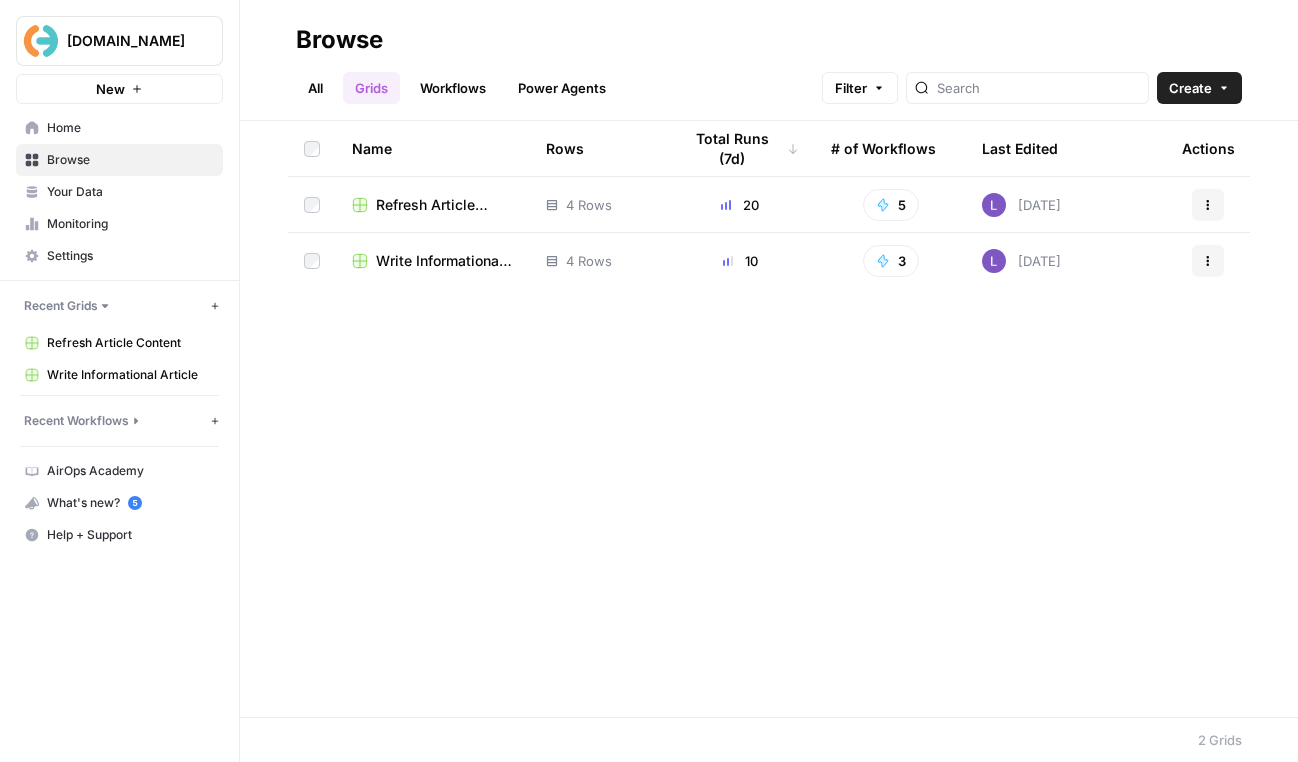 click on "Write Informational Article" at bounding box center [445, 261] 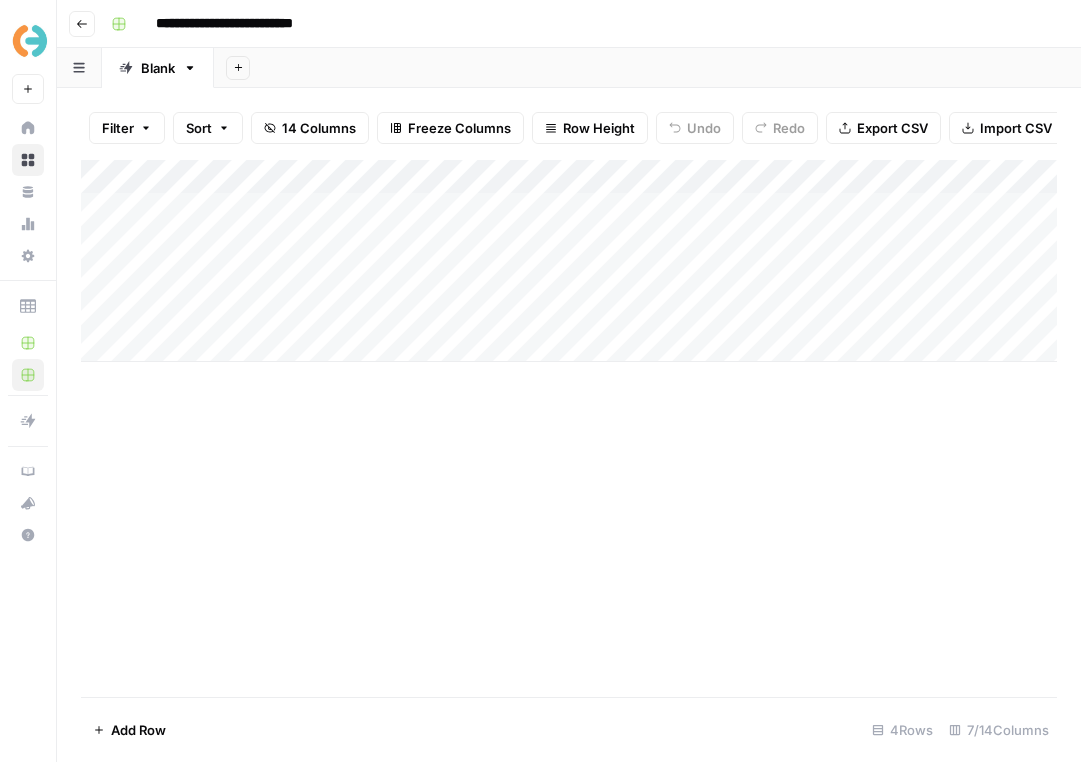 scroll, scrollTop: 0, scrollLeft: 3, axis: horizontal 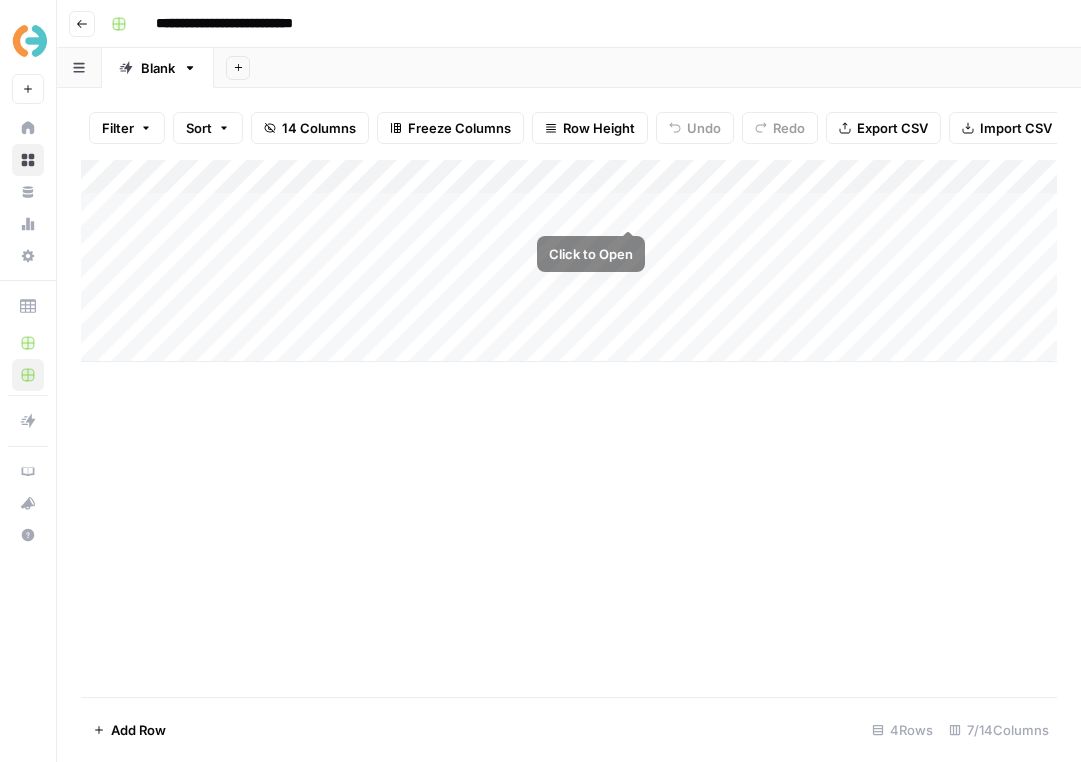 click on "Add Column" at bounding box center (569, 261) 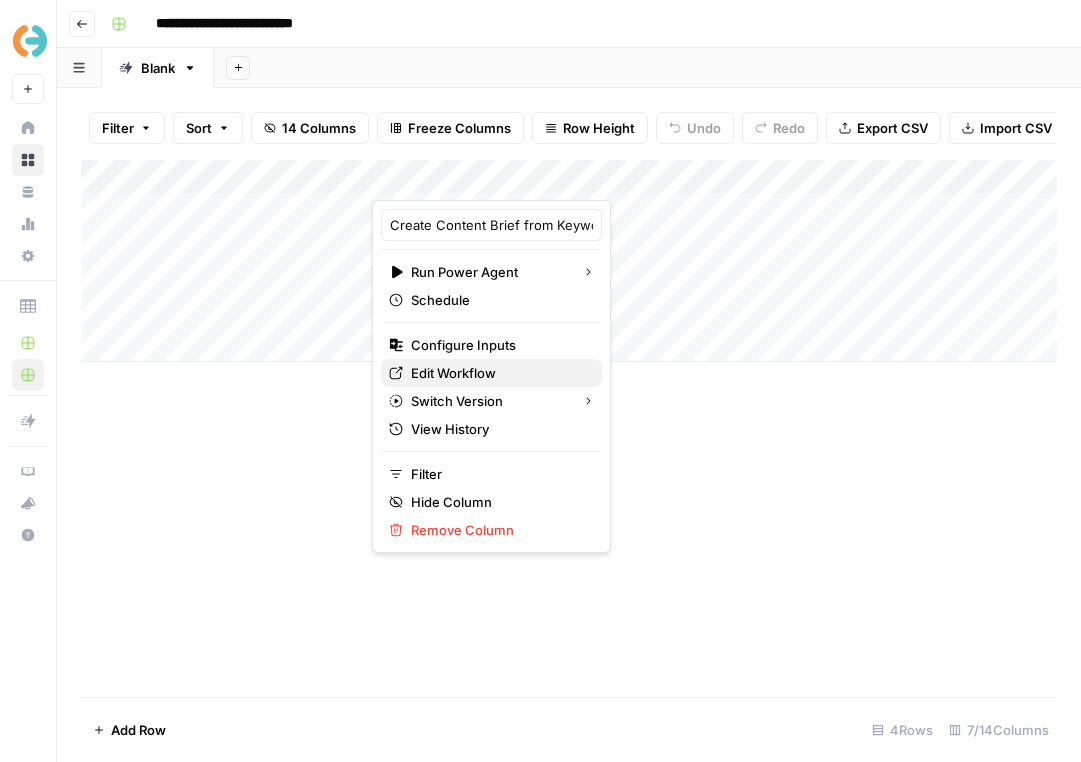 click on "Edit Workflow" at bounding box center (453, 373) 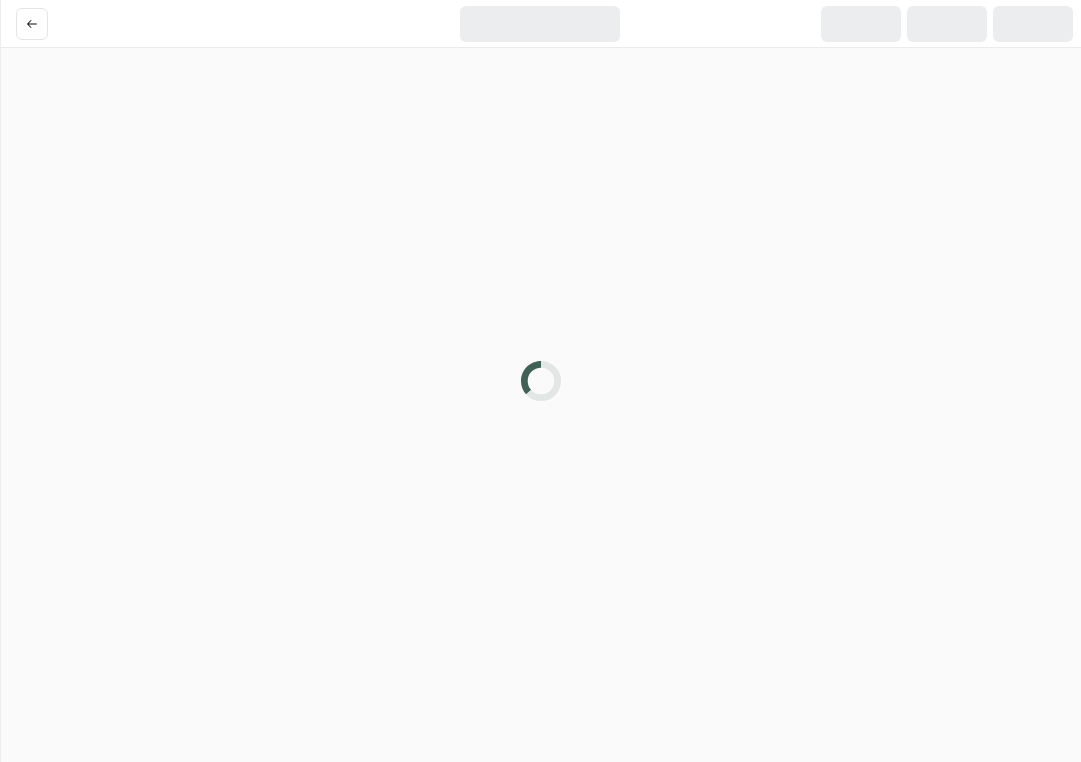 scroll, scrollTop: 0, scrollLeft: 0, axis: both 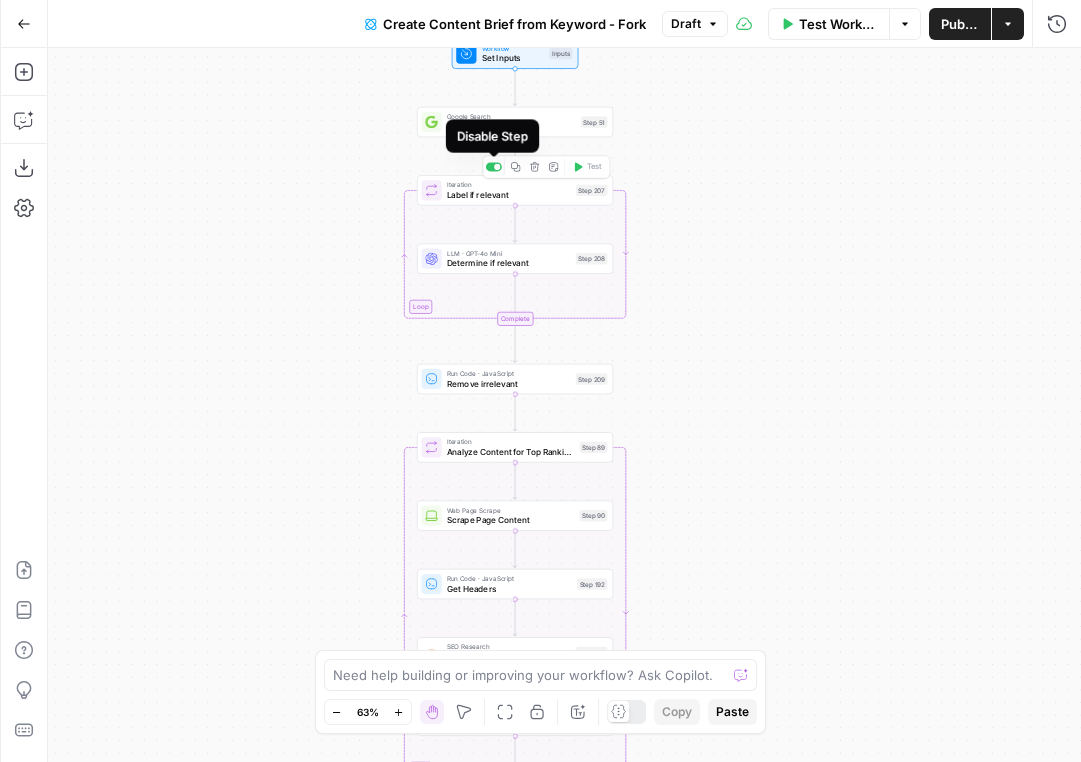 click on "Disable Step" at bounding box center (492, 135) 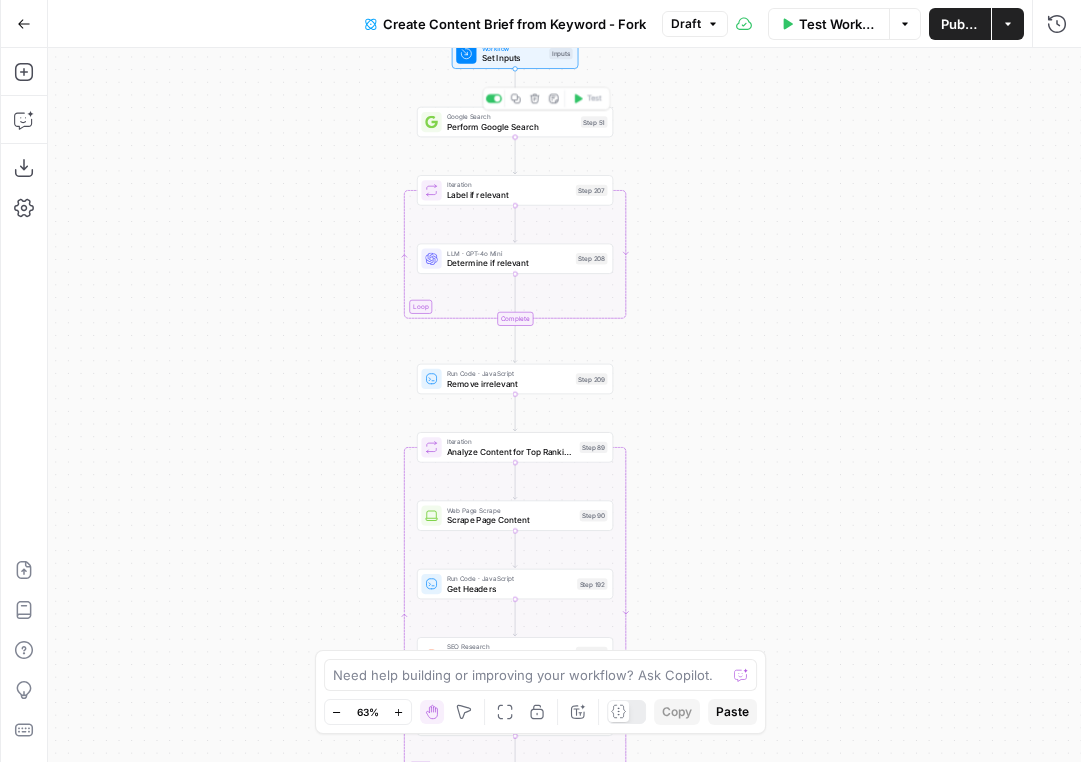 click 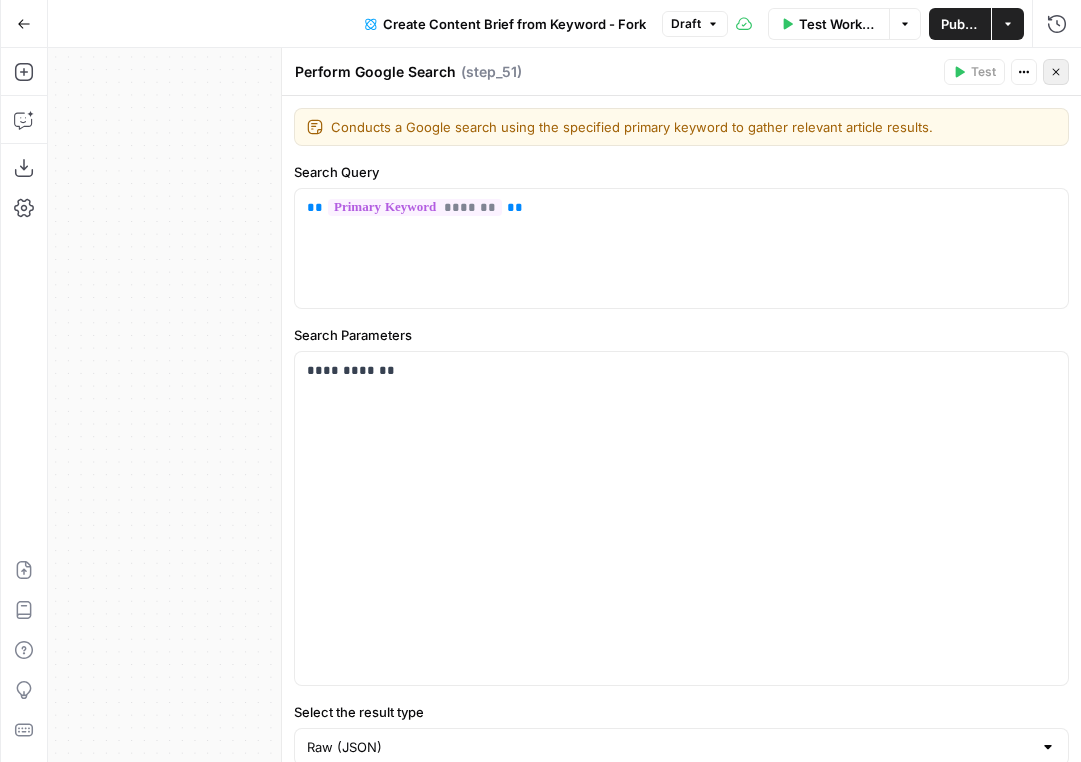 click 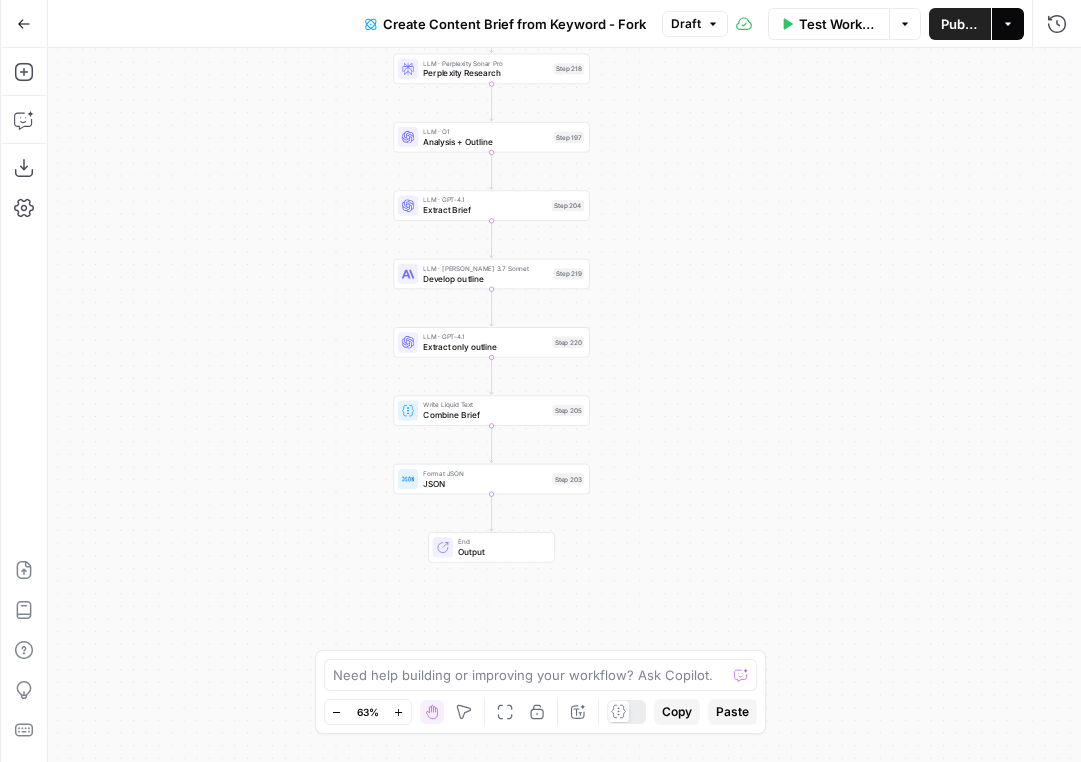 click on "Actions" at bounding box center [1008, 24] 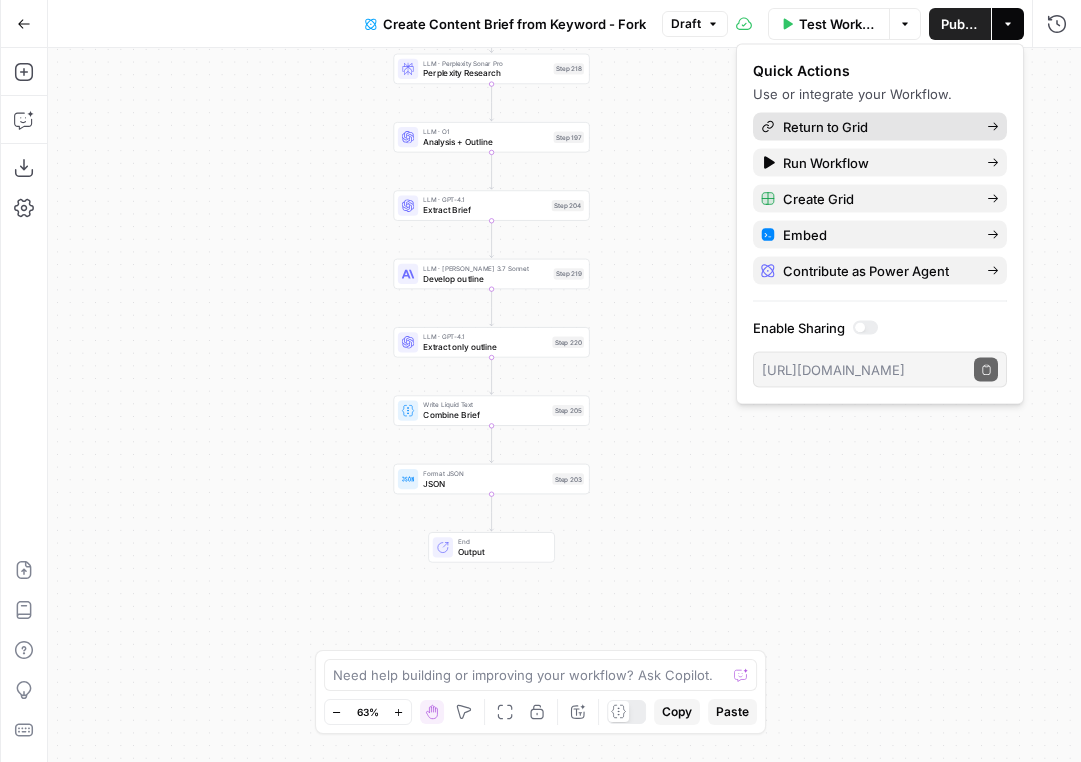 click on "Return to Grid" at bounding box center [880, 127] 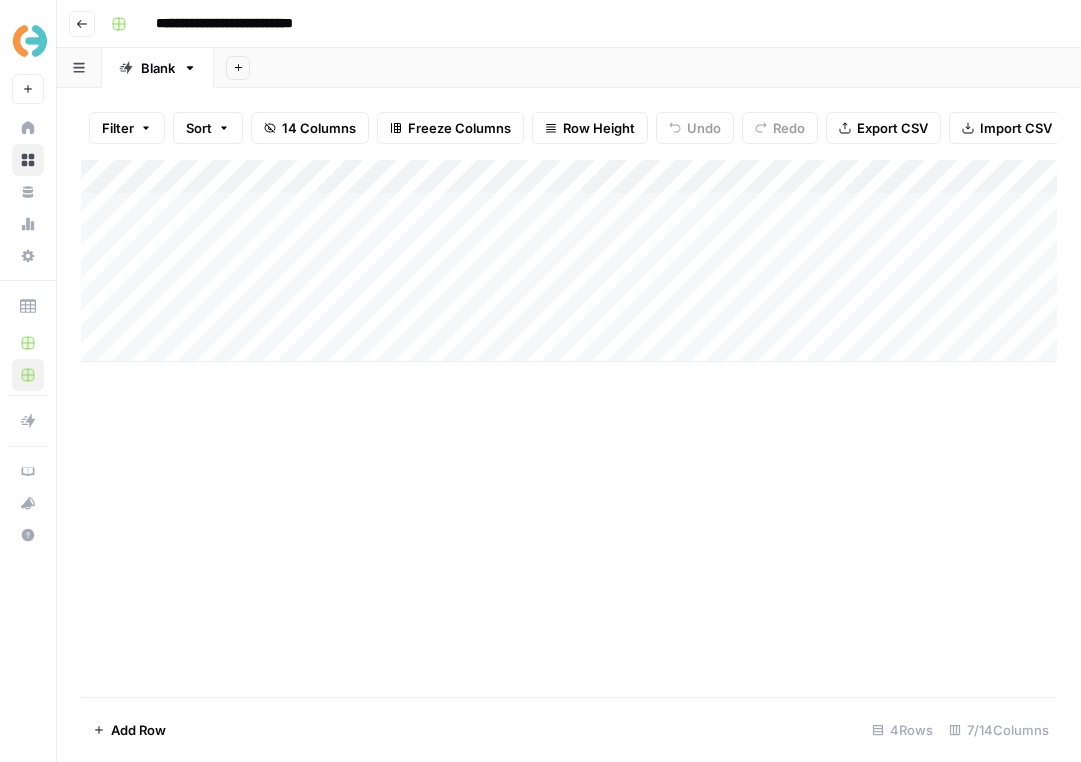 click on "Add Column" at bounding box center [569, 261] 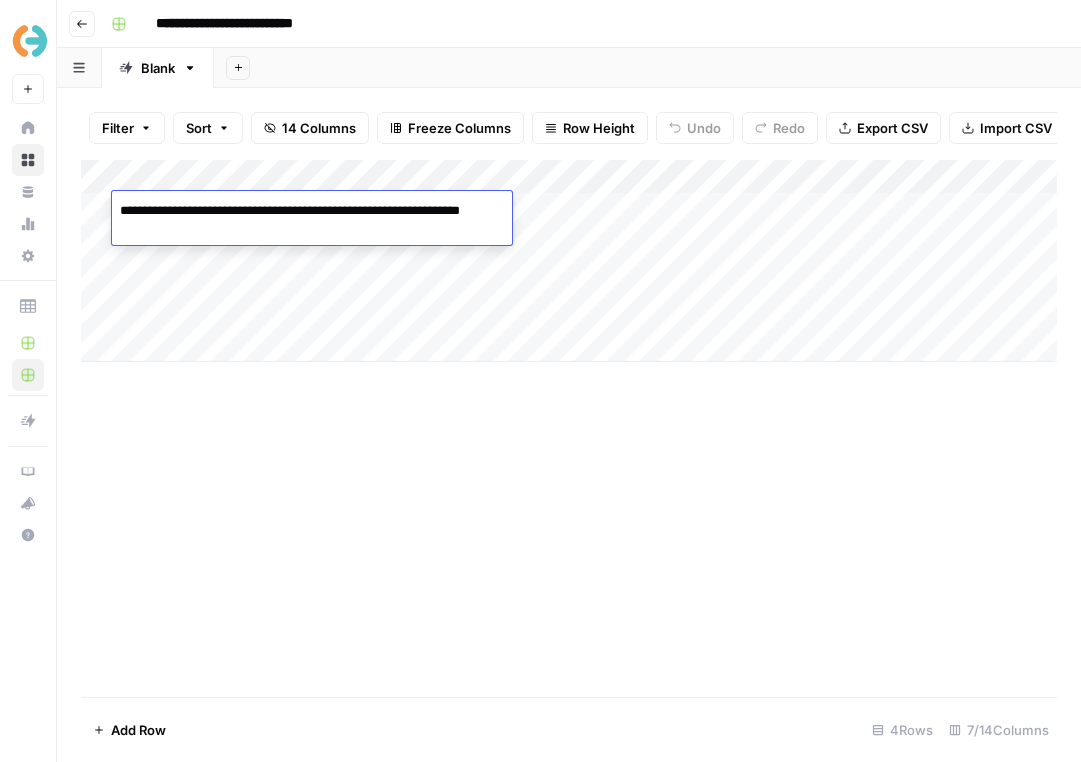 click on "Add Column" at bounding box center [569, 261] 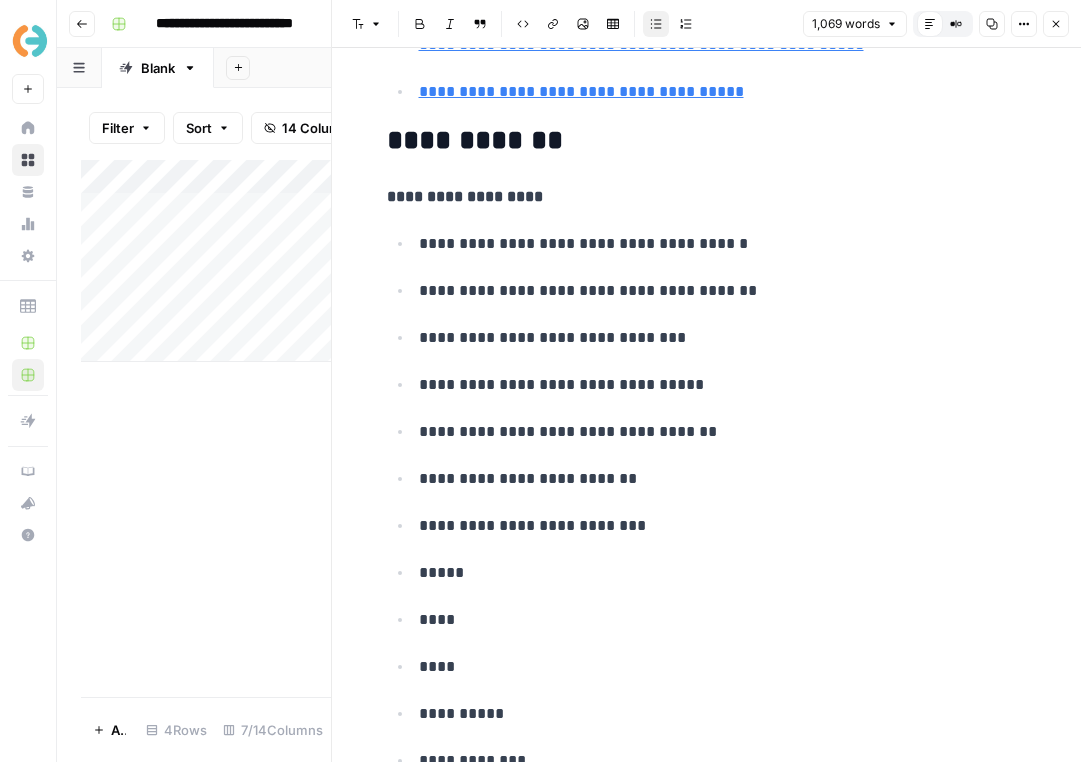 scroll, scrollTop: 6353, scrollLeft: 0, axis: vertical 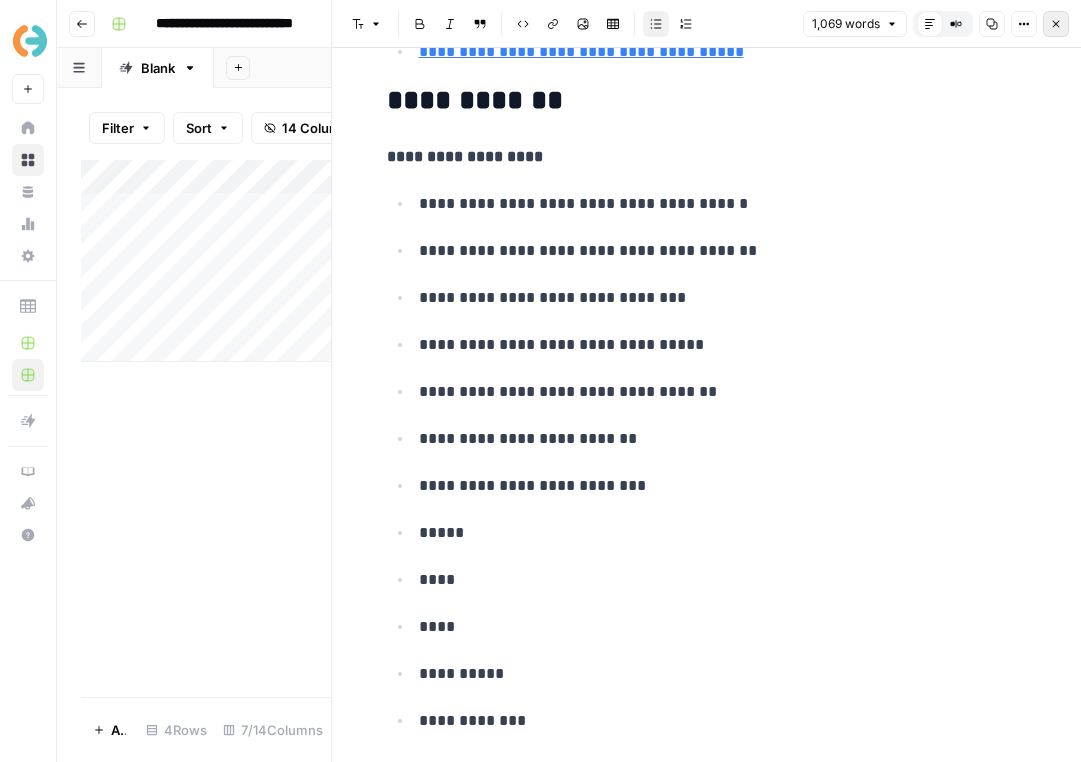 click 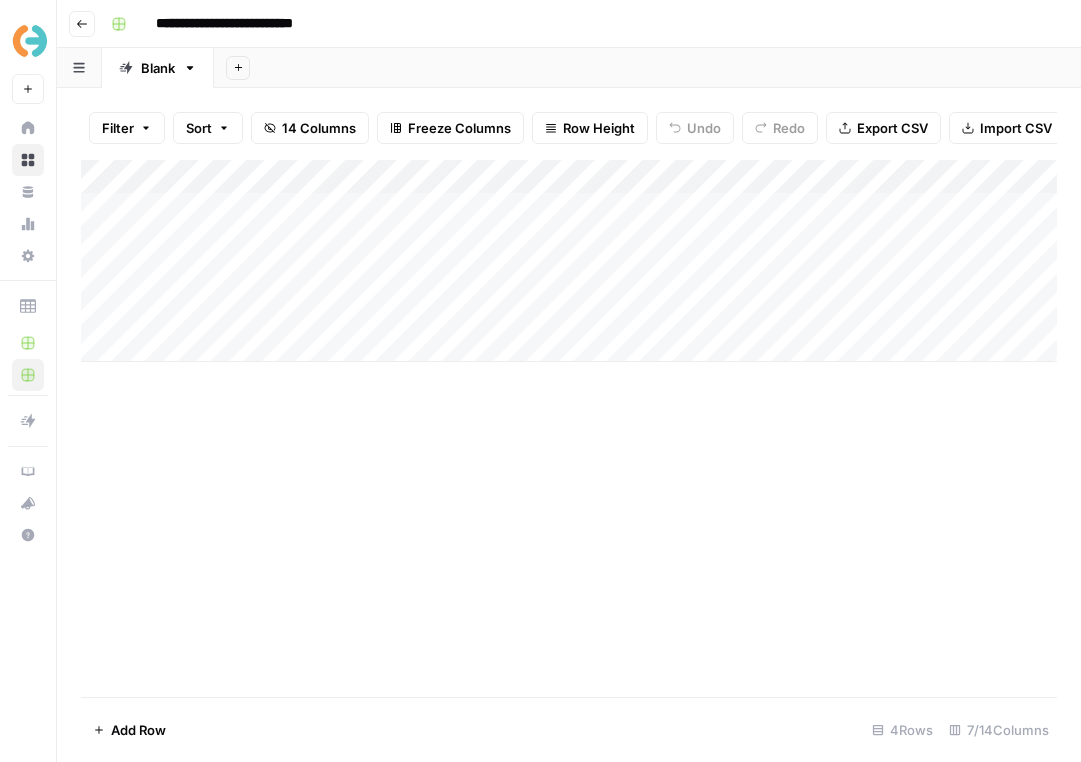 scroll, scrollTop: 0, scrollLeft: 39, axis: horizontal 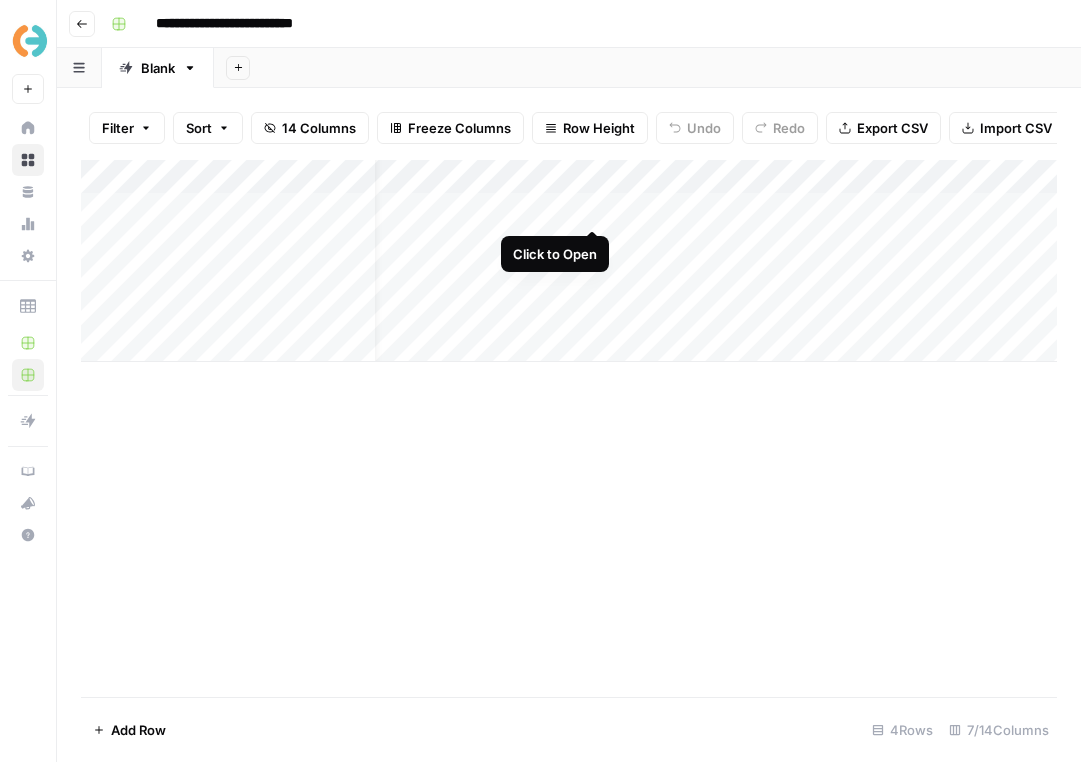 click on "Add Column" at bounding box center (569, 261) 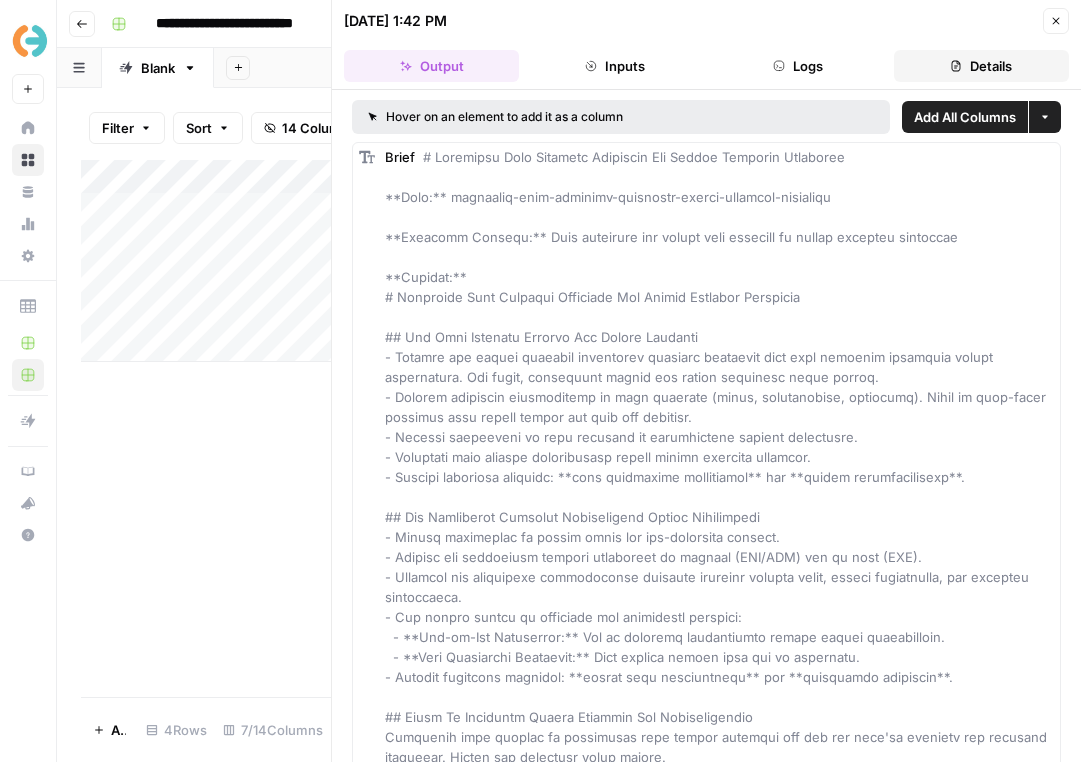 click on "Details" at bounding box center (981, 66) 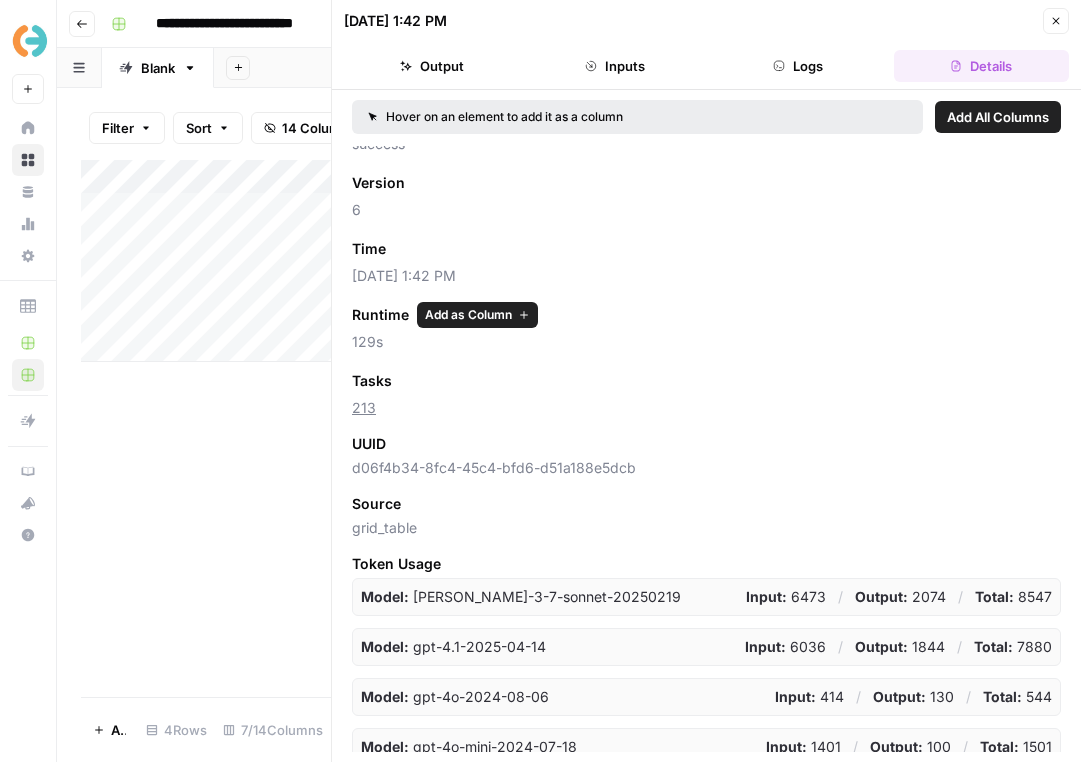 scroll, scrollTop: 78, scrollLeft: 0, axis: vertical 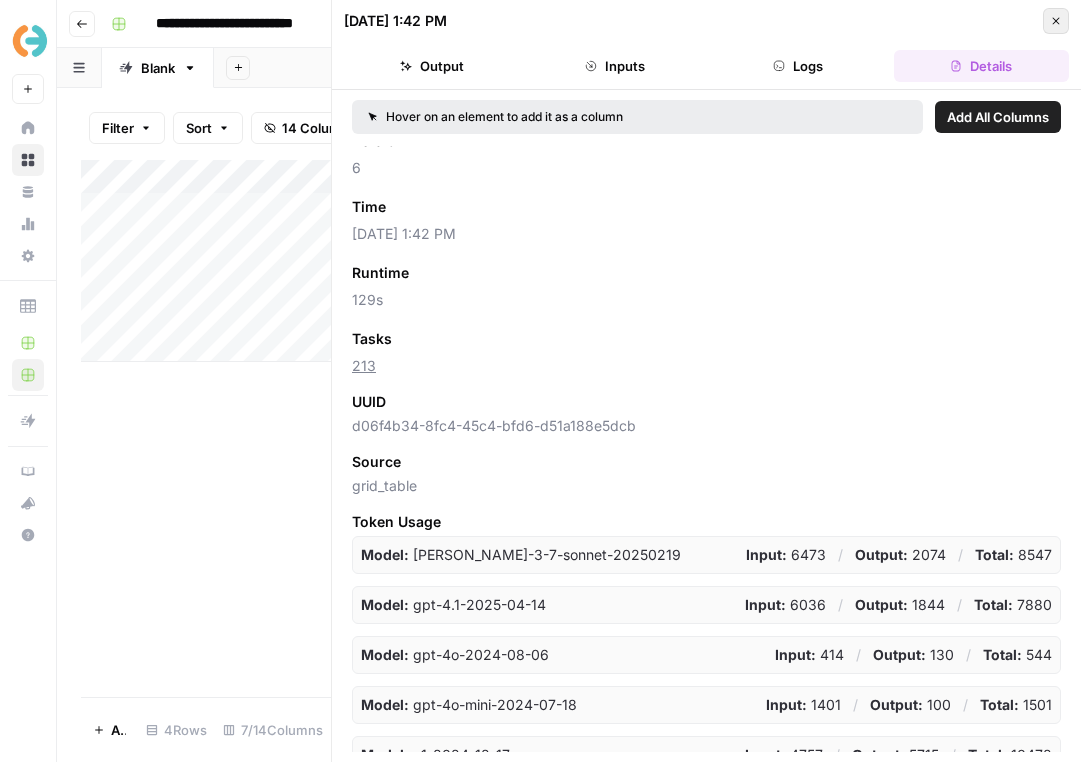 click 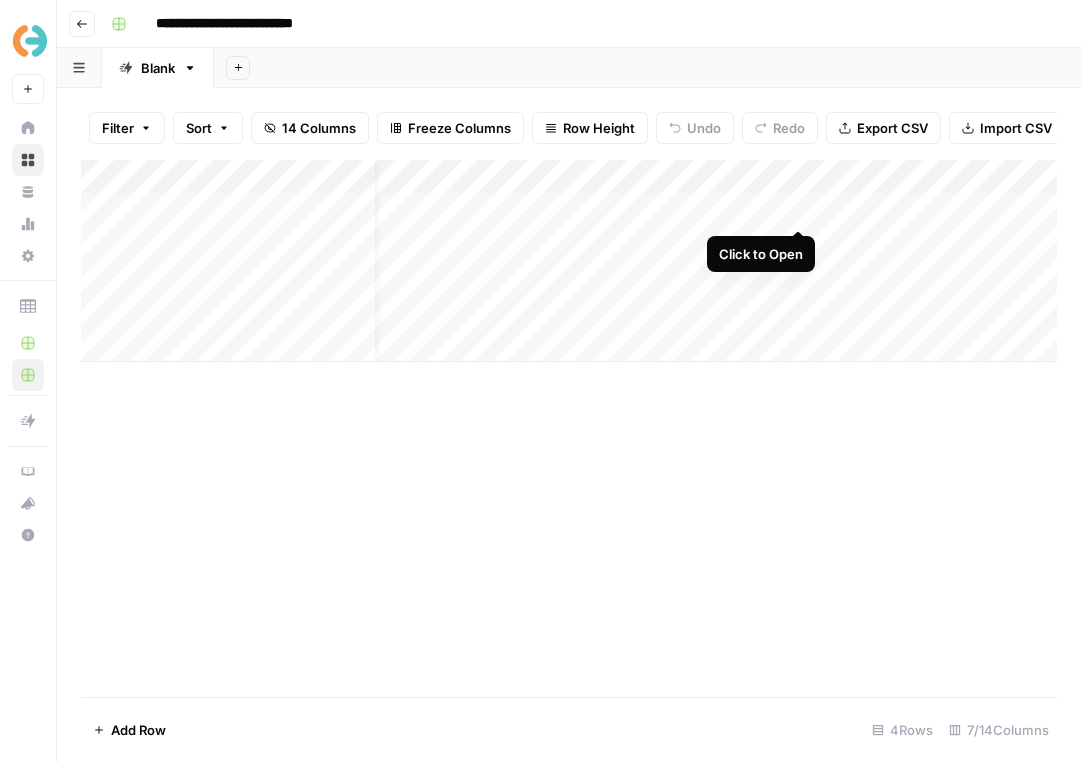 click on "Add Column" at bounding box center [569, 261] 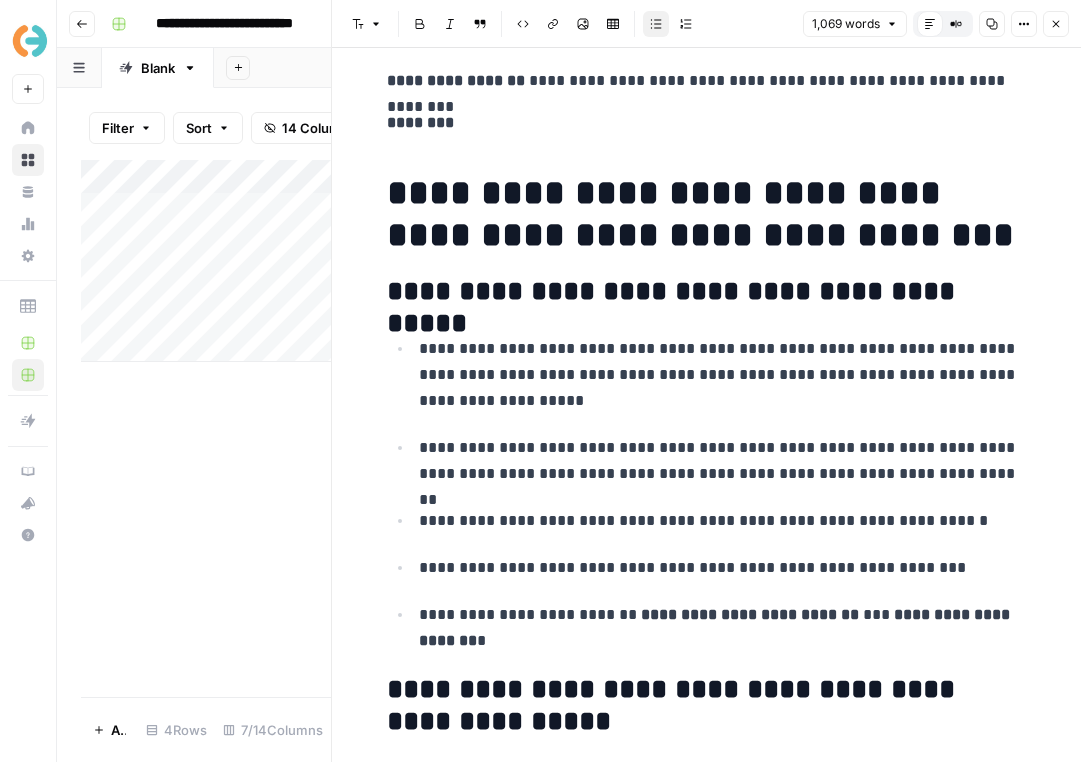 scroll, scrollTop: 247, scrollLeft: 0, axis: vertical 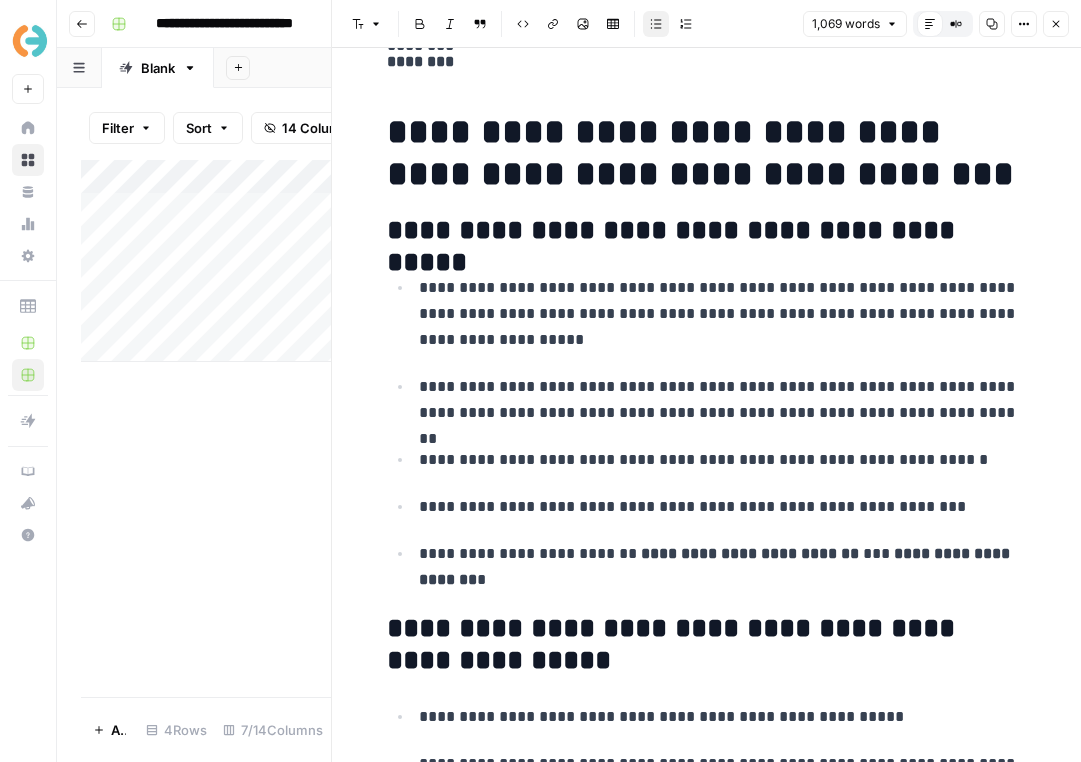 click on "**********" at bounding box center [723, 314] 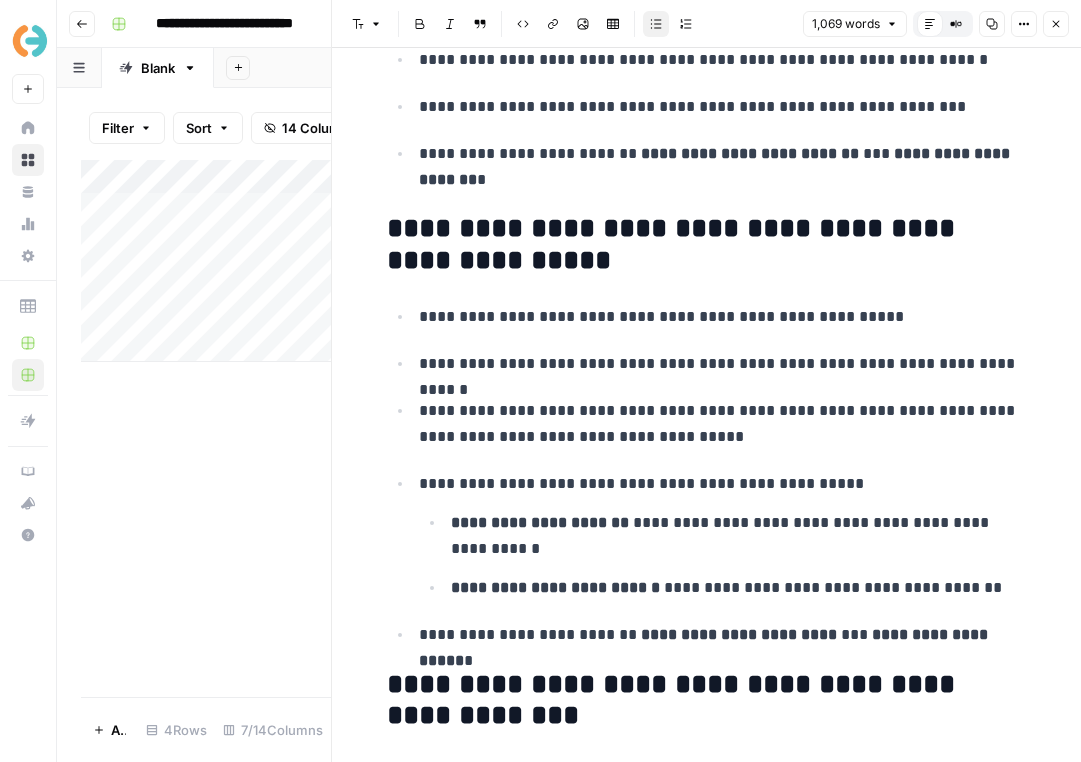 scroll, scrollTop: 650, scrollLeft: 0, axis: vertical 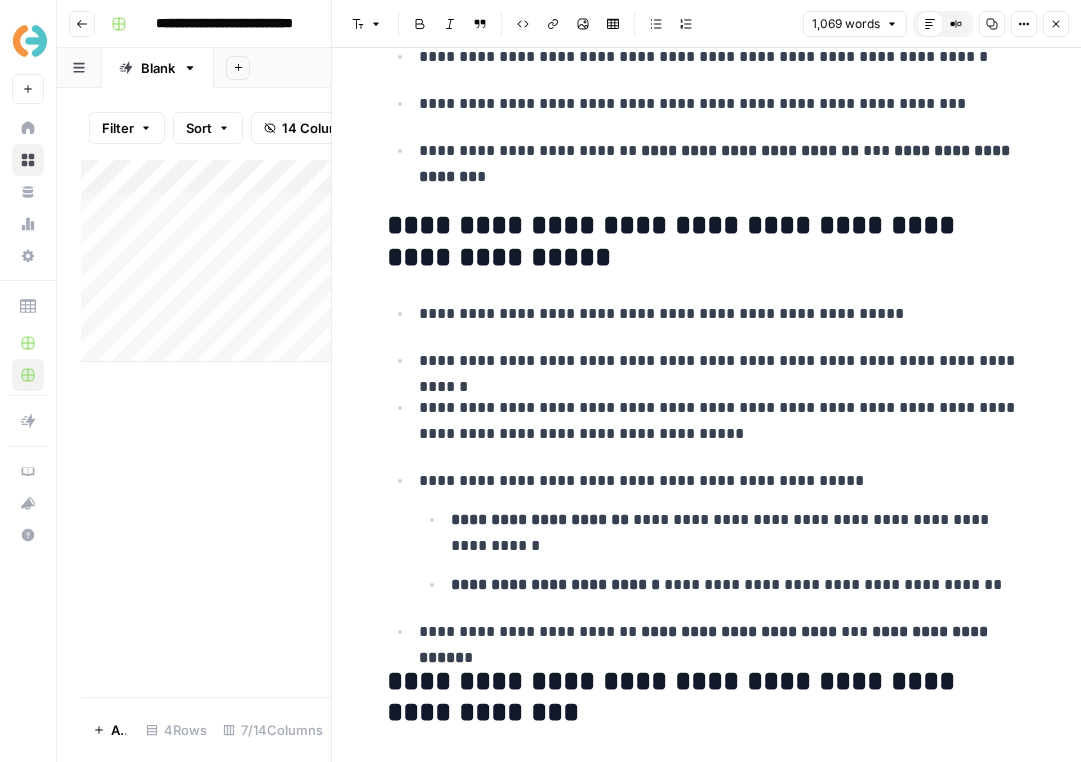click on "**********" at bounding box center (707, 242) 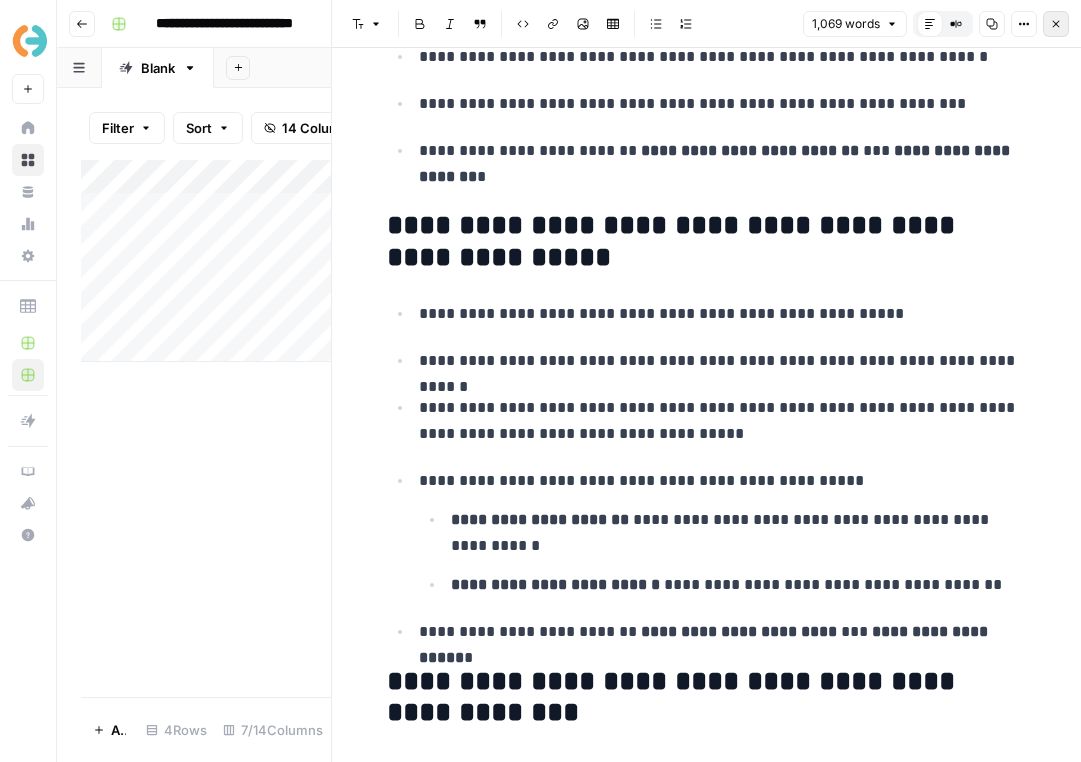 click 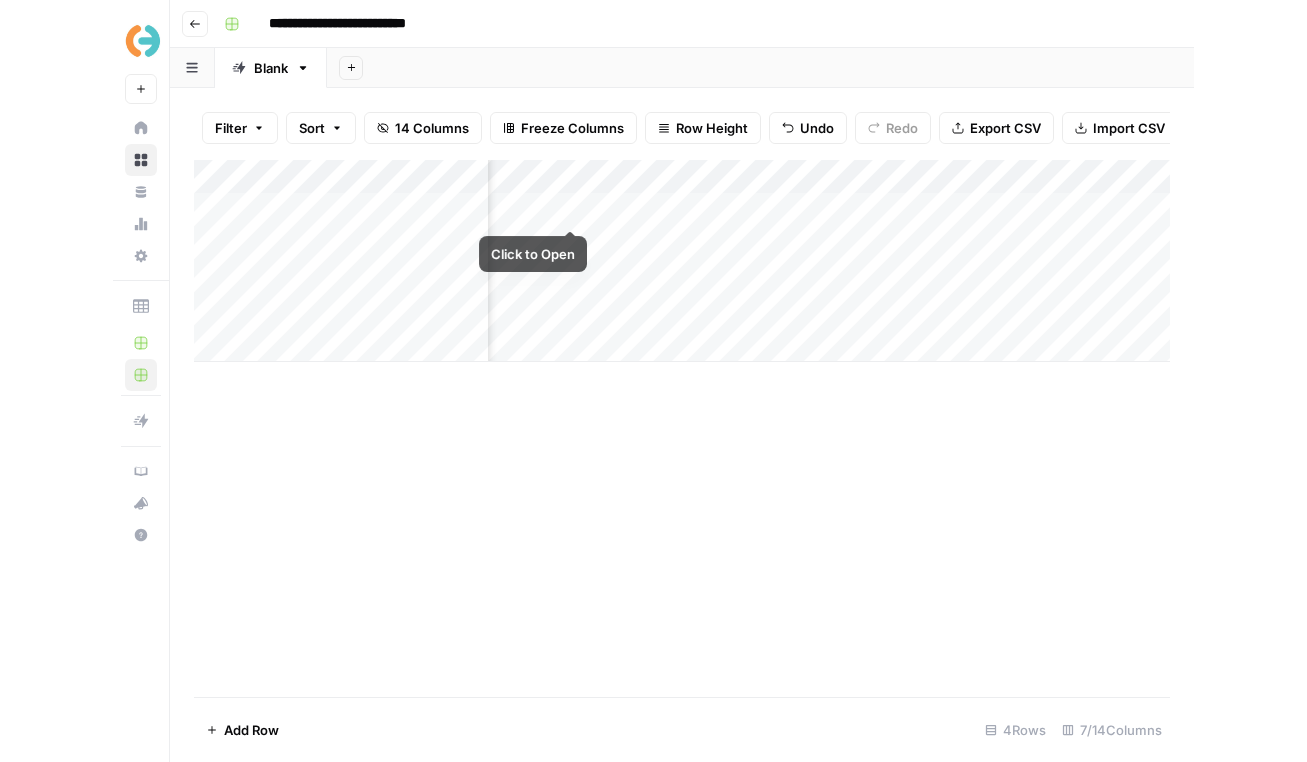 scroll, scrollTop: 0, scrollLeft: 215, axis: horizontal 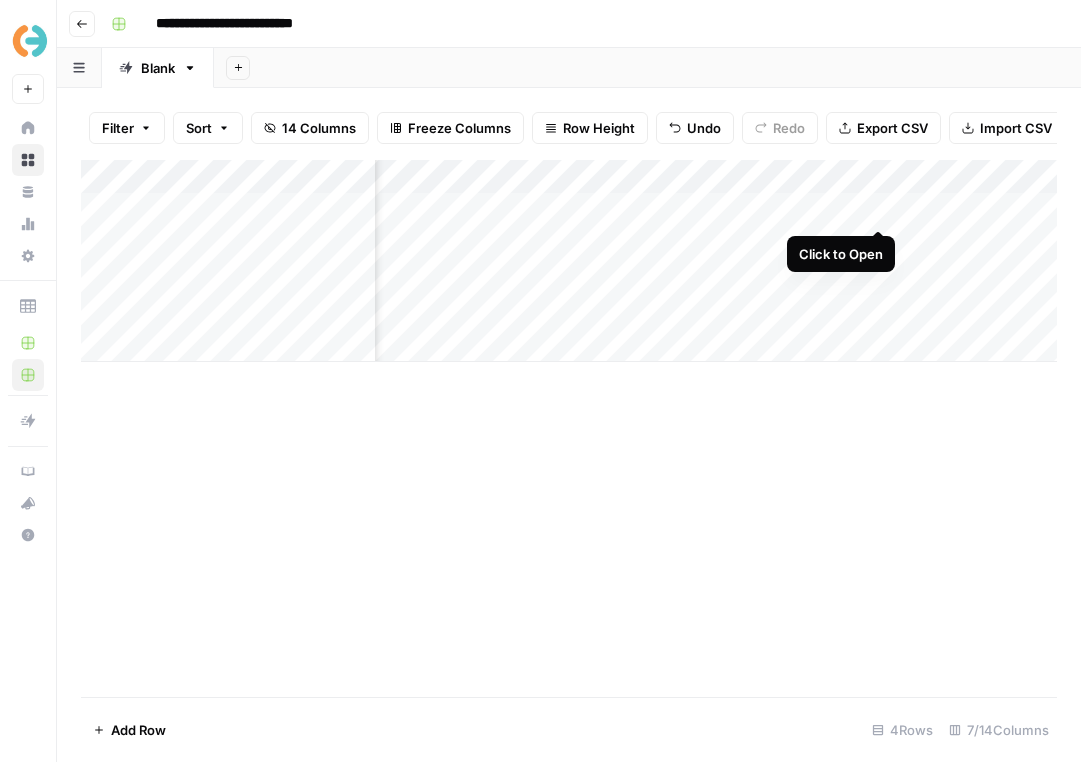 click on "Add Column" at bounding box center (569, 261) 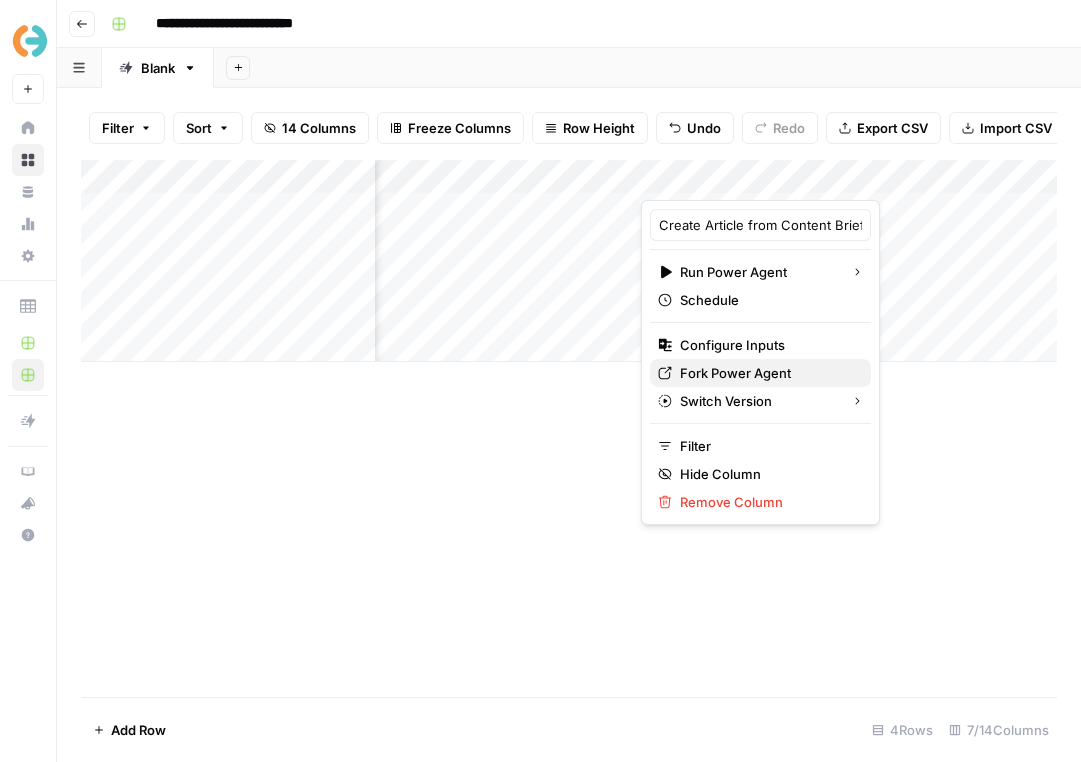 click on "Fork Power Agent" at bounding box center (735, 373) 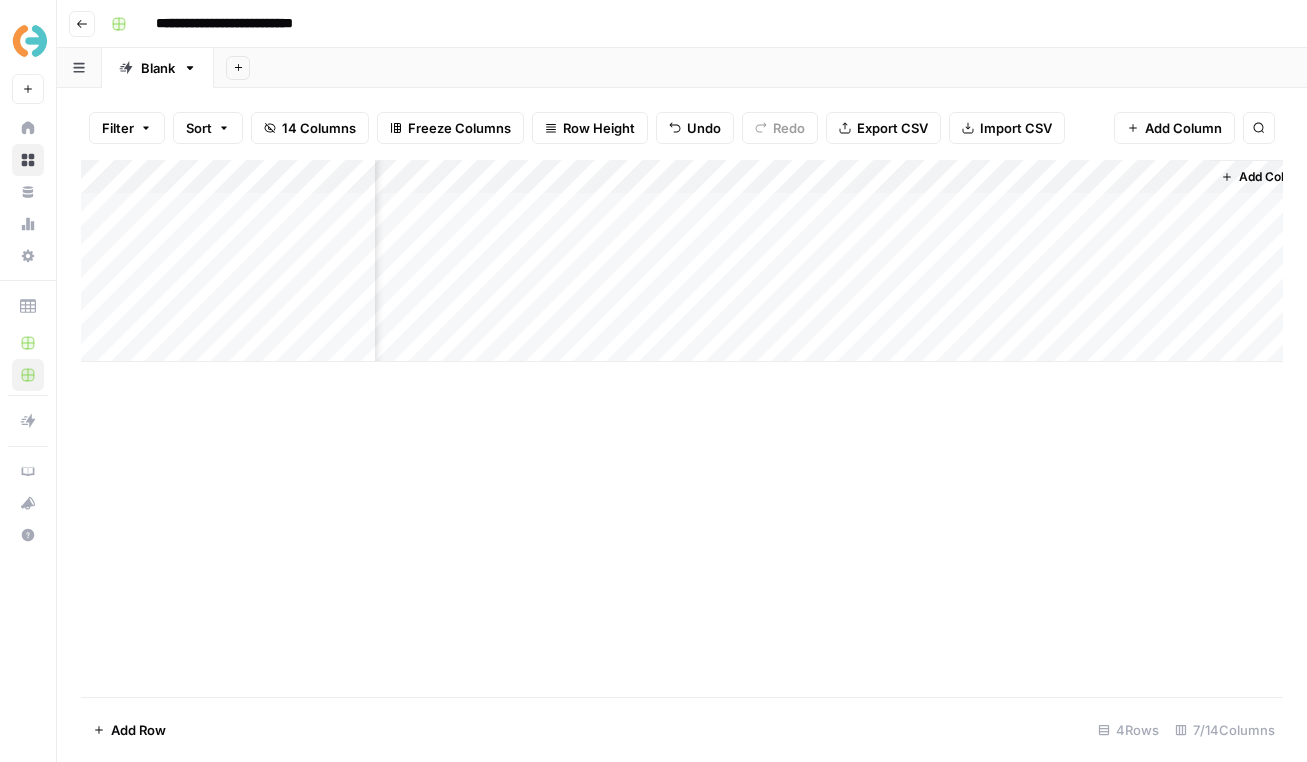 scroll, scrollTop: 0, scrollLeft: 610, axis: horizontal 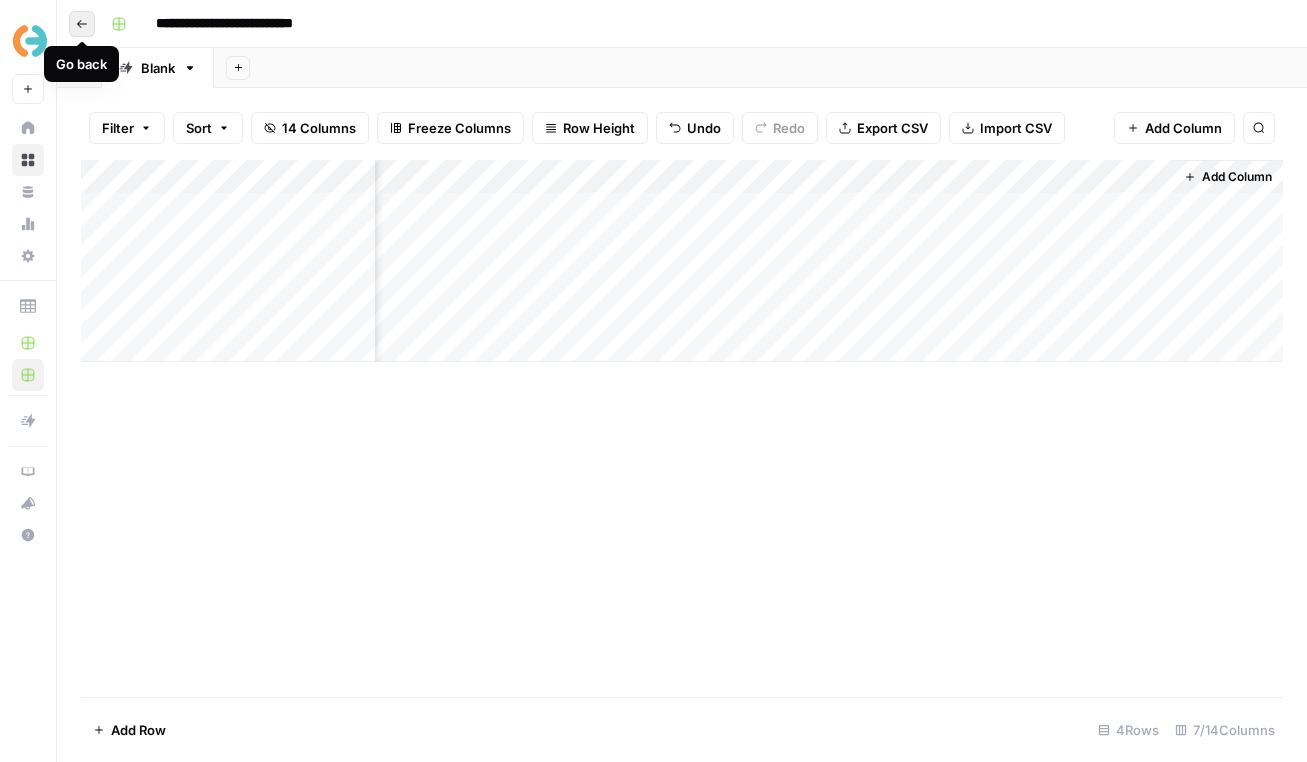 click on "Go back" at bounding box center (82, 24) 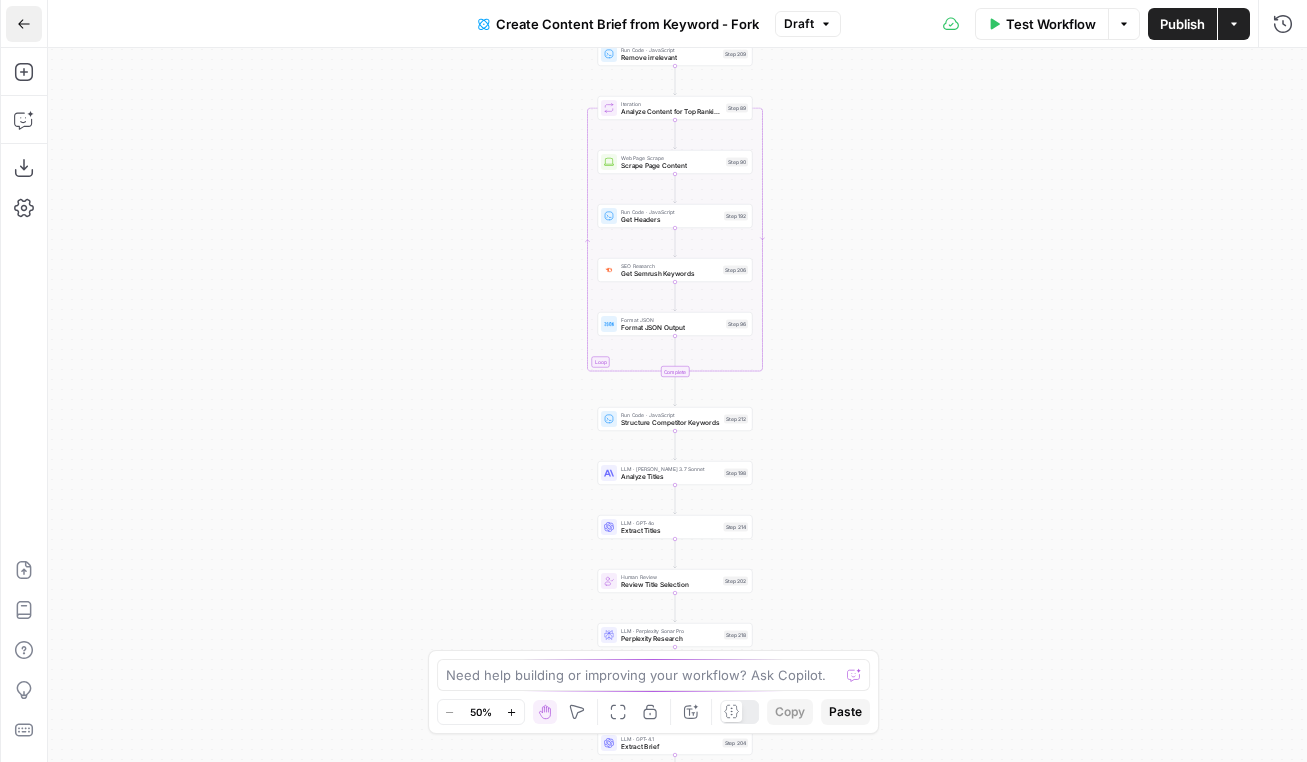 click 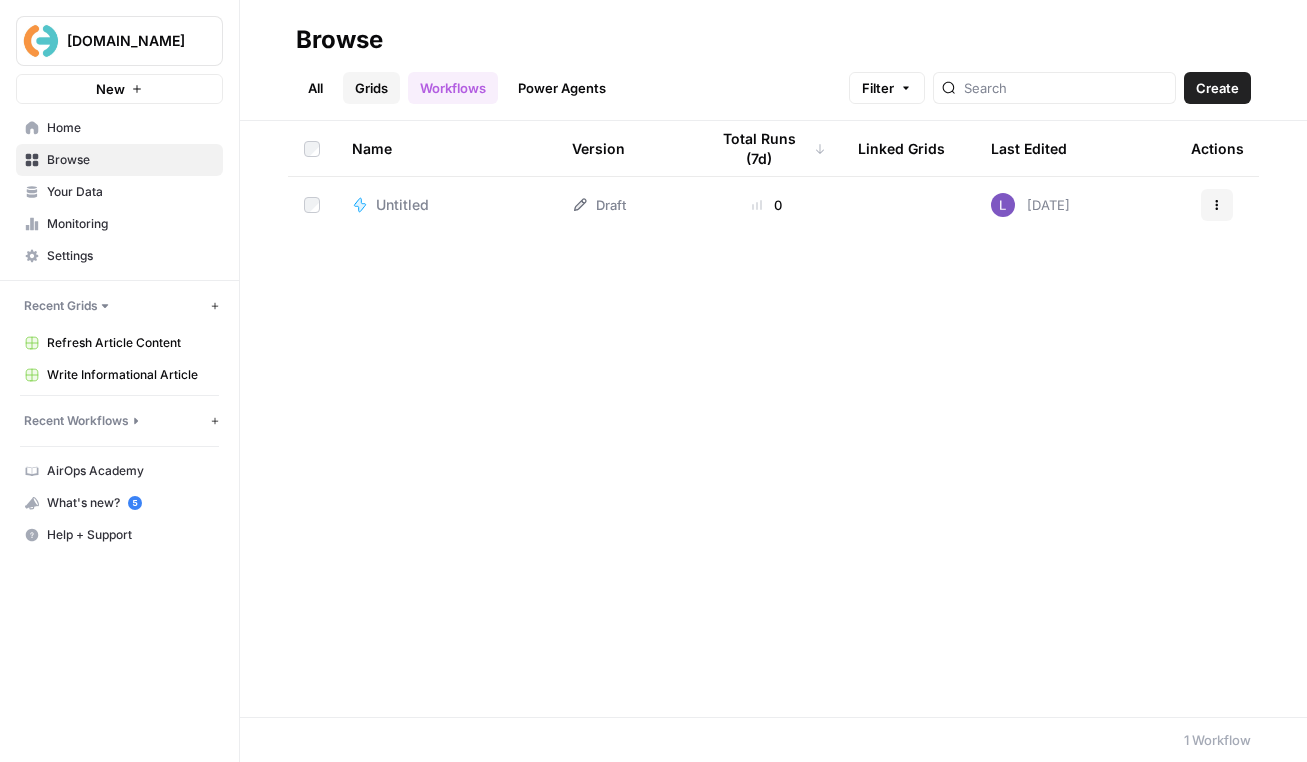 click on "Grids" at bounding box center [371, 88] 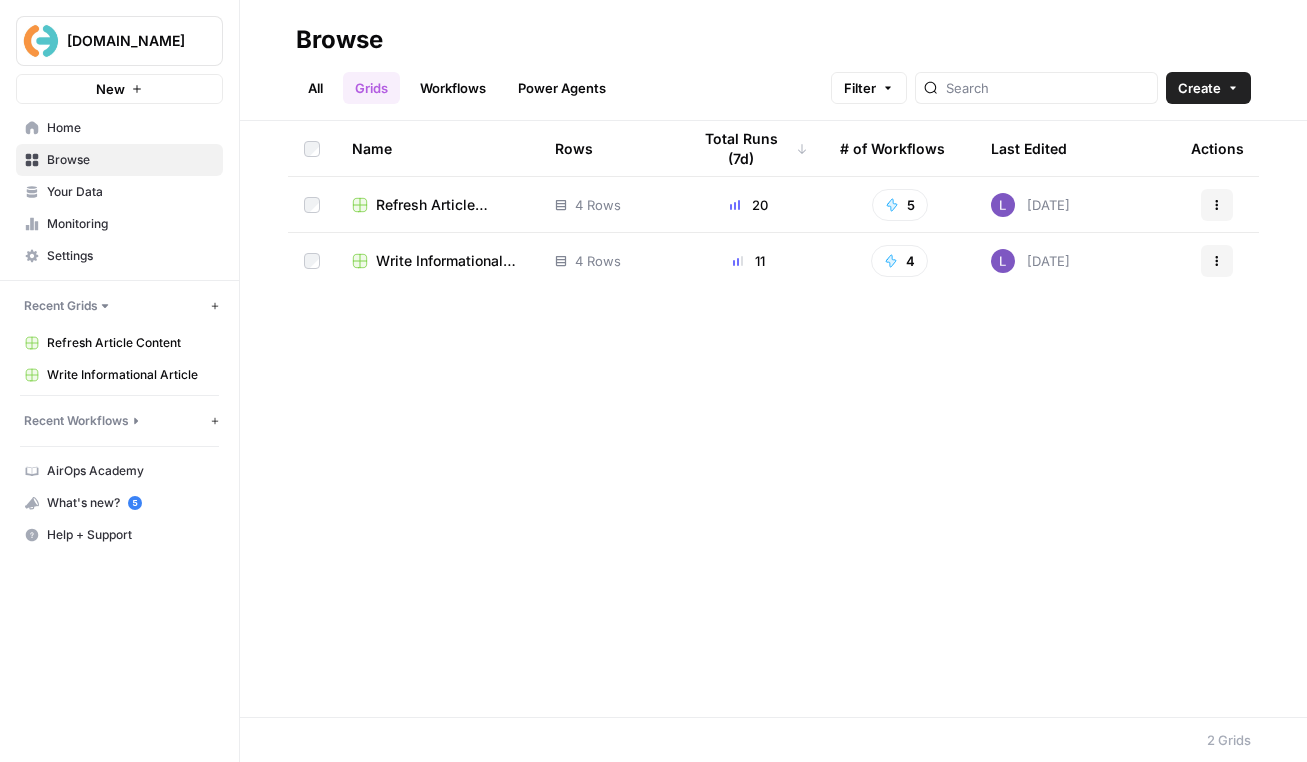 click on "Refresh Article Content" at bounding box center [449, 205] 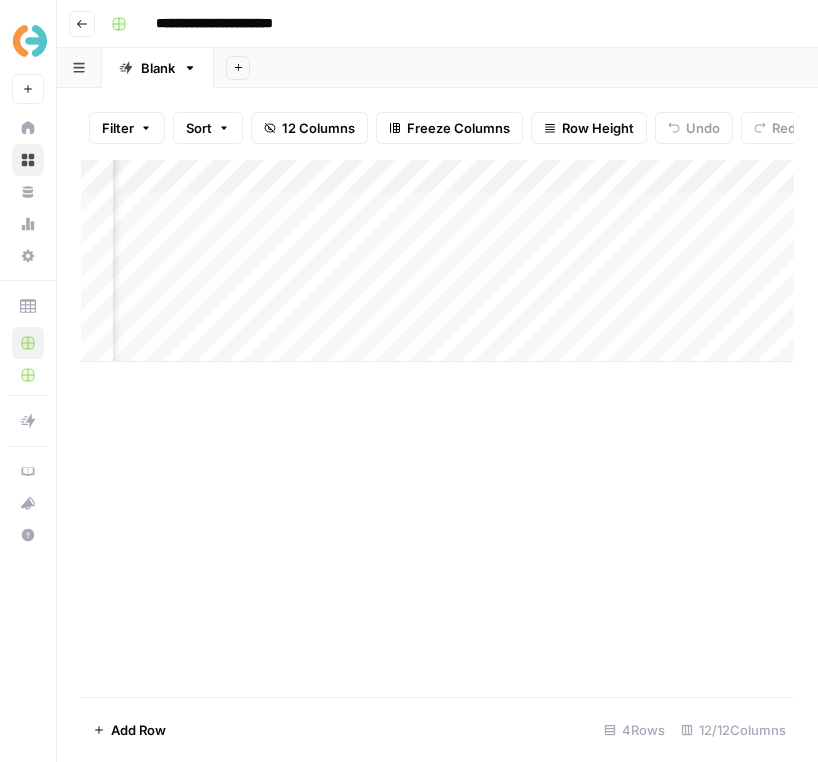 scroll, scrollTop: 0, scrollLeft: 789, axis: horizontal 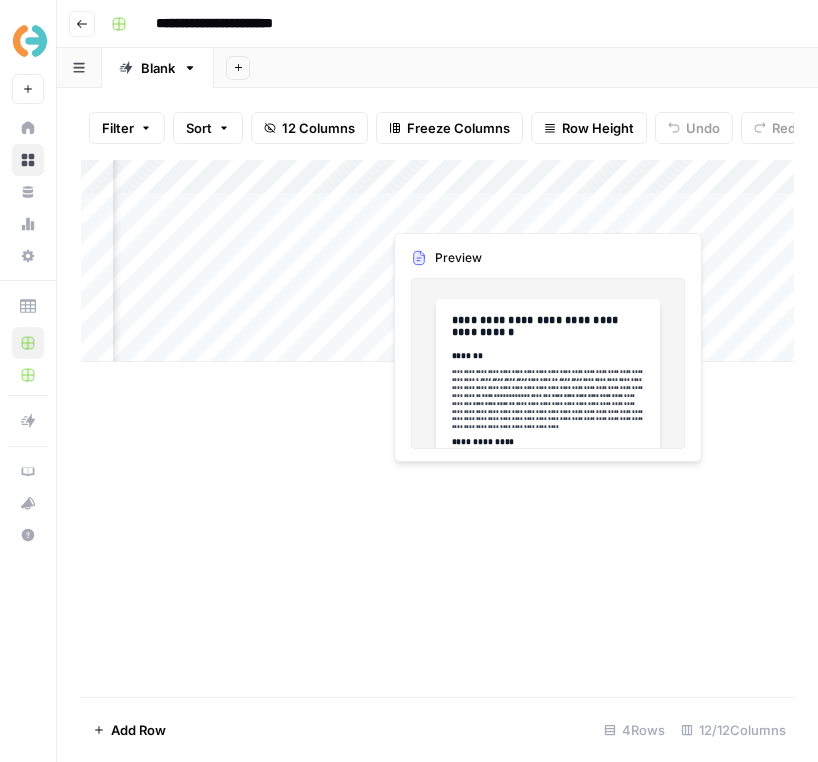 click on "Add Column" at bounding box center [437, 261] 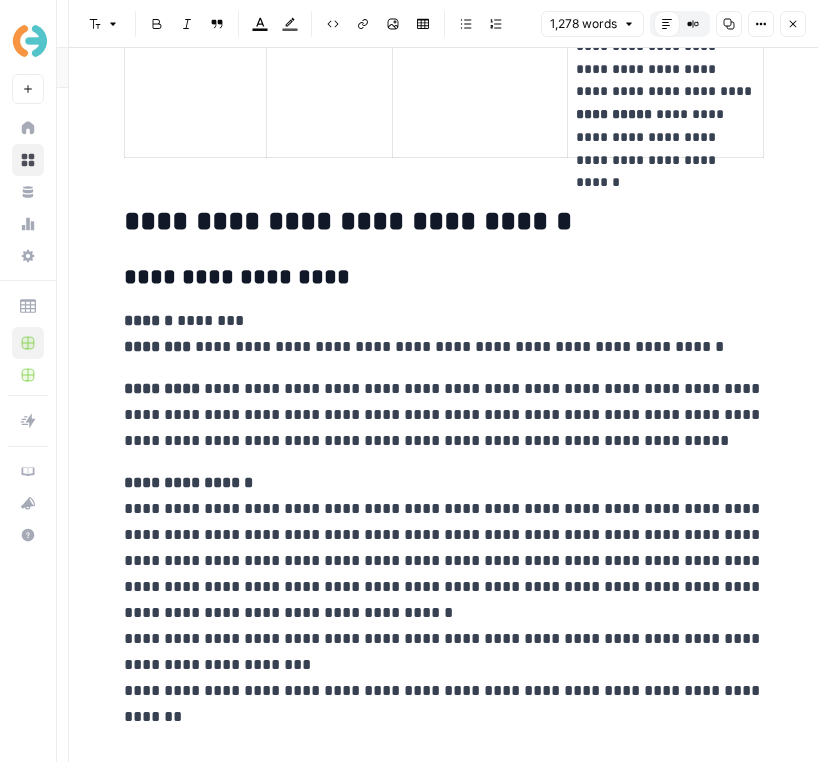 scroll, scrollTop: 3305, scrollLeft: 0, axis: vertical 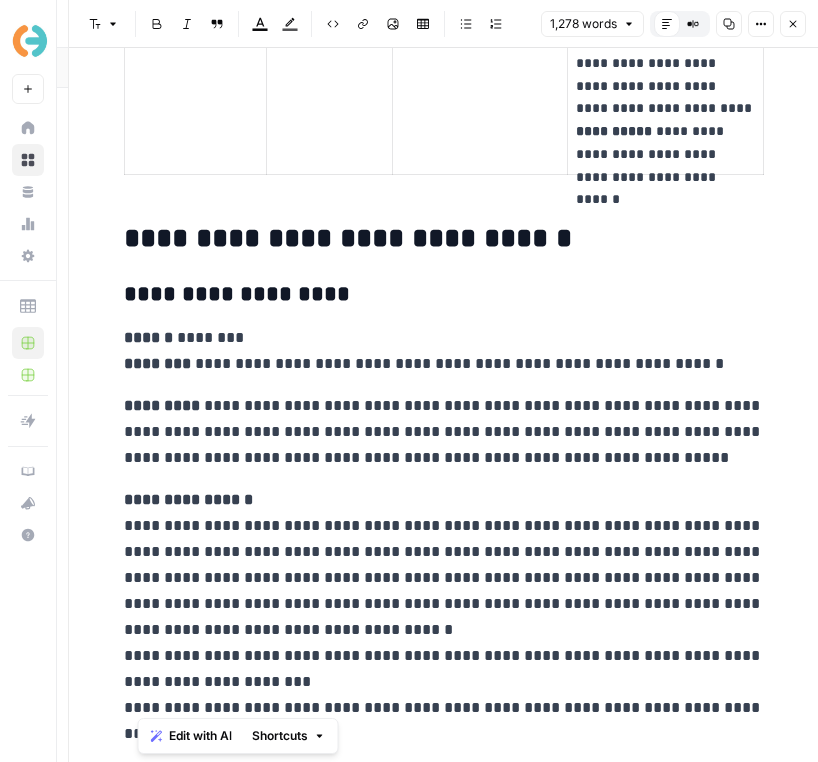 drag, startPoint x: 131, startPoint y: 301, endPoint x: 208, endPoint y: 701, distance: 407.34384 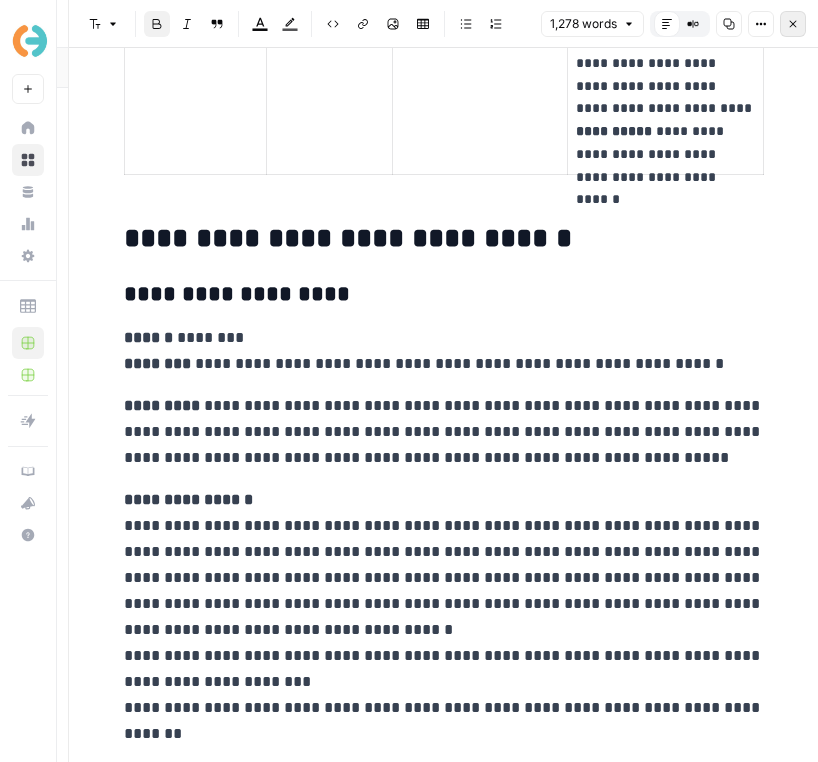 click on "Close" at bounding box center [793, 24] 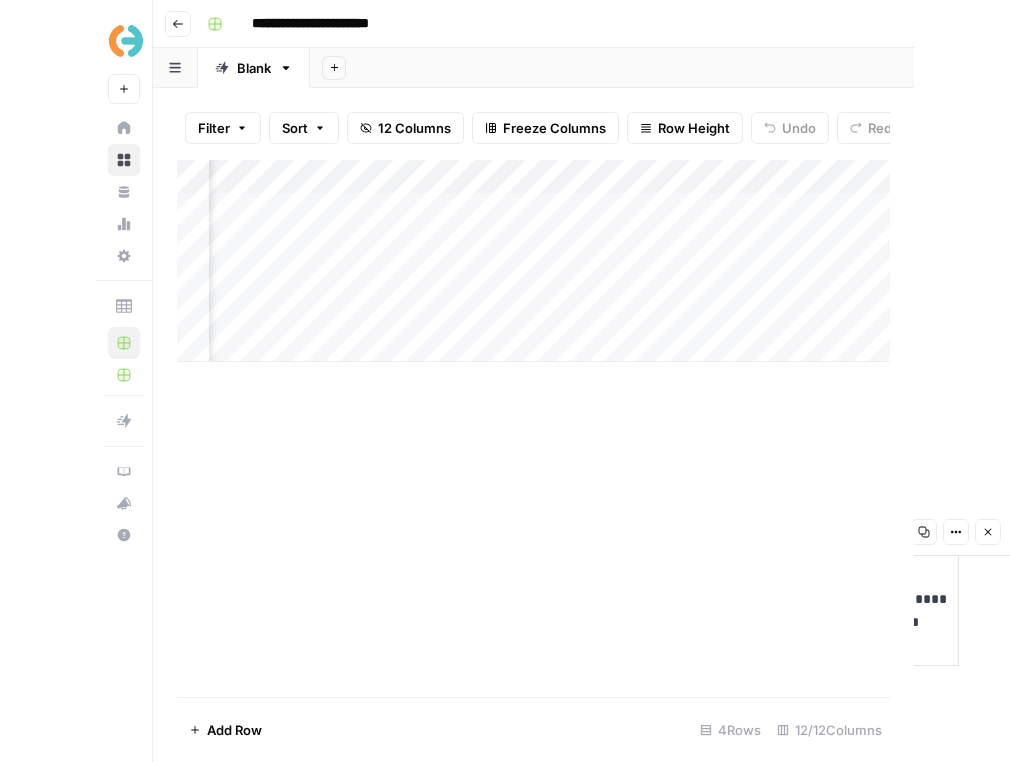 scroll, scrollTop: 0, scrollLeft: 946, axis: horizontal 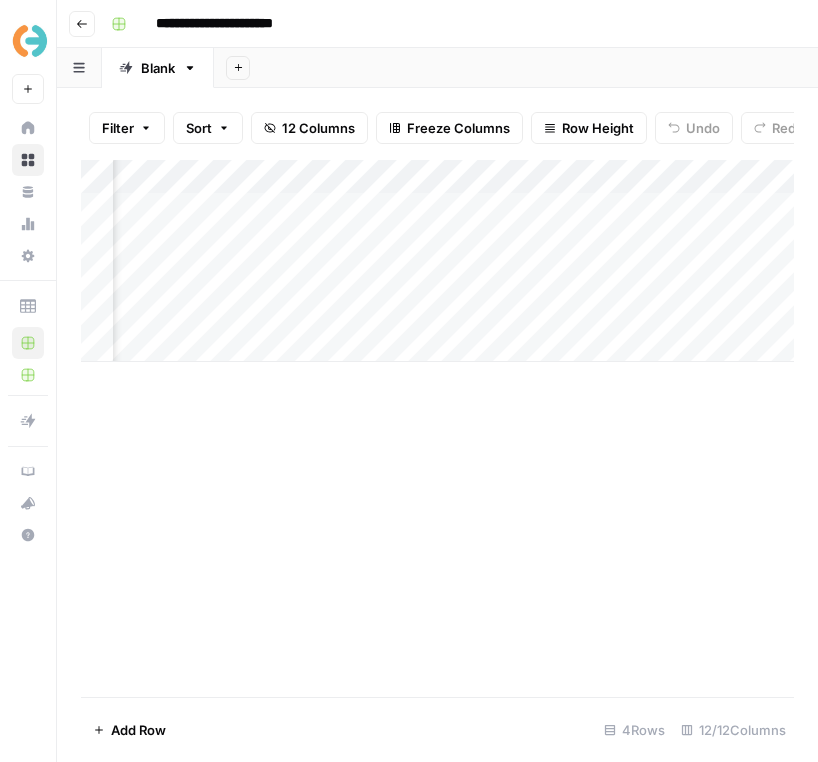 click on "Add Column" at bounding box center (437, 261) 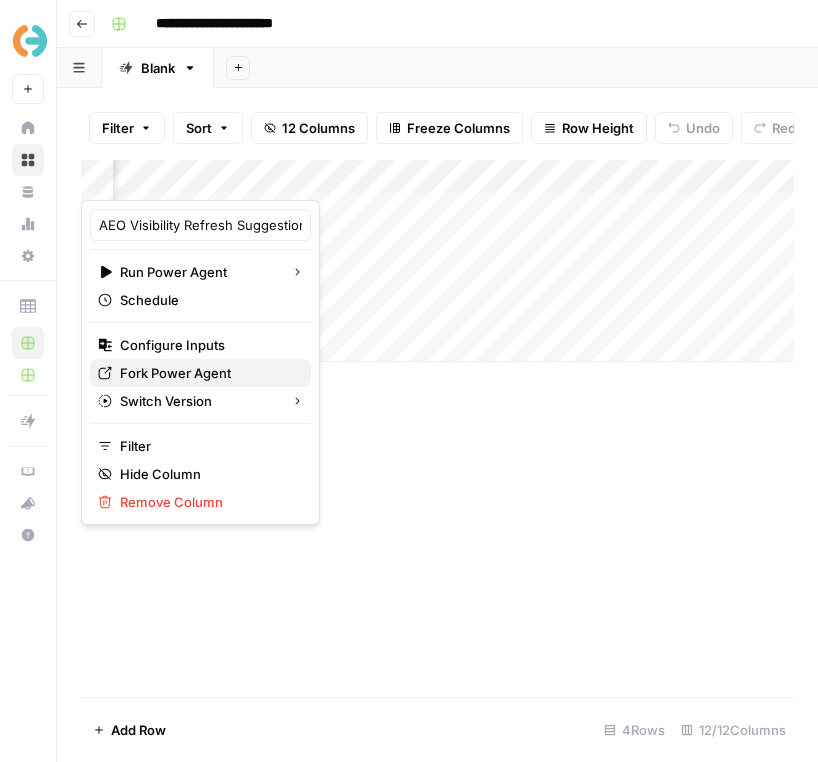 click on "Fork Power Agent" at bounding box center [175, 373] 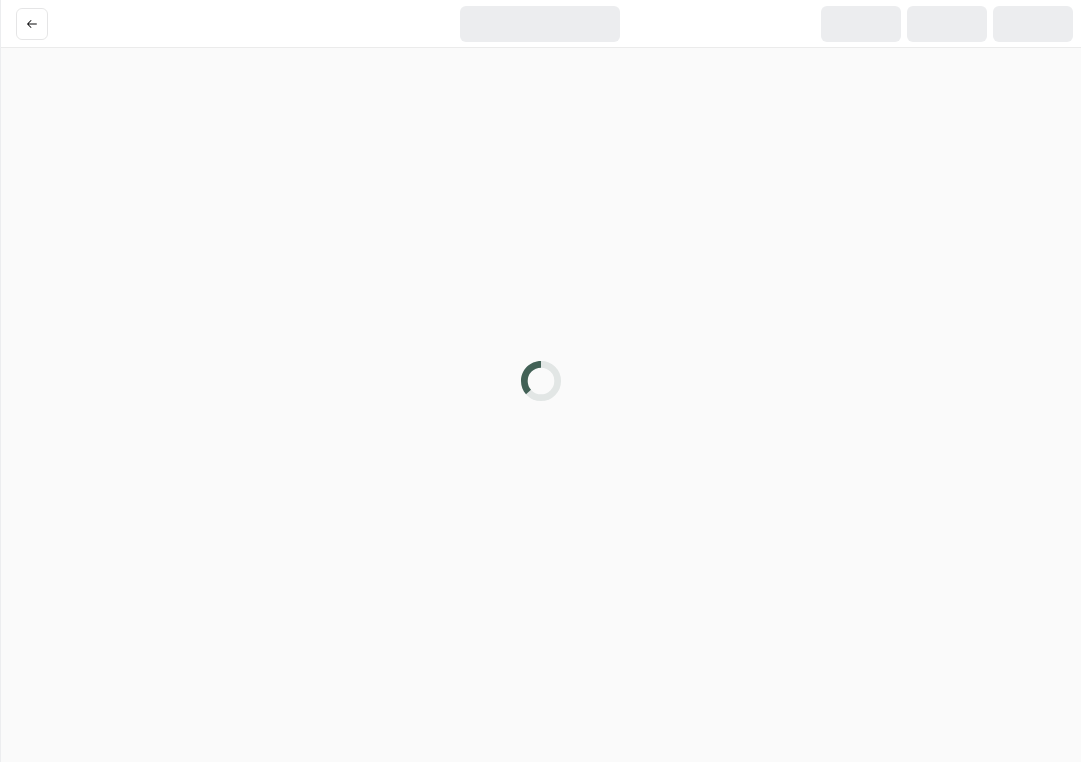 scroll, scrollTop: 0, scrollLeft: 0, axis: both 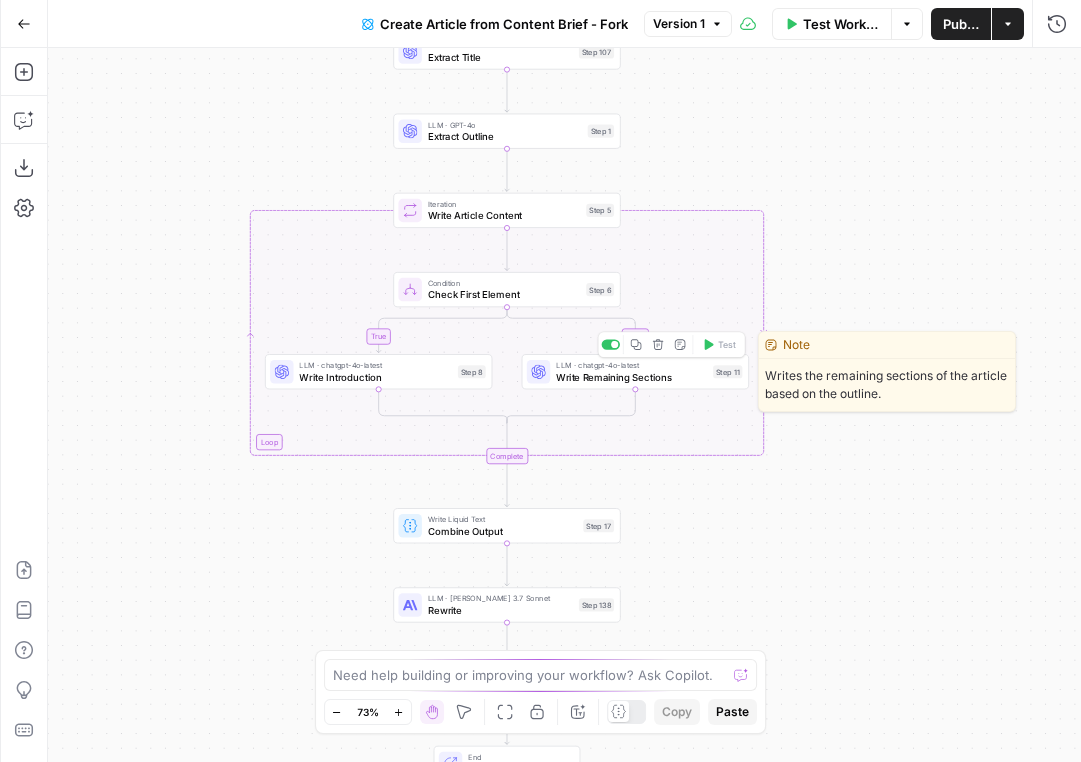 click on "Write Remaining Sections" at bounding box center (631, 377) 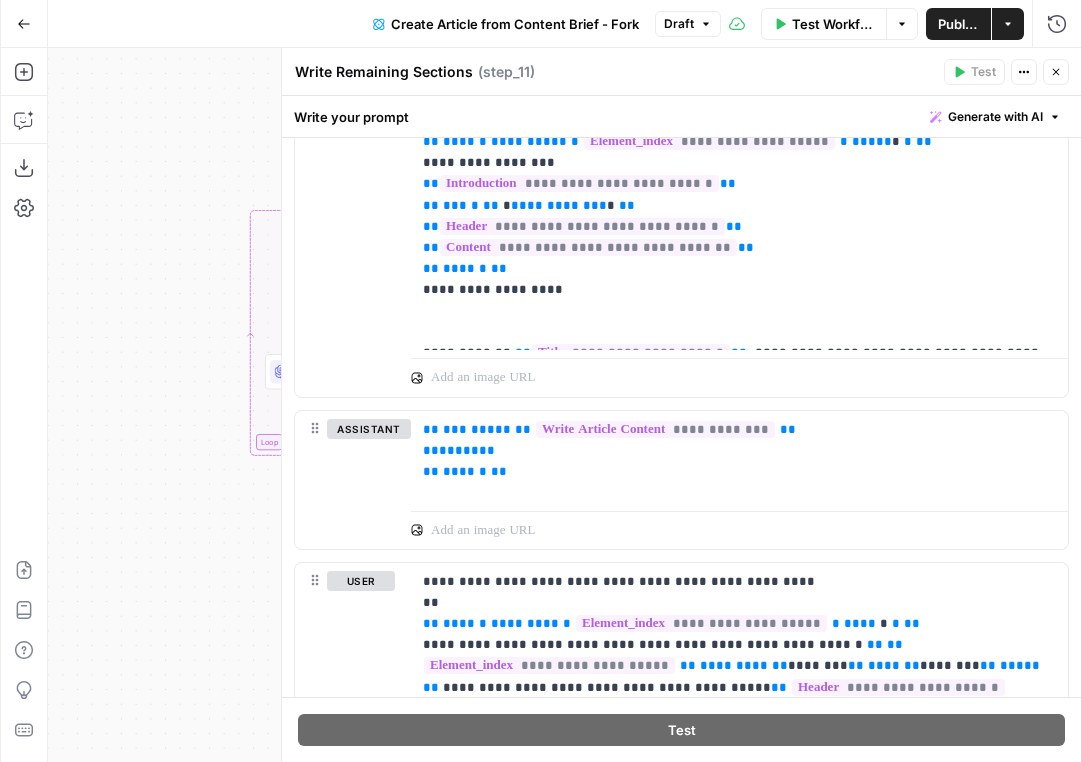 scroll, scrollTop: 1413, scrollLeft: 0, axis: vertical 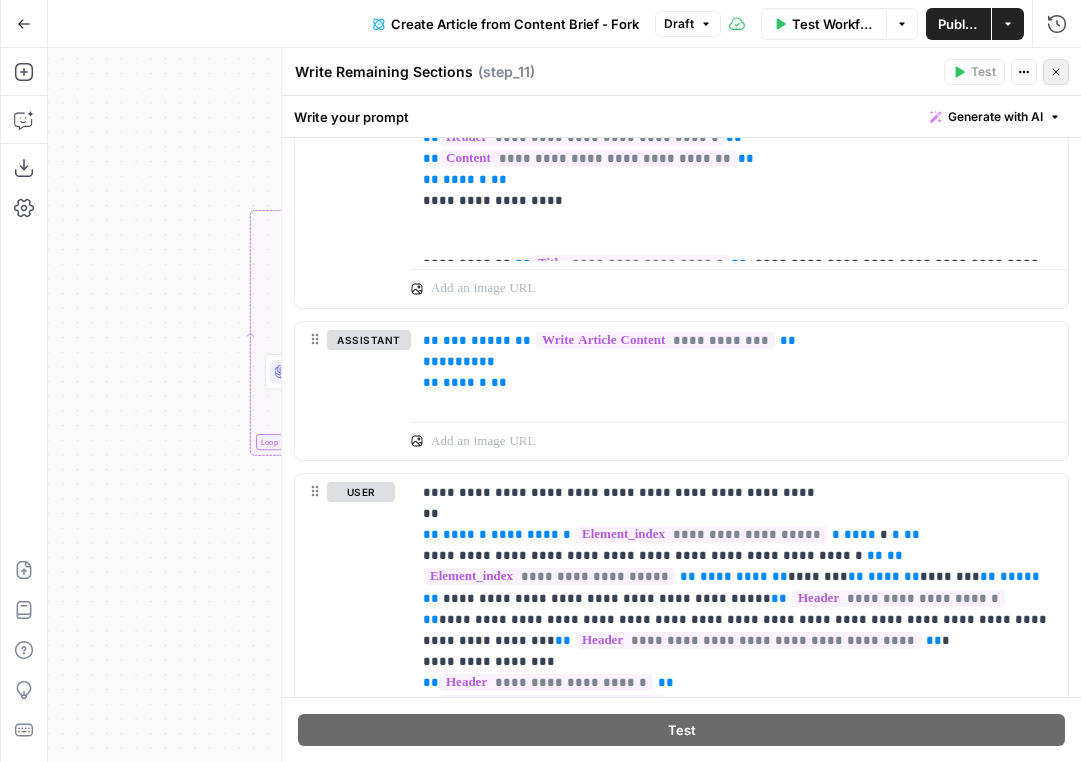 click 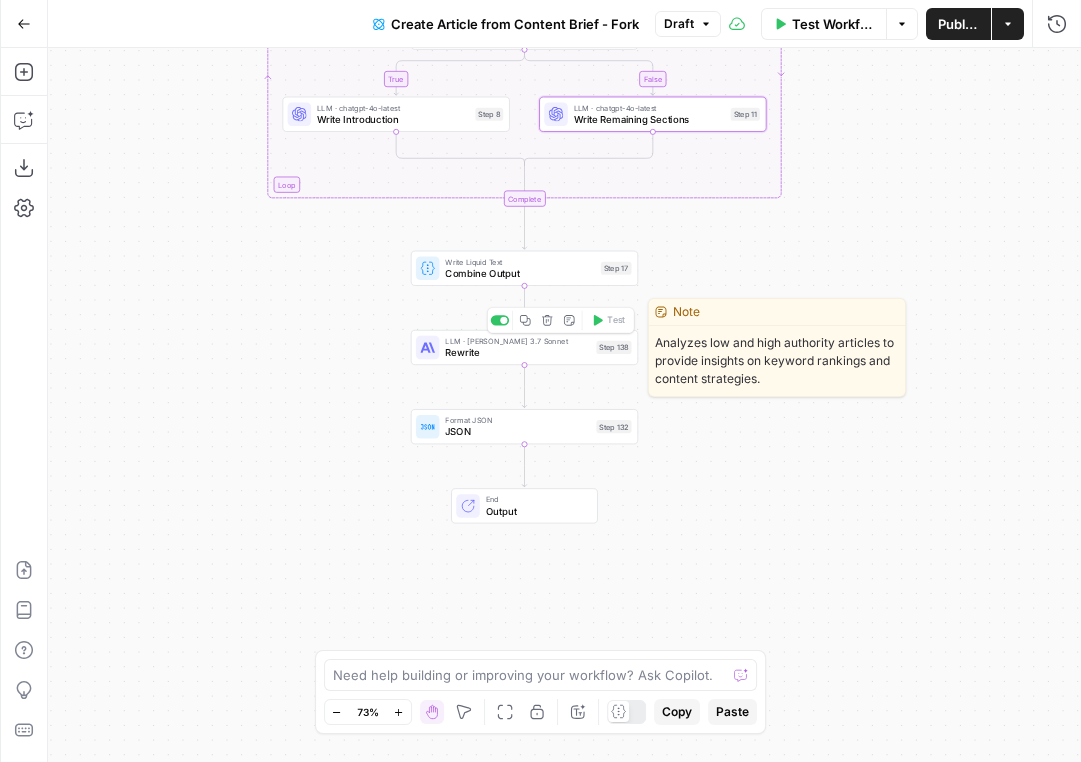 click on "Rewrite" at bounding box center (517, 352) 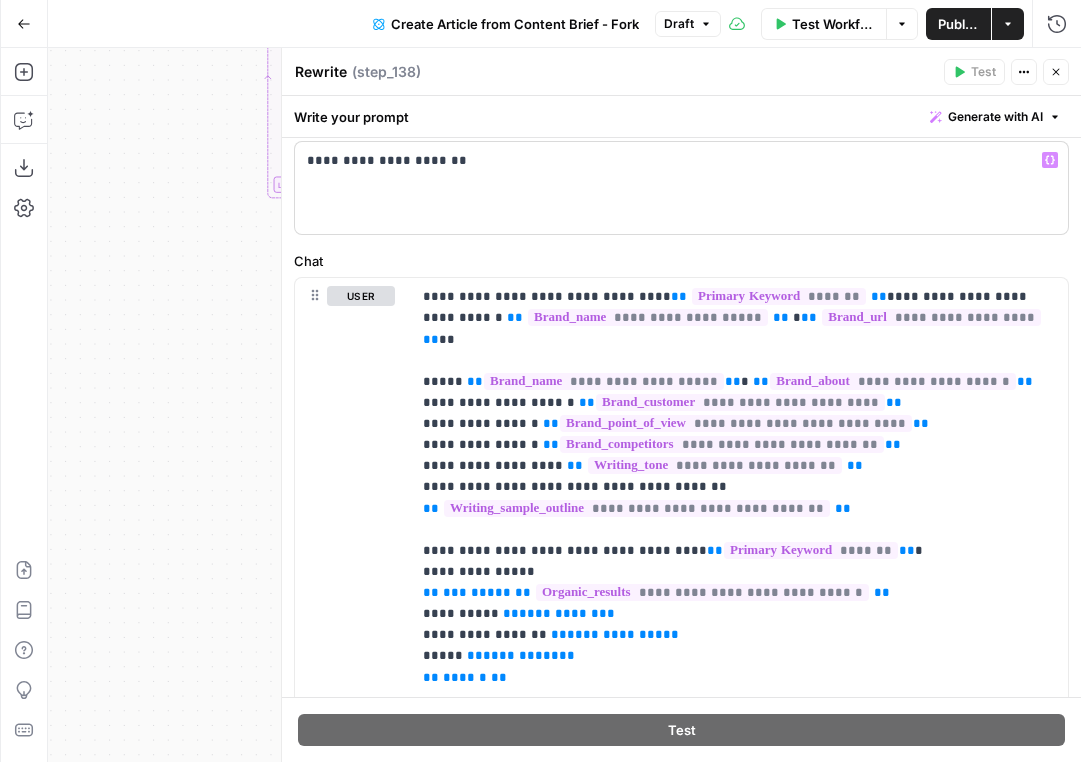 scroll, scrollTop: 144, scrollLeft: 0, axis: vertical 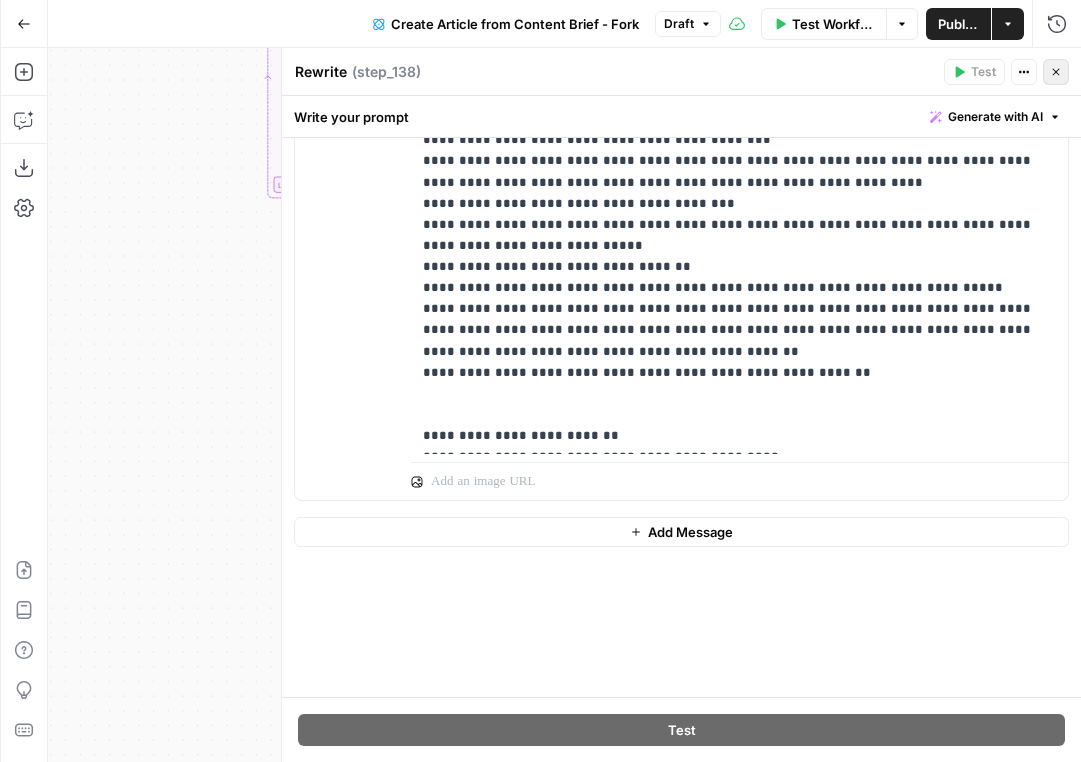 click on "Close" at bounding box center [1056, 72] 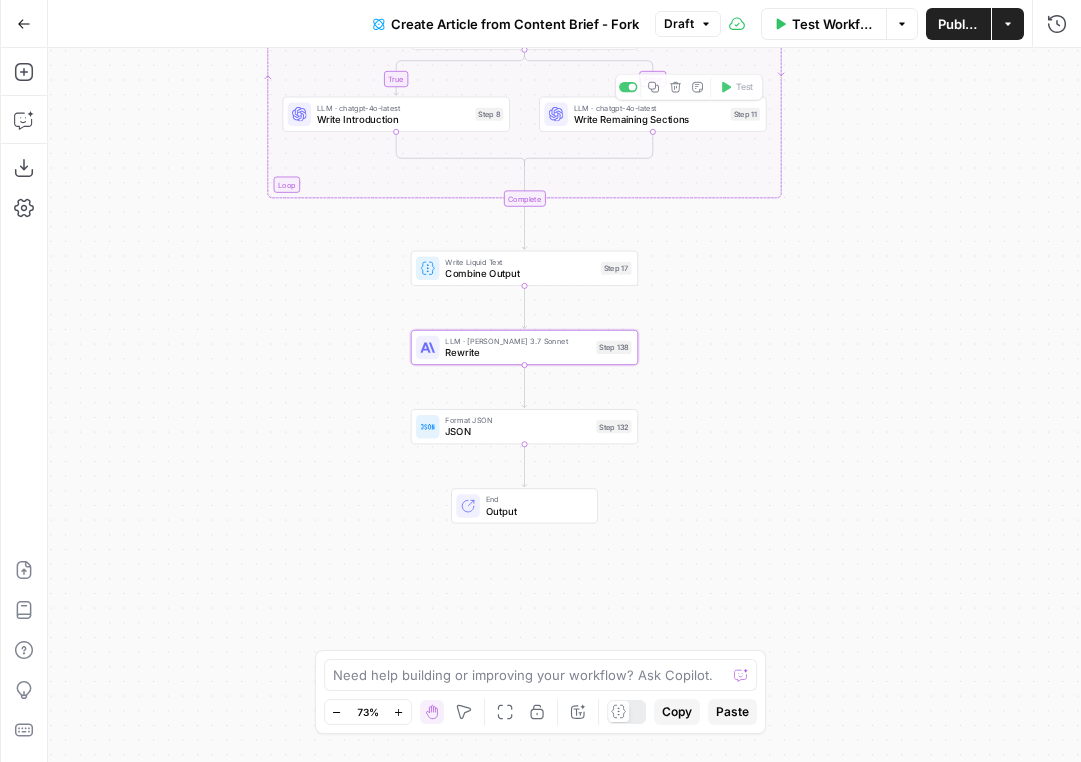 click on "Test Workflow Options Publish Actions Run History" at bounding box center (901, 23) 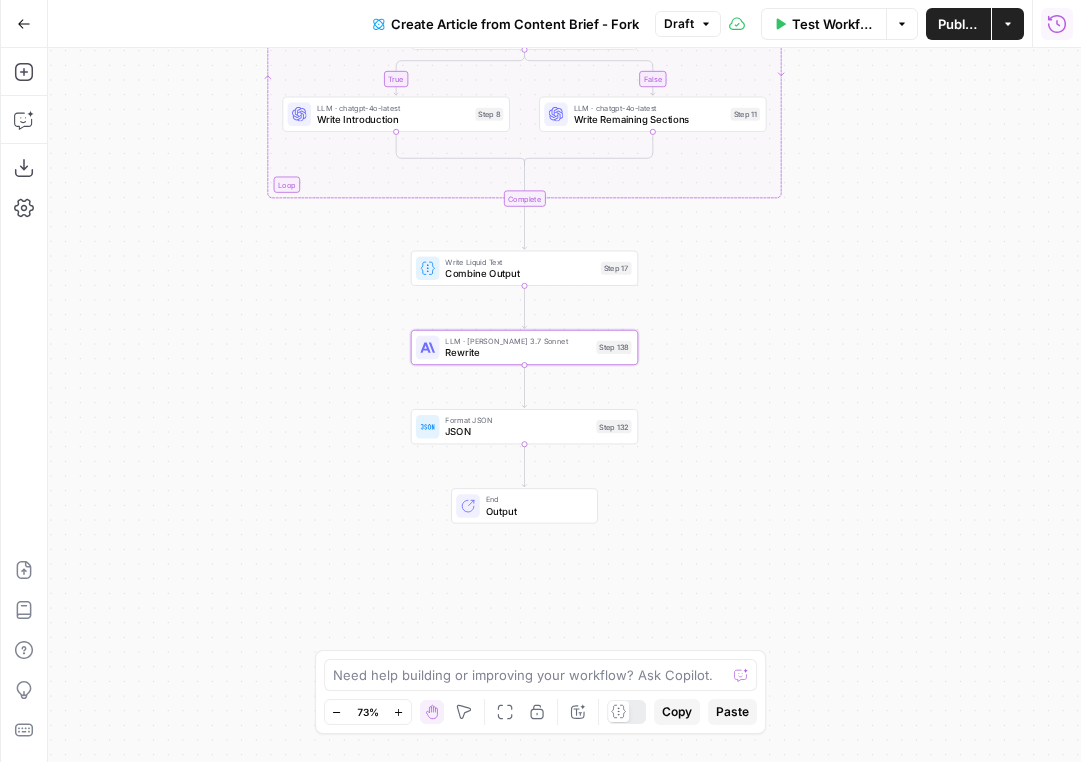 click 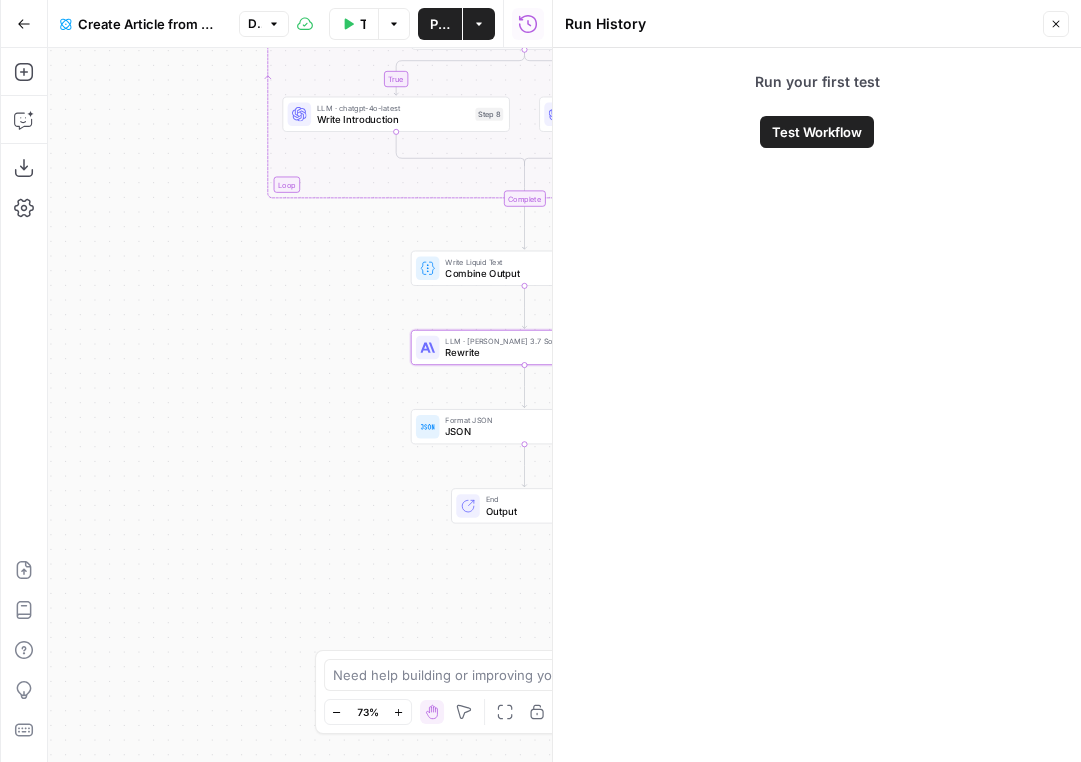 click on "Run History Close" at bounding box center [817, 24] 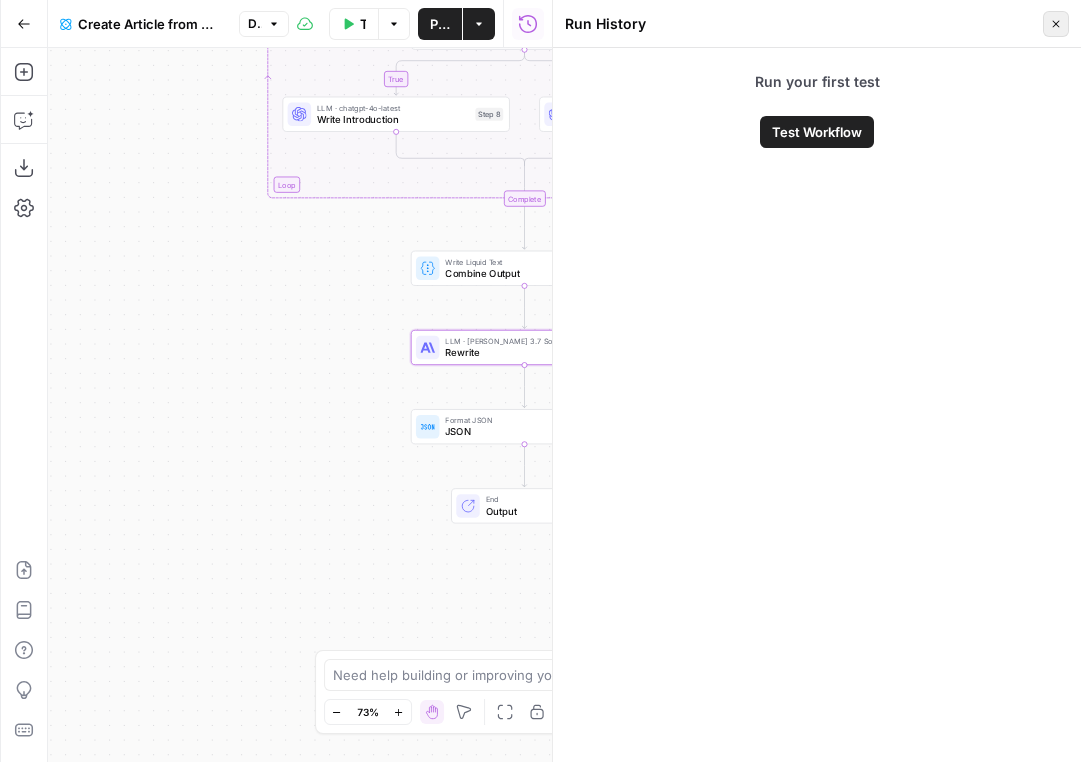 click 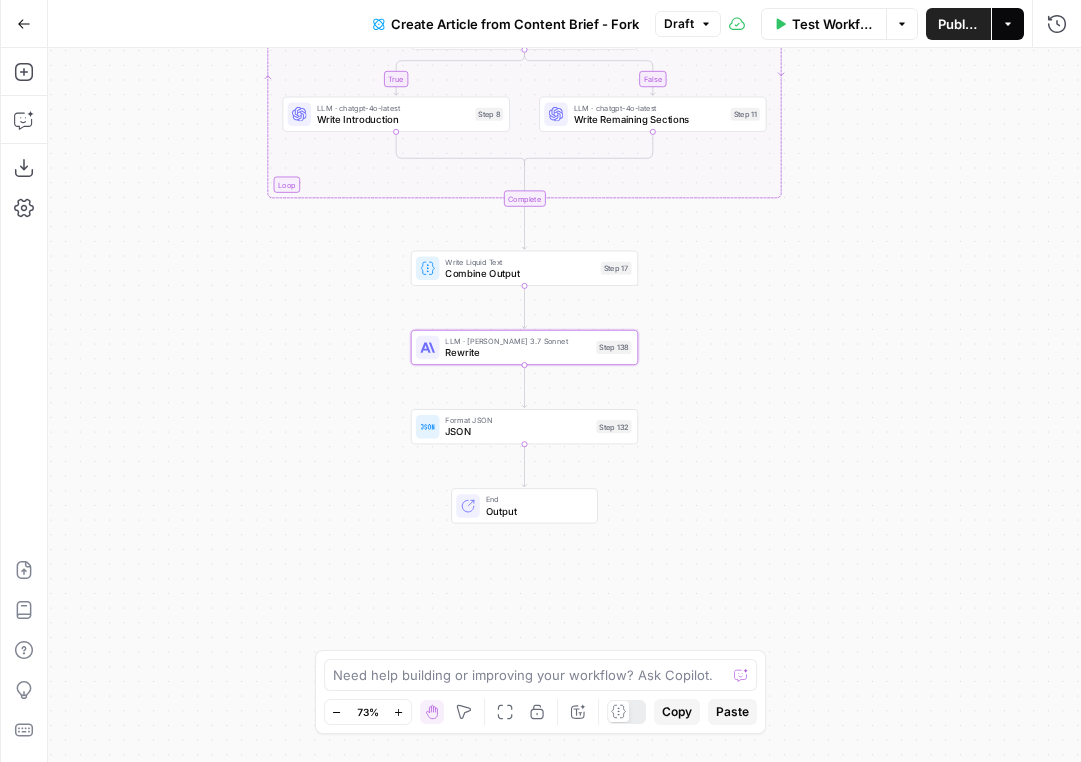 click 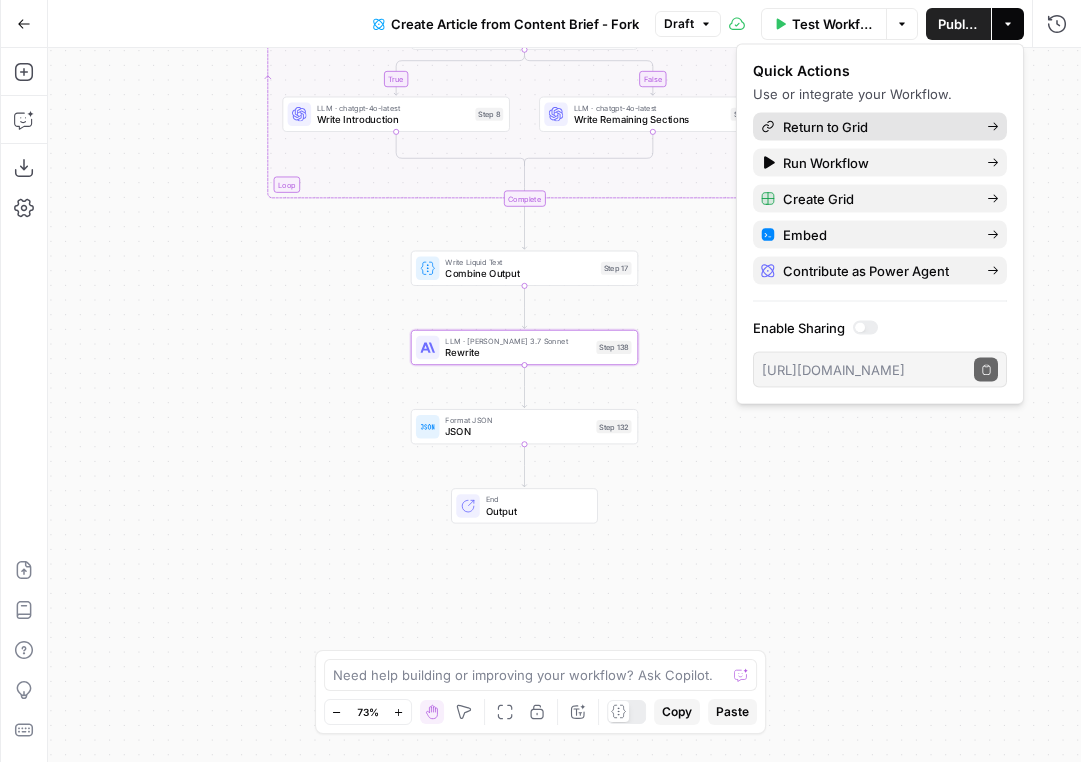 click on "Return to Grid" at bounding box center (880, 127) 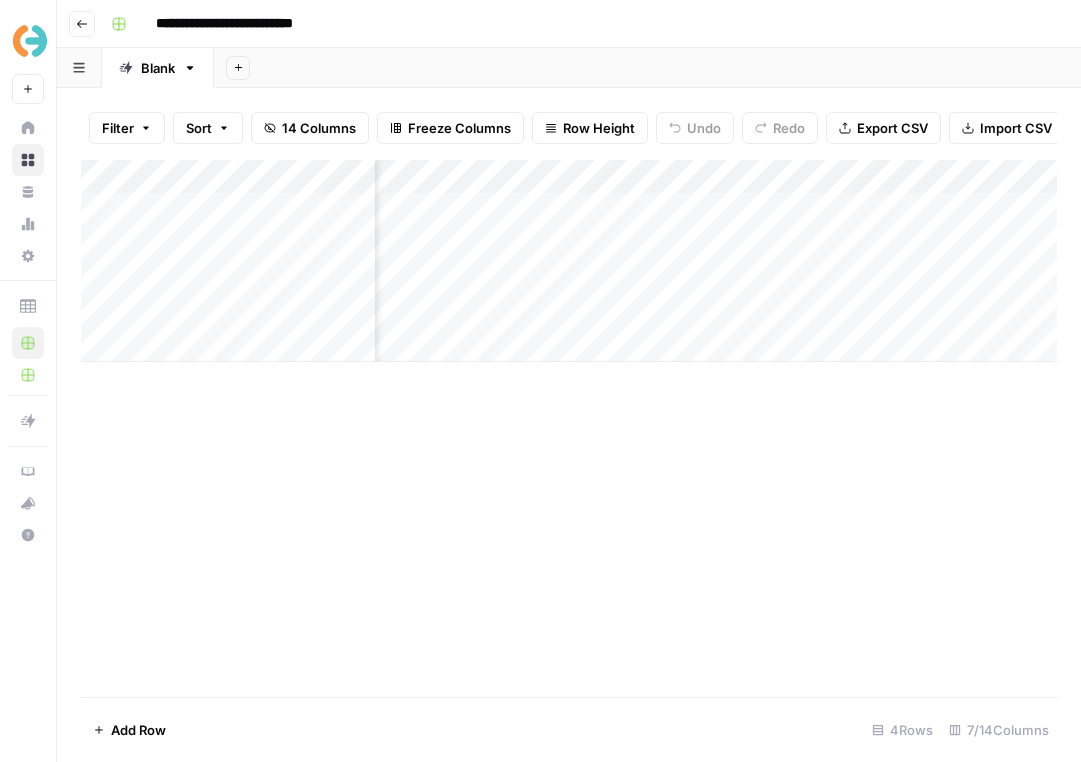 scroll, scrollTop: 0, scrollLeft: 521, axis: horizontal 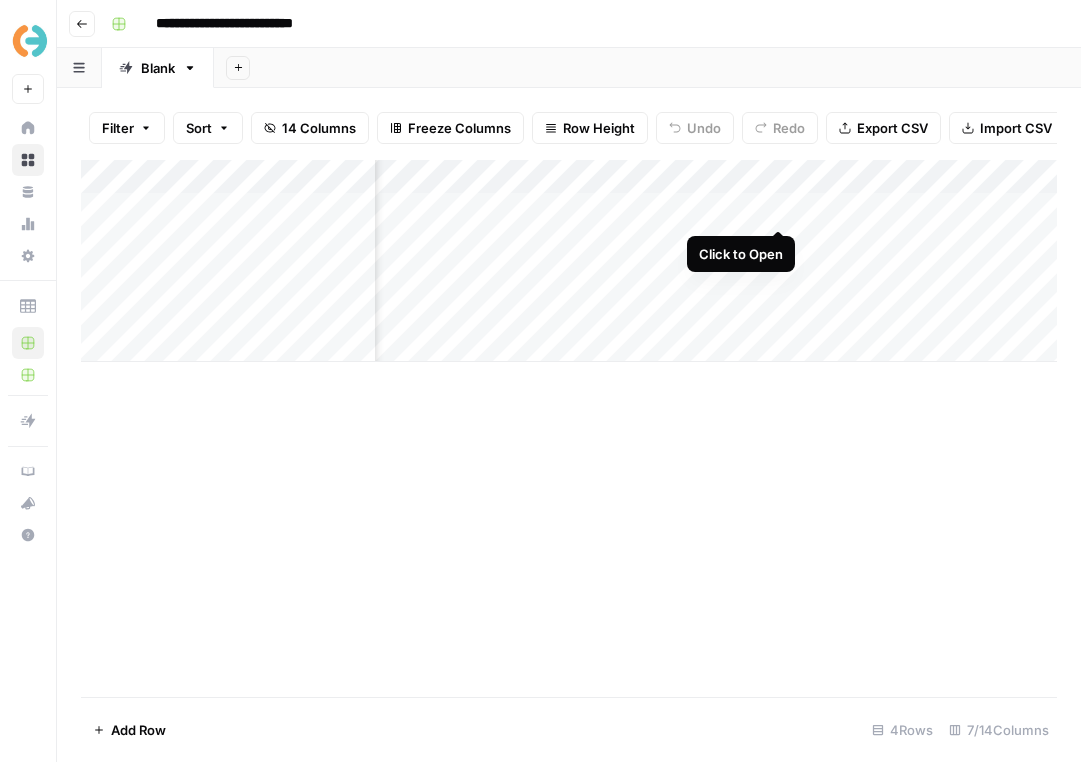 click on "Add Column" at bounding box center (569, 261) 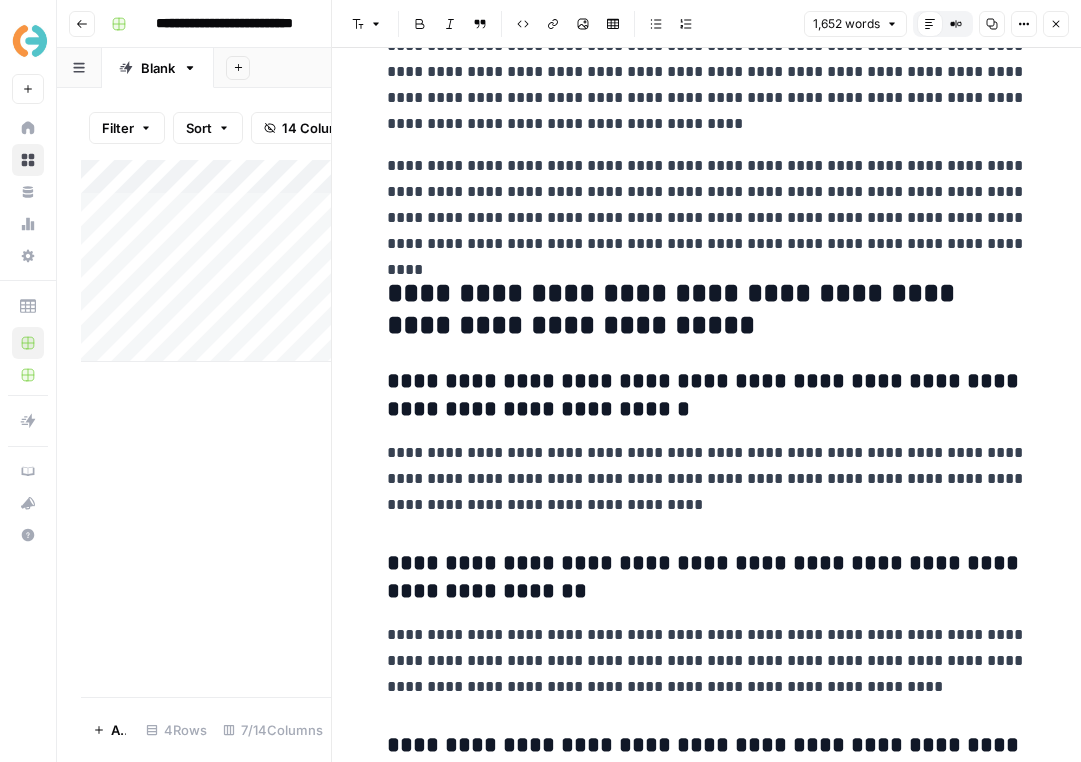 scroll, scrollTop: 6977, scrollLeft: 0, axis: vertical 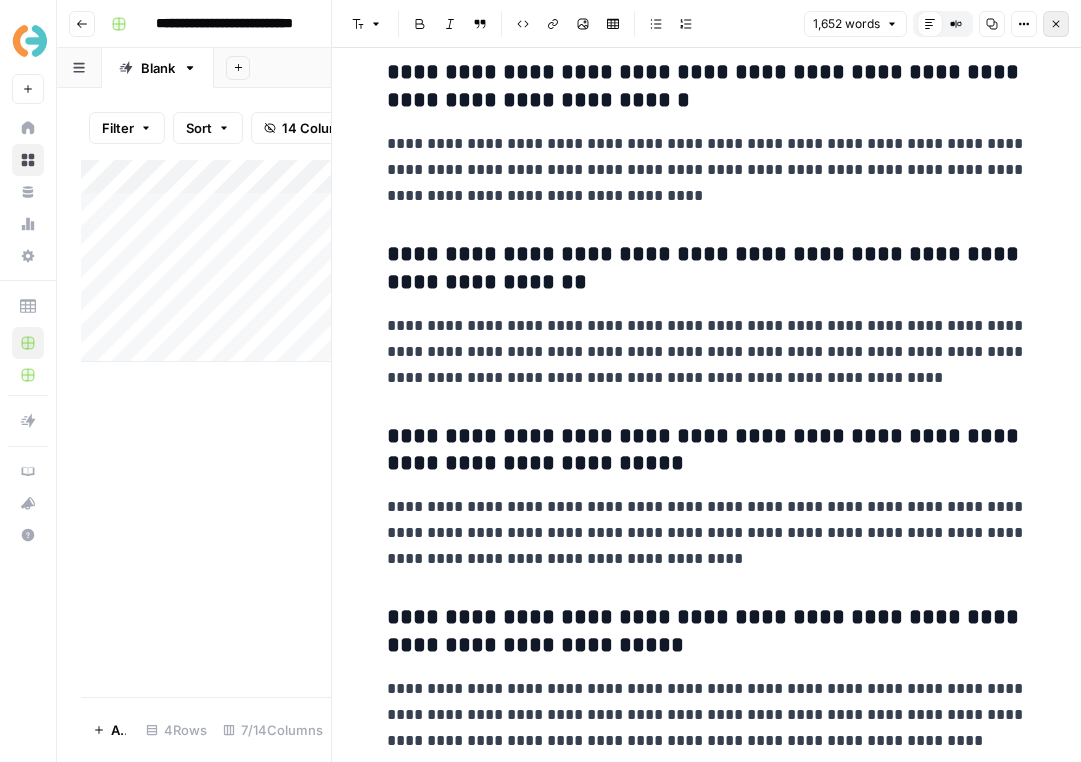 click 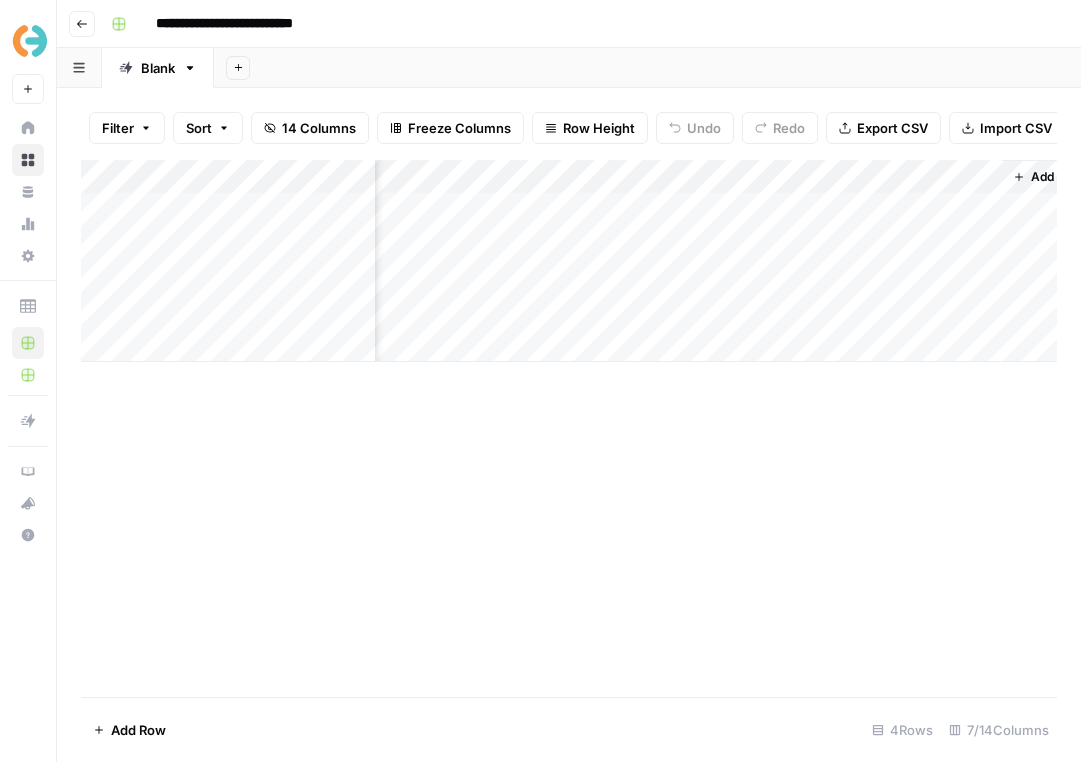 scroll, scrollTop: 0, scrollLeft: 836, axis: horizontal 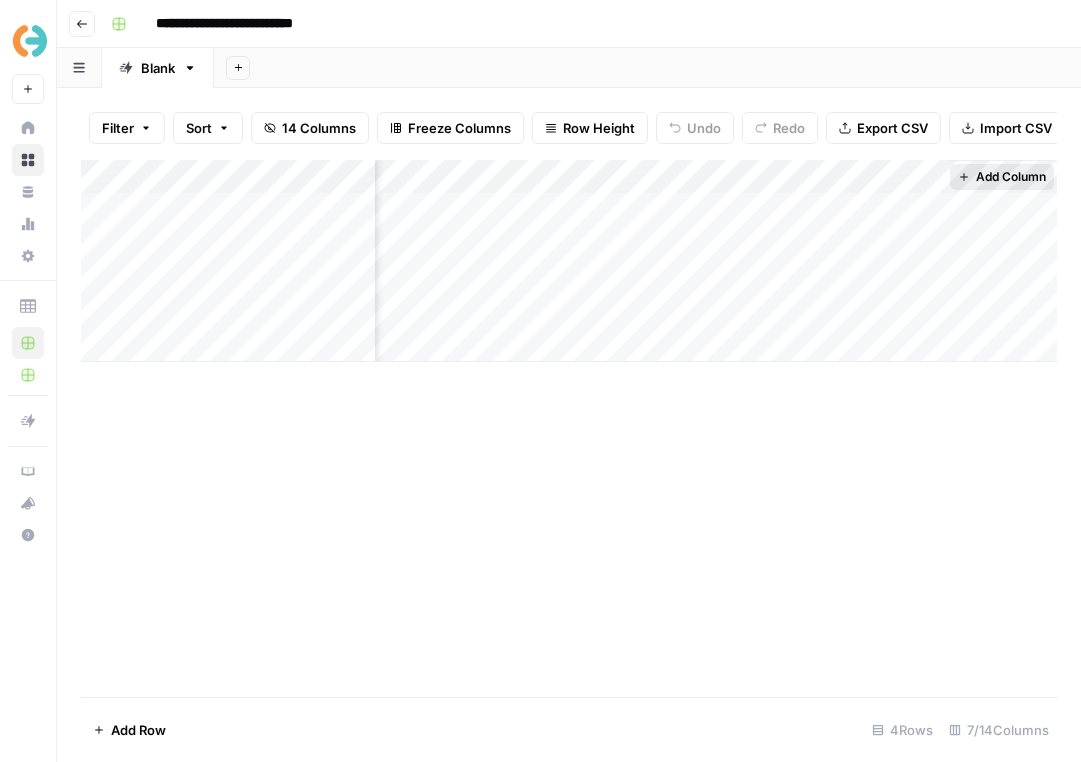 click on "Add Column" at bounding box center [1011, 177] 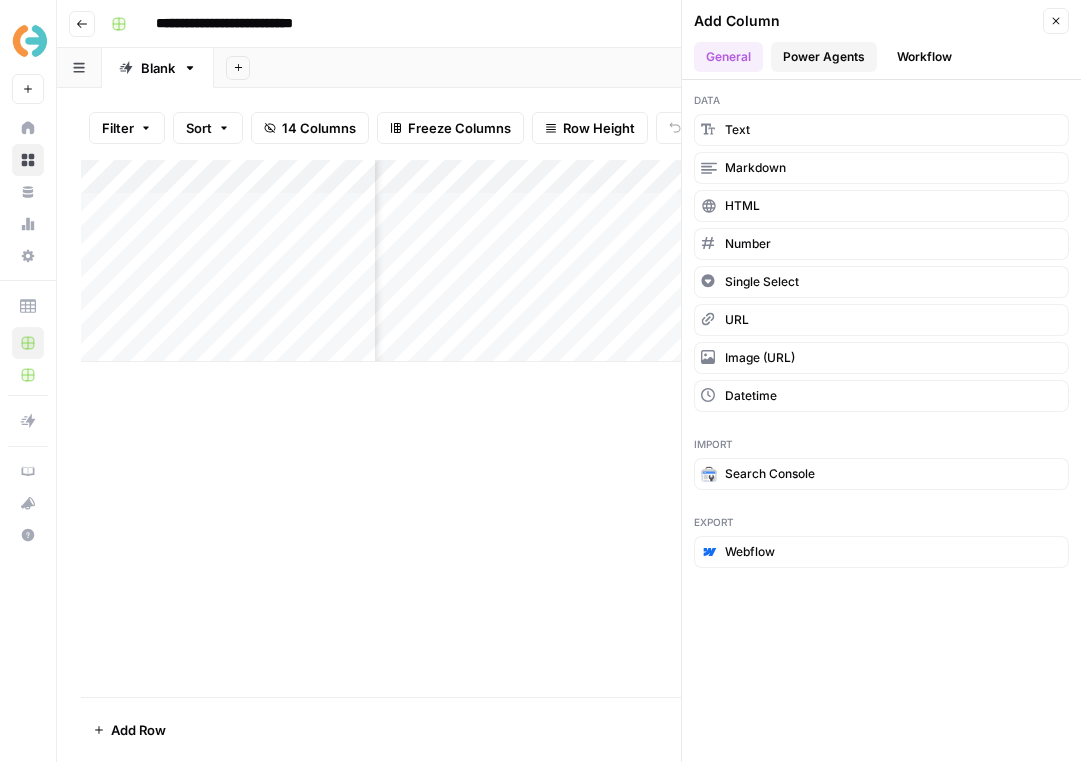 click on "Power Agents" at bounding box center (824, 57) 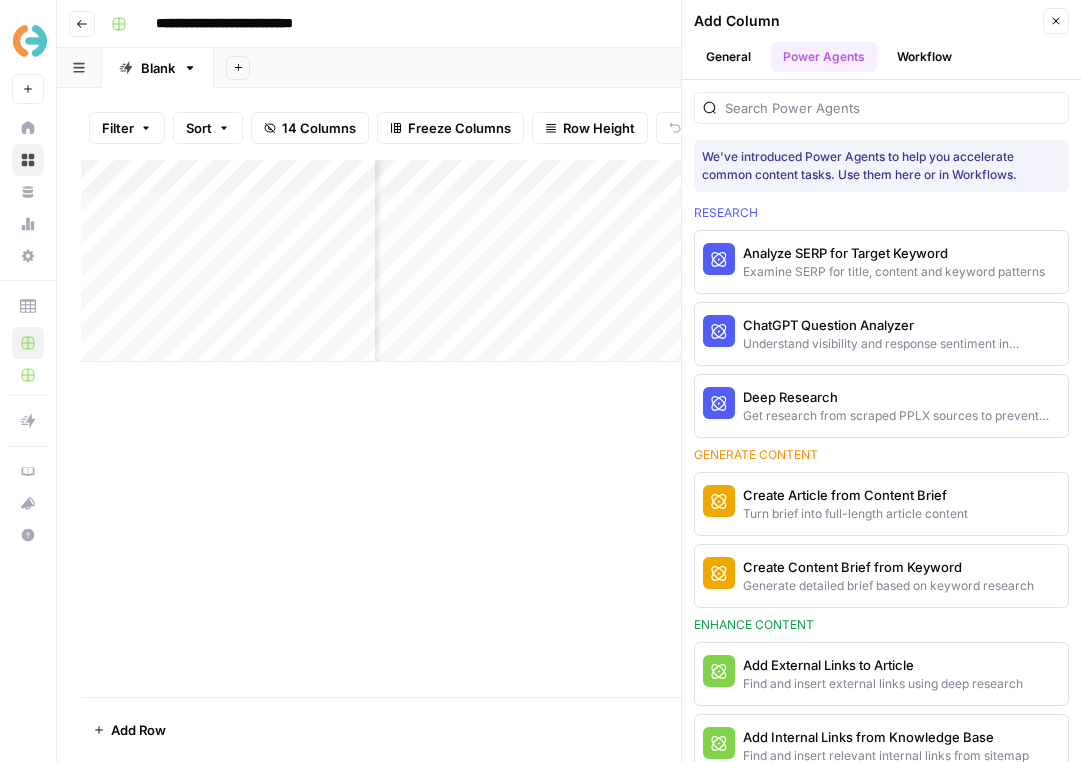 scroll, scrollTop: 0, scrollLeft: 191, axis: horizontal 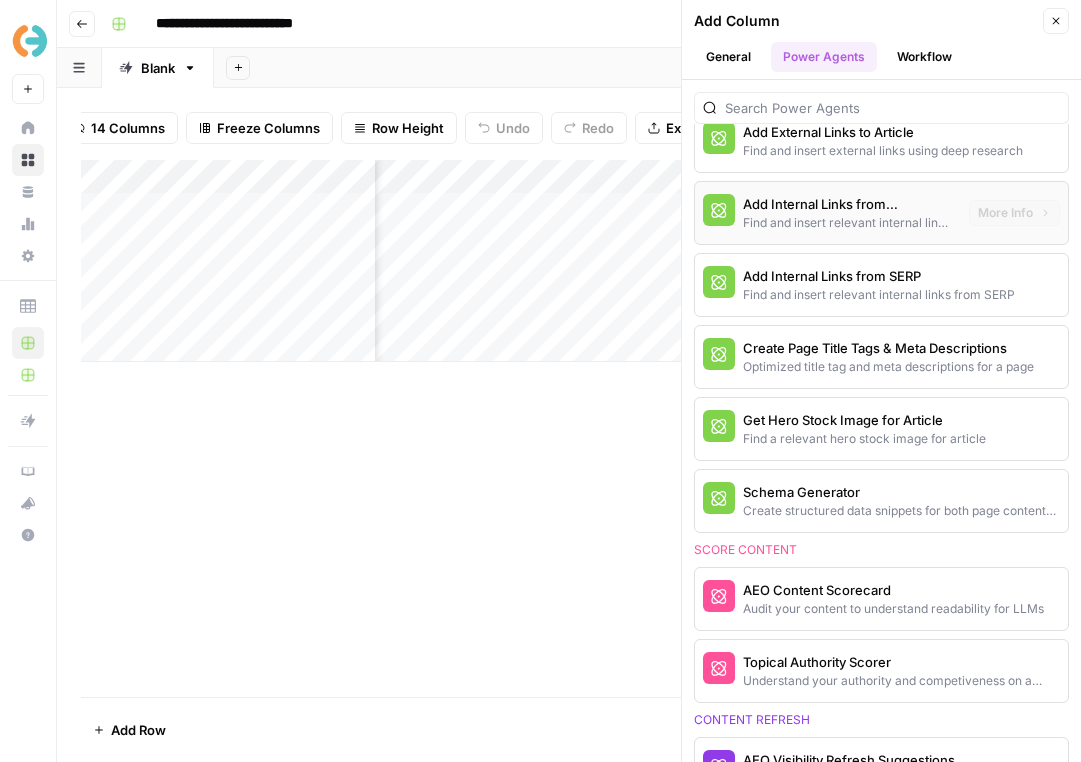 click on "More Info" at bounding box center [1005, 213] 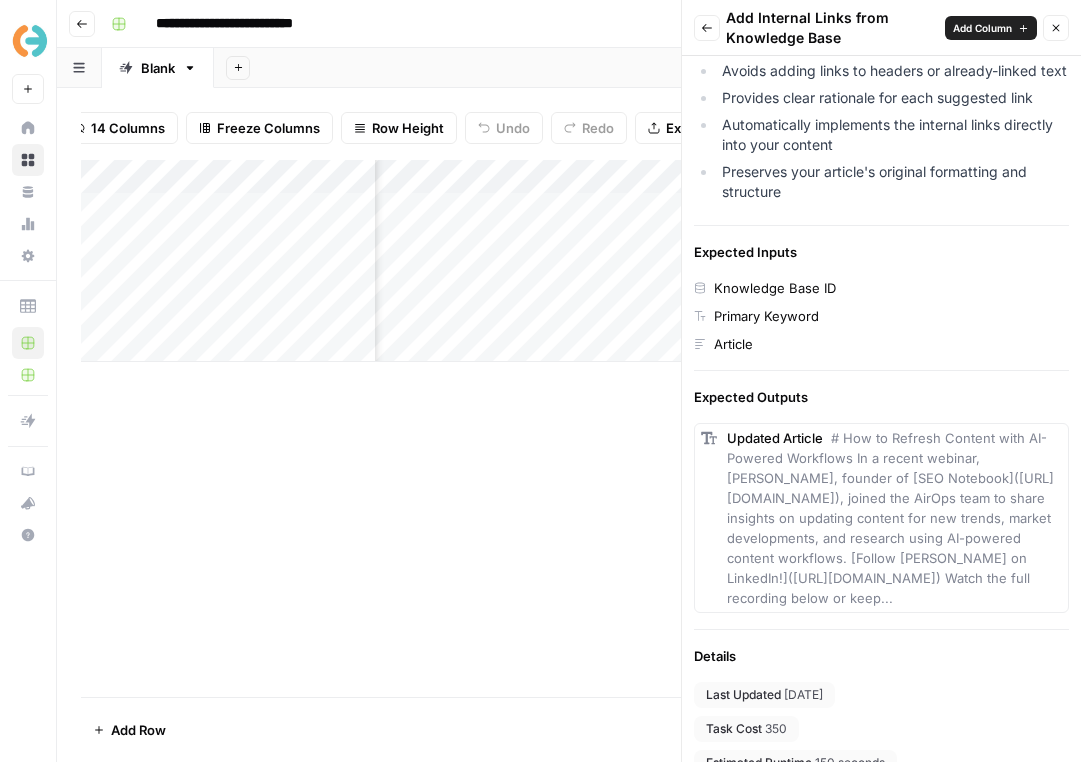 scroll, scrollTop: 440, scrollLeft: 0, axis: vertical 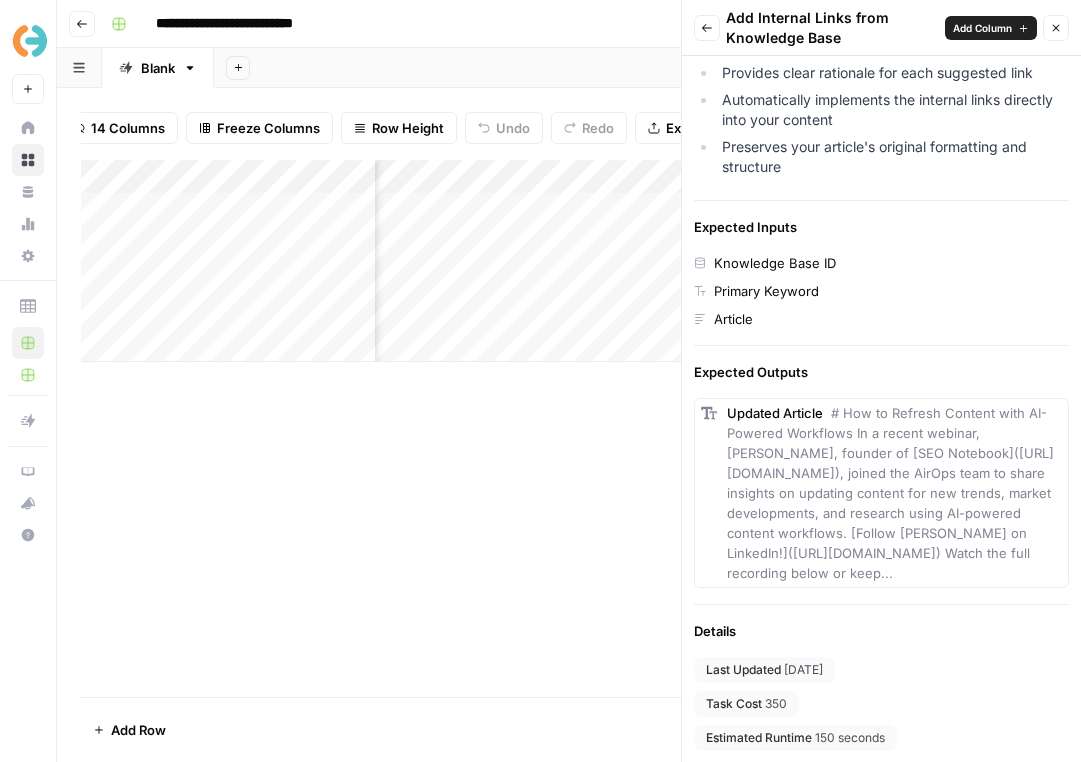 drag, startPoint x: 837, startPoint y: 285, endPoint x: 743, endPoint y: 285, distance: 94 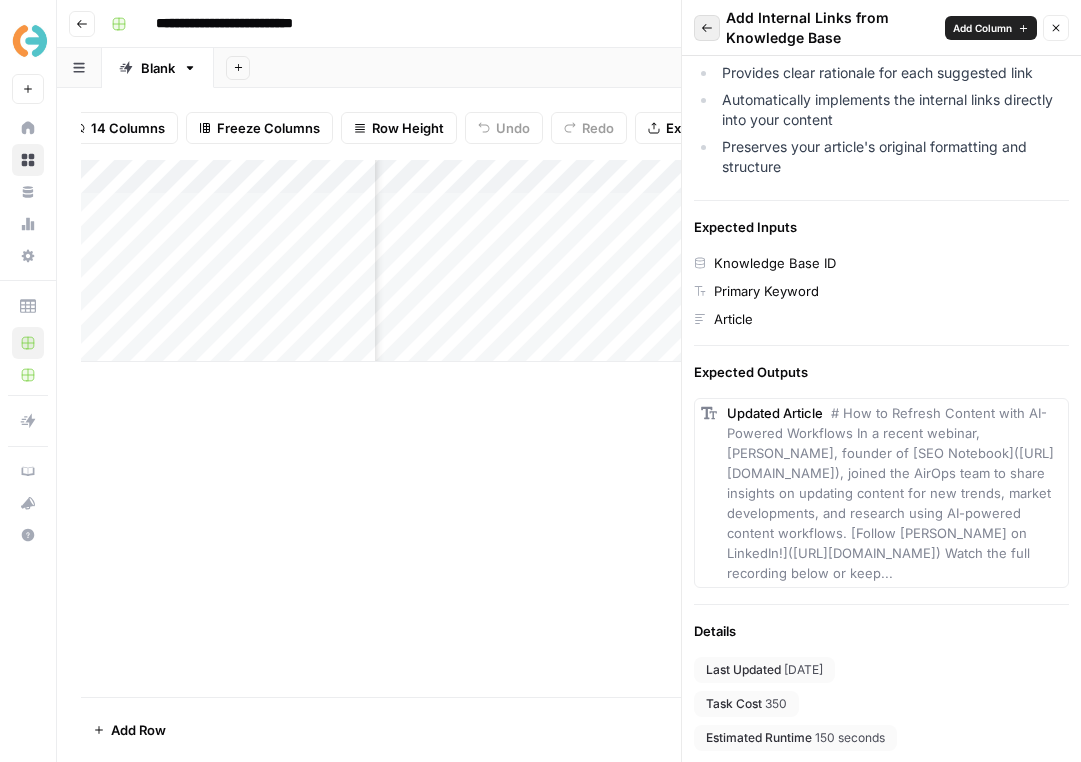 click on "Back" at bounding box center (707, 28) 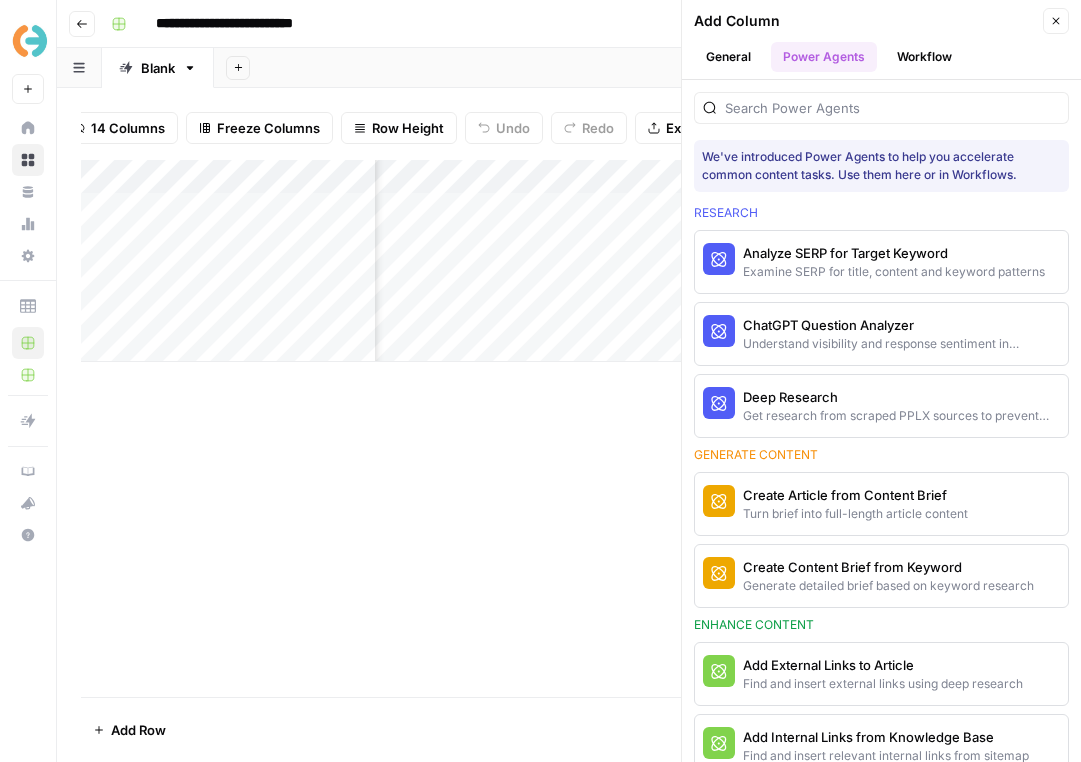 scroll, scrollTop: 533, scrollLeft: 0, axis: vertical 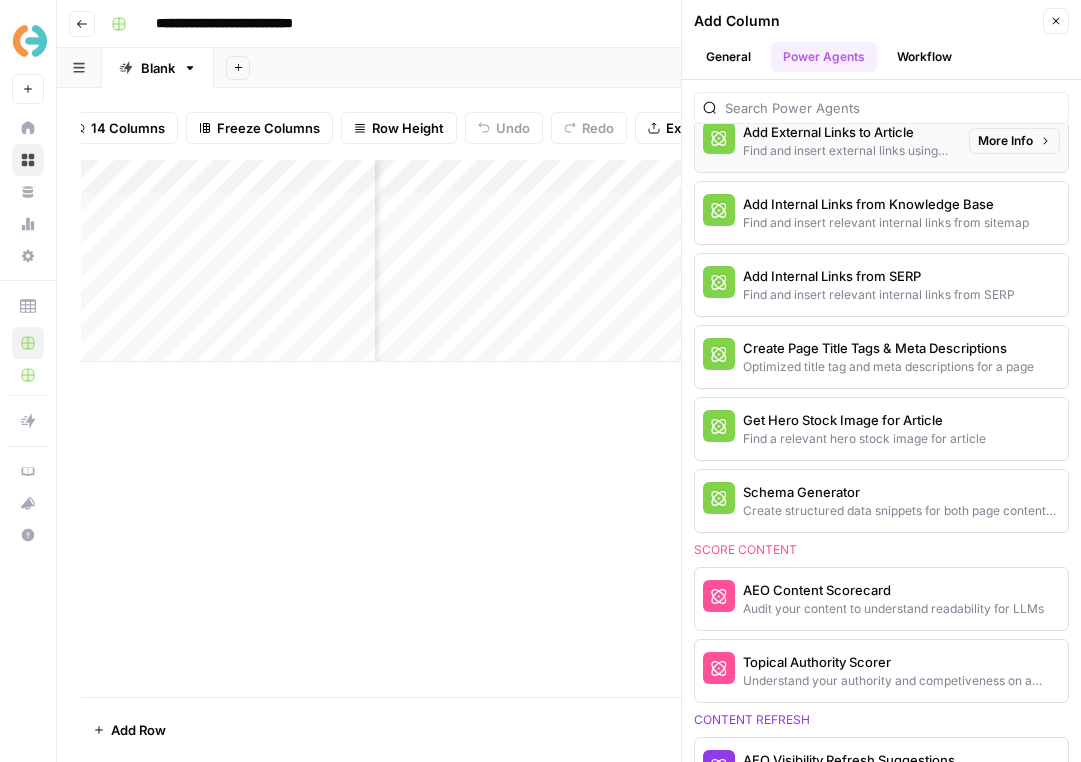 click on "Find and insert external links using deep research" at bounding box center (848, 151) 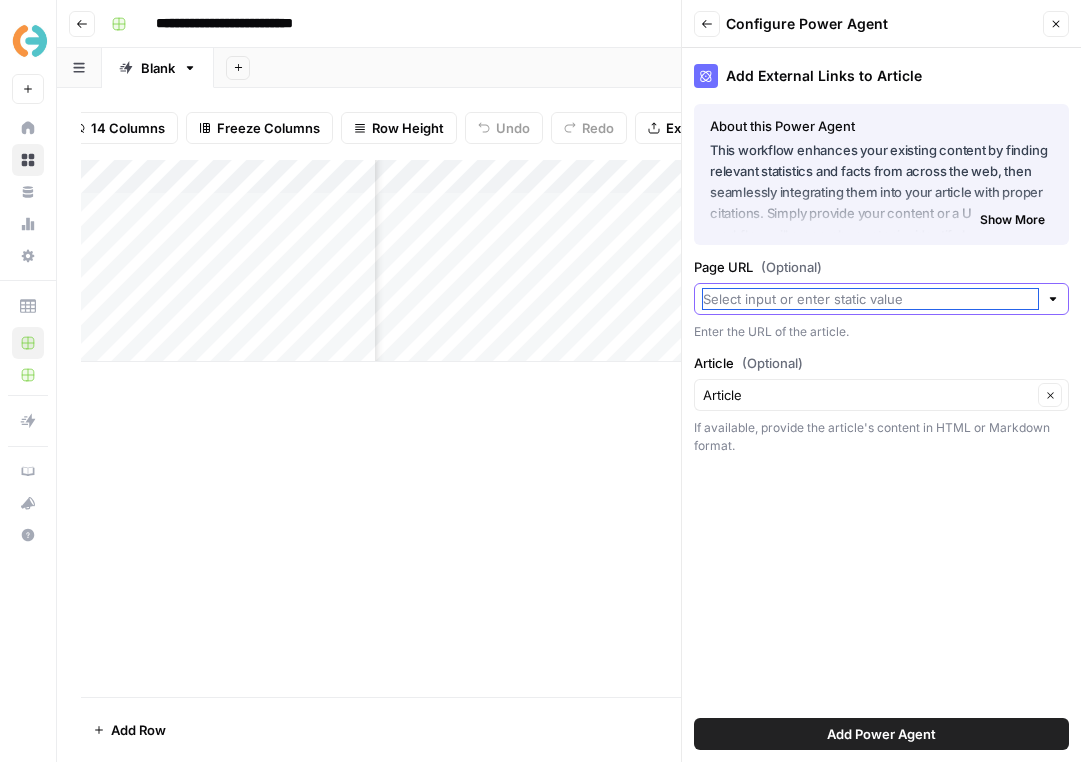 click on "Page URL   (Optional)" at bounding box center (870, 299) 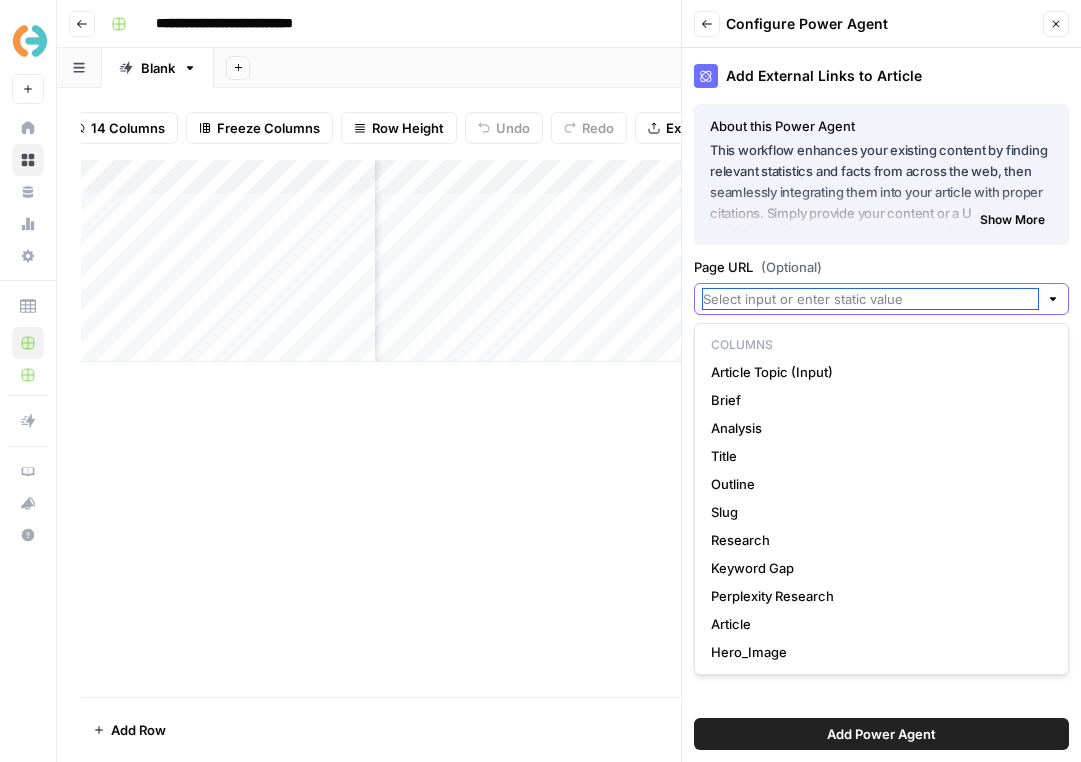 click on "Page URL   (Optional)" at bounding box center [870, 299] 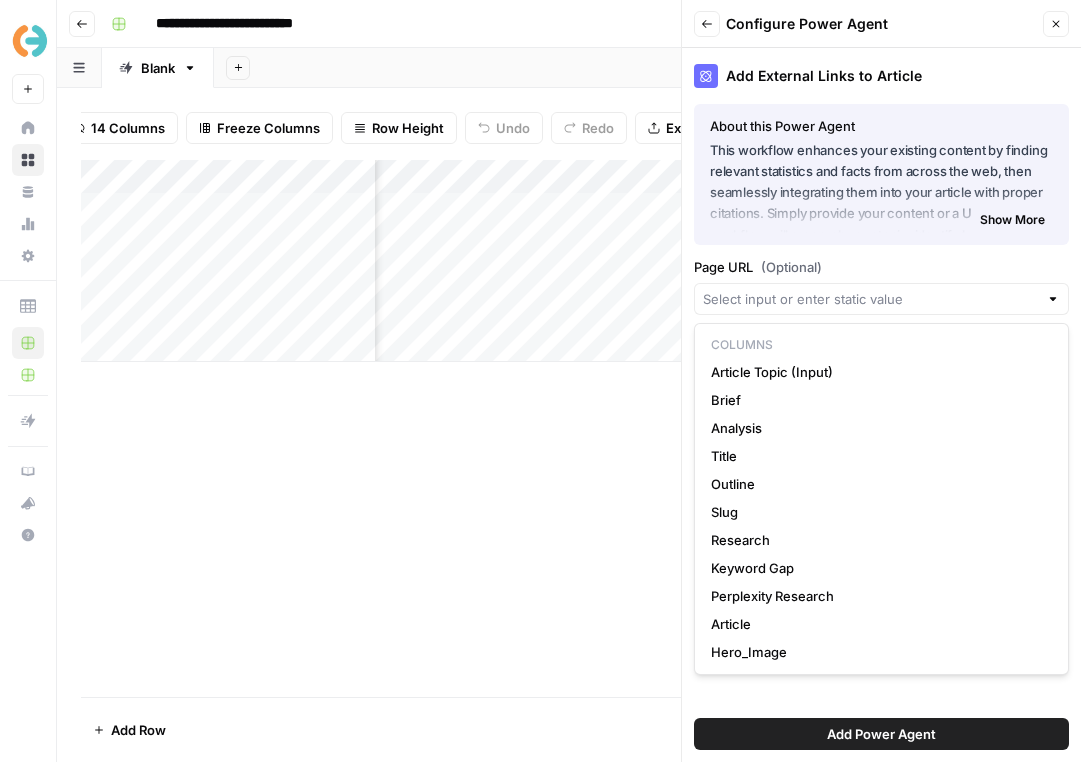 click on "Page URL   (Optional) Enter the URL of the article." at bounding box center [881, 299] 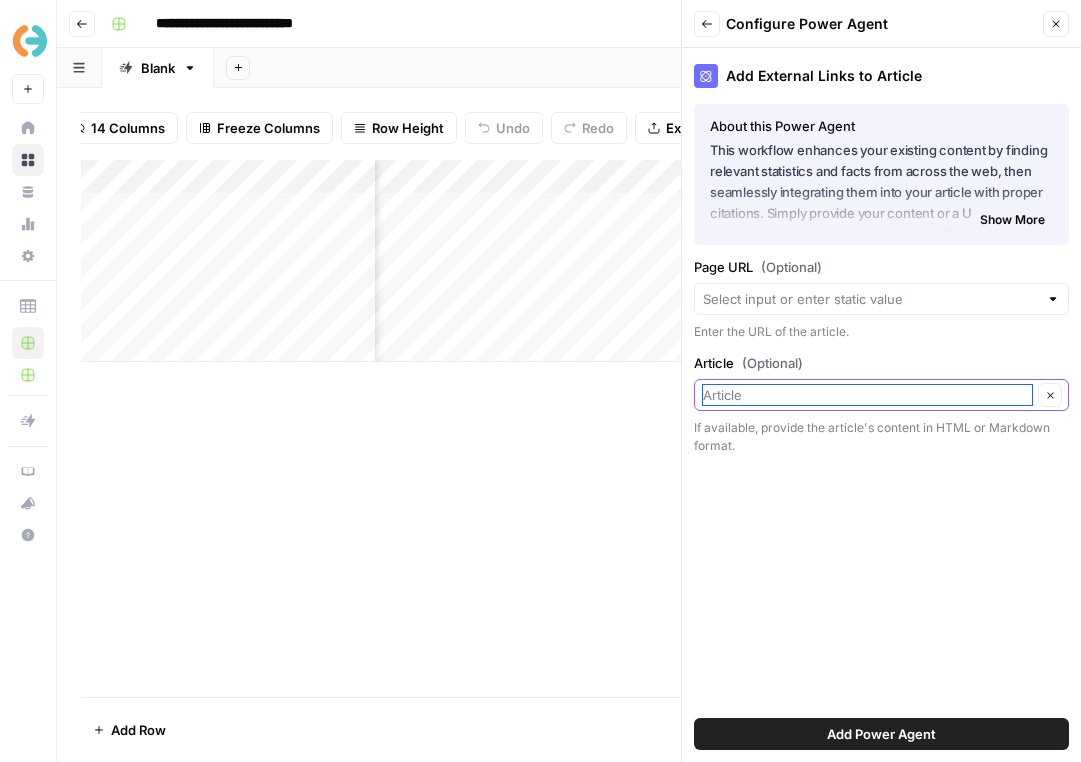click on "Article   (Optional)" at bounding box center (867, 395) 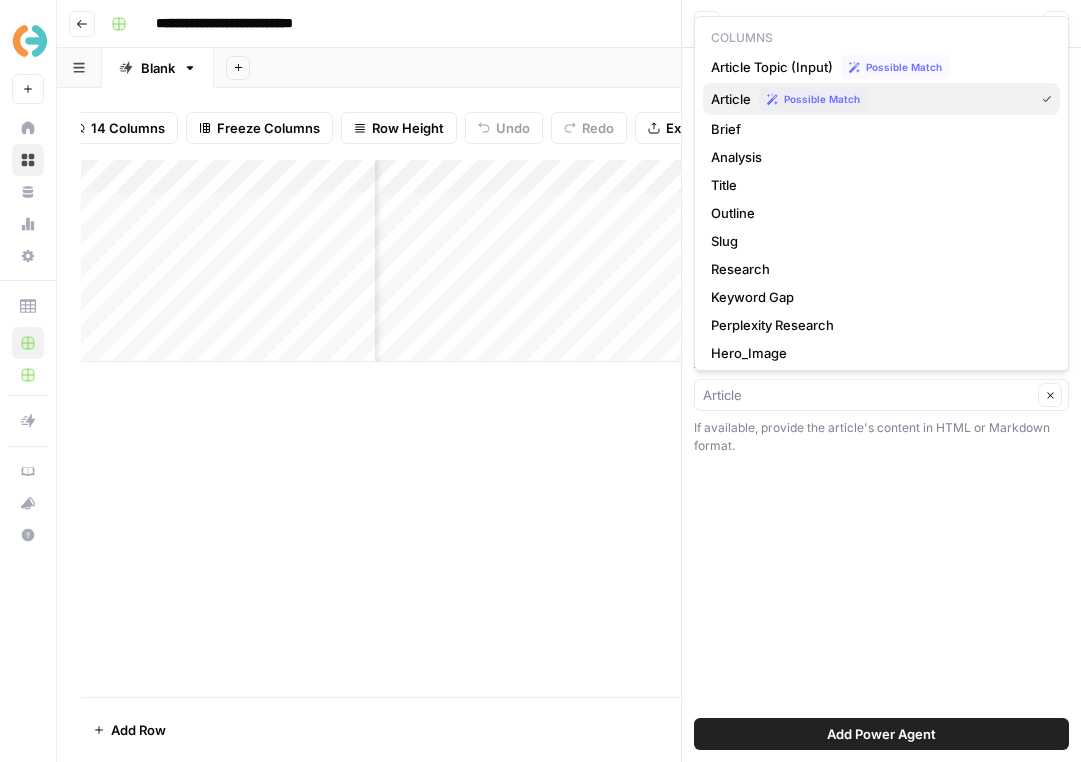 click on "Article" at bounding box center (731, 99) 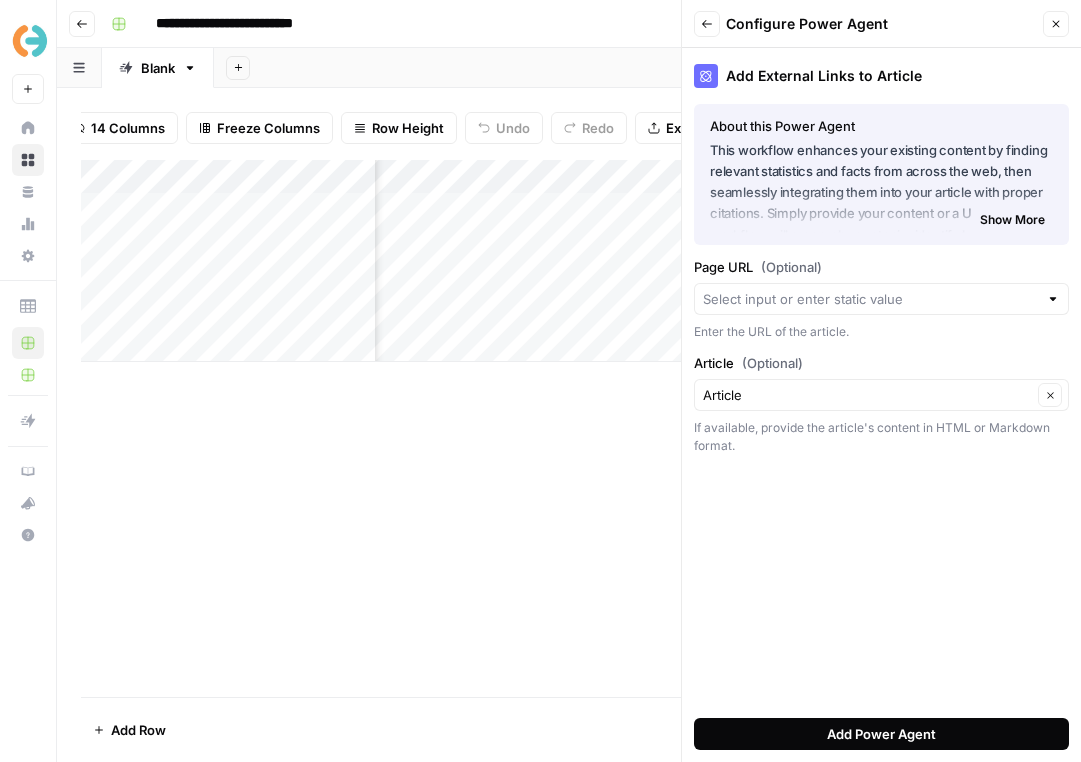 click on "Add Power Agent" at bounding box center (881, 734) 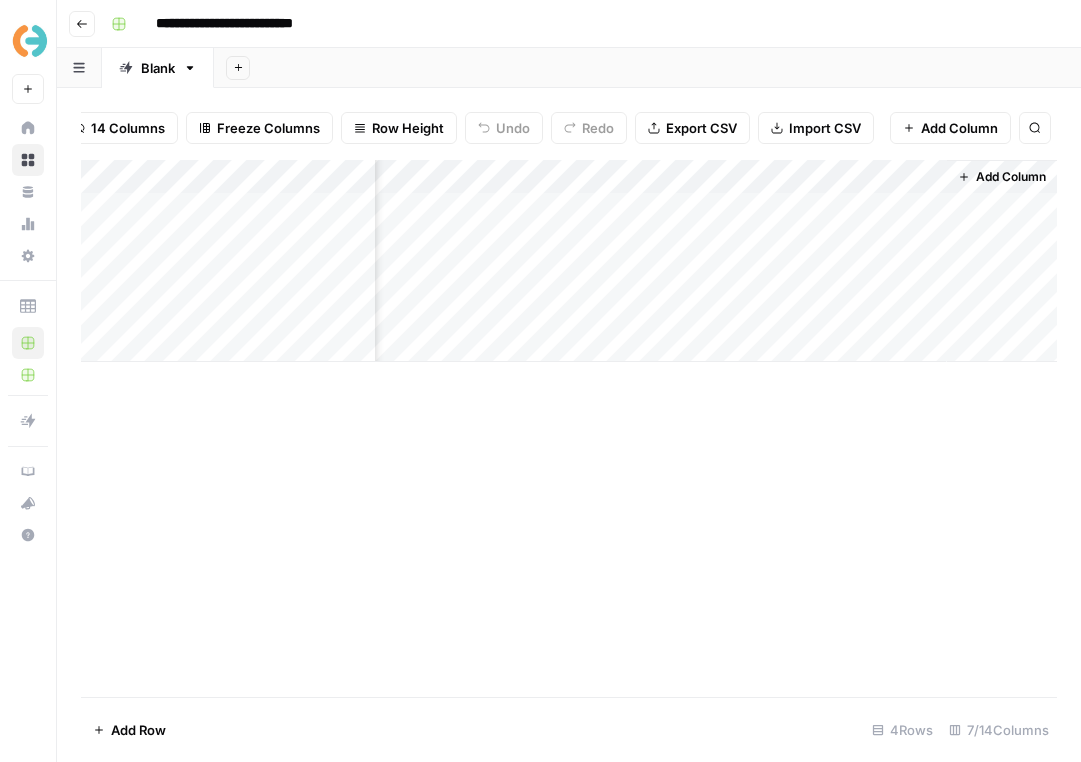 scroll, scrollTop: 0, scrollLeft: 190, axis: horizontal 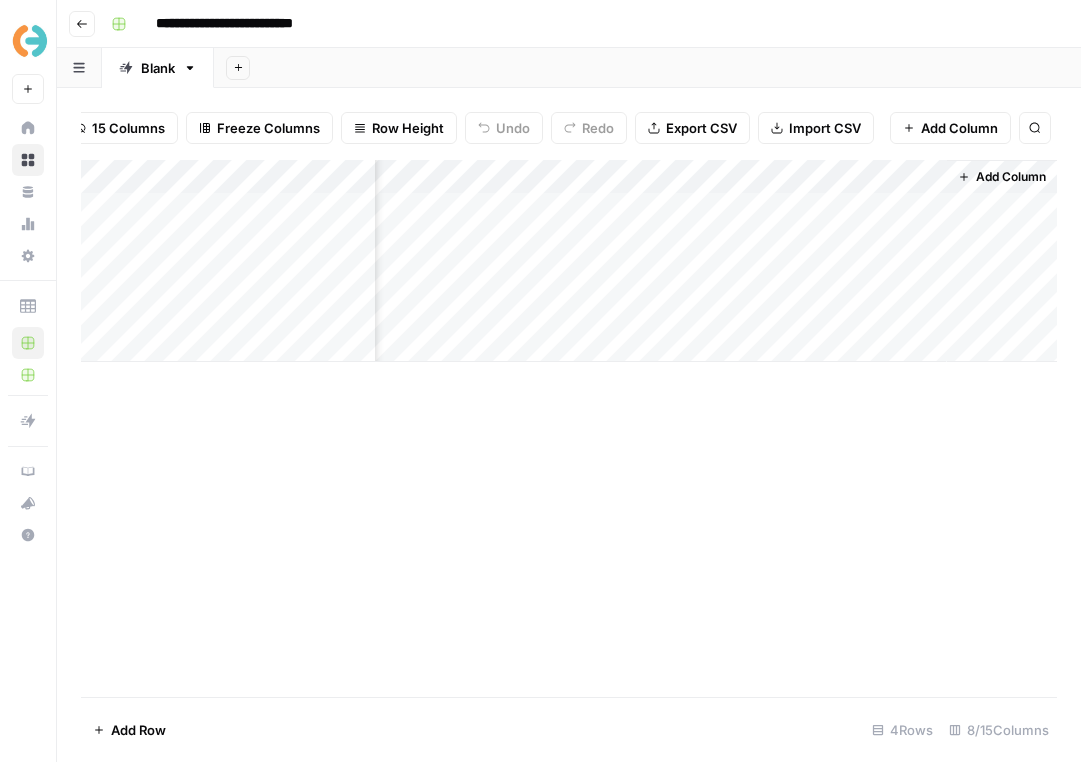 click on "Add Column" at bounding box center (569, 261) 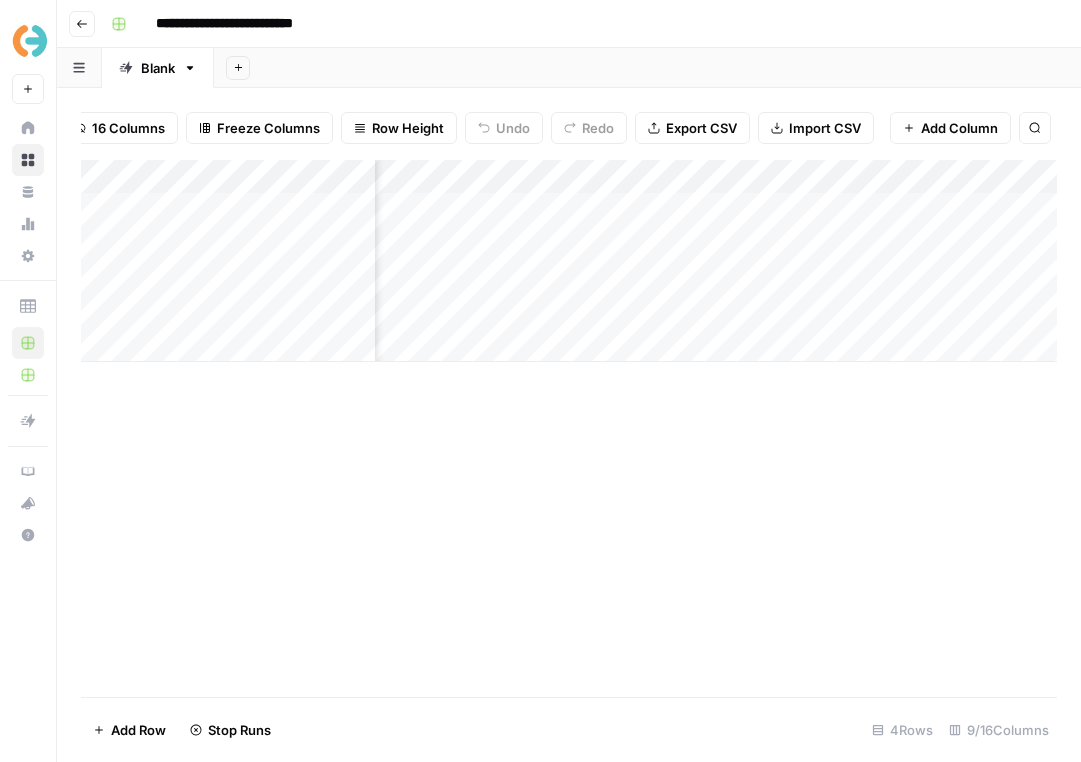 scroll, scrollTop: 0, scrollLeft: 1094, axis: horizontal 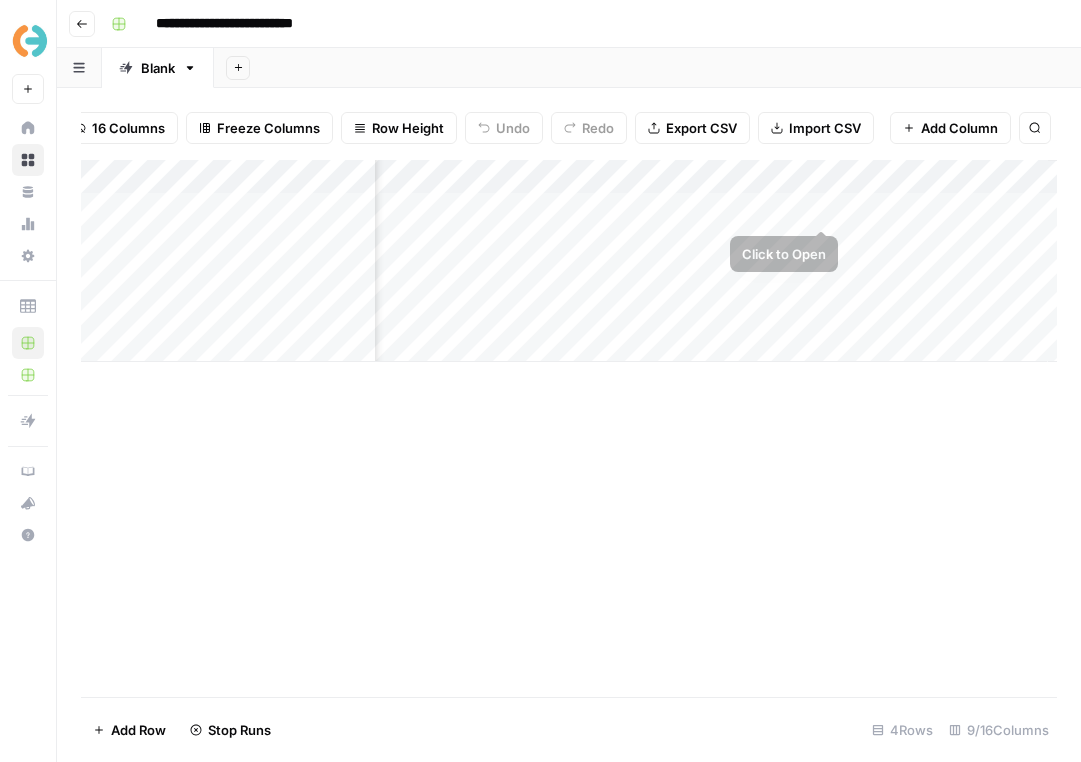 click on "Add Column" at bounding box center [569, 261] 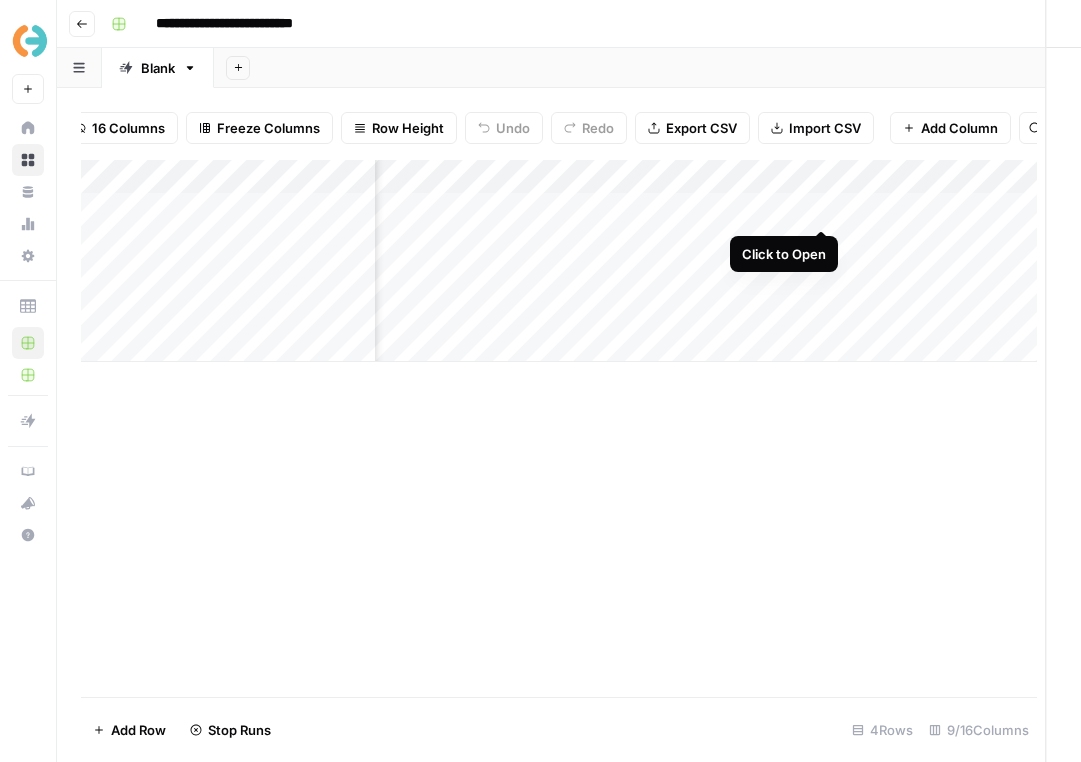 scroll, scrollTop: 0, scrollLeft: 167, axis: horizontal 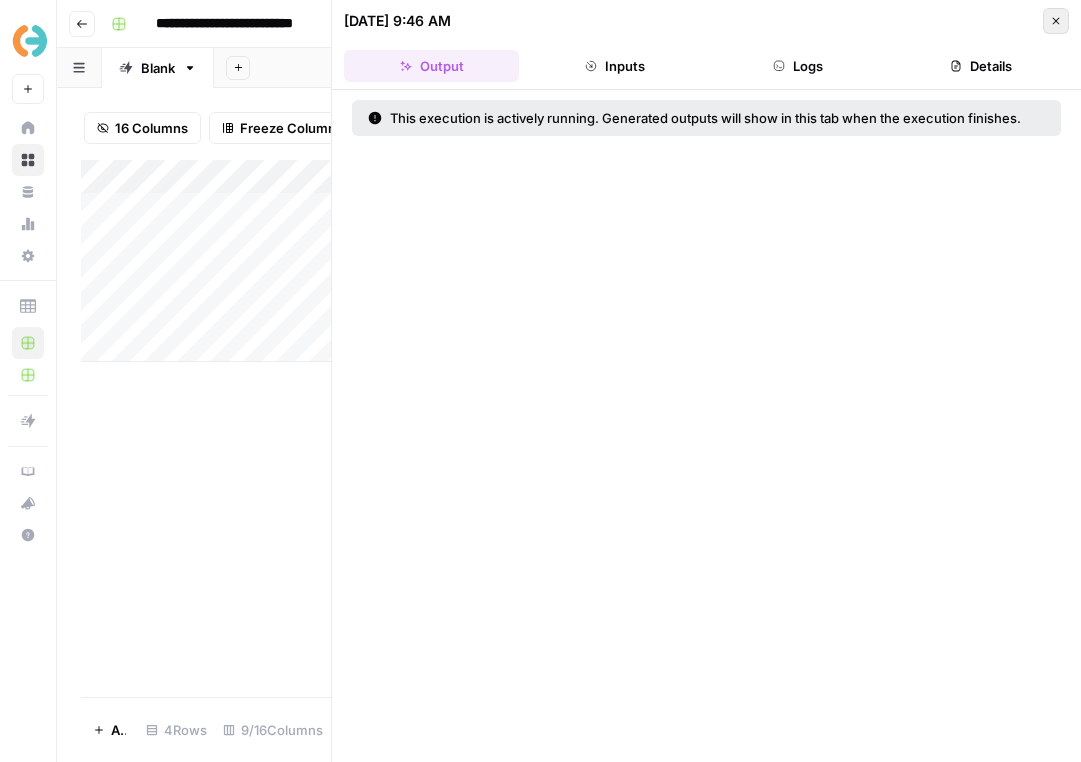 click on "Close" at bounding box center (1056, 21) 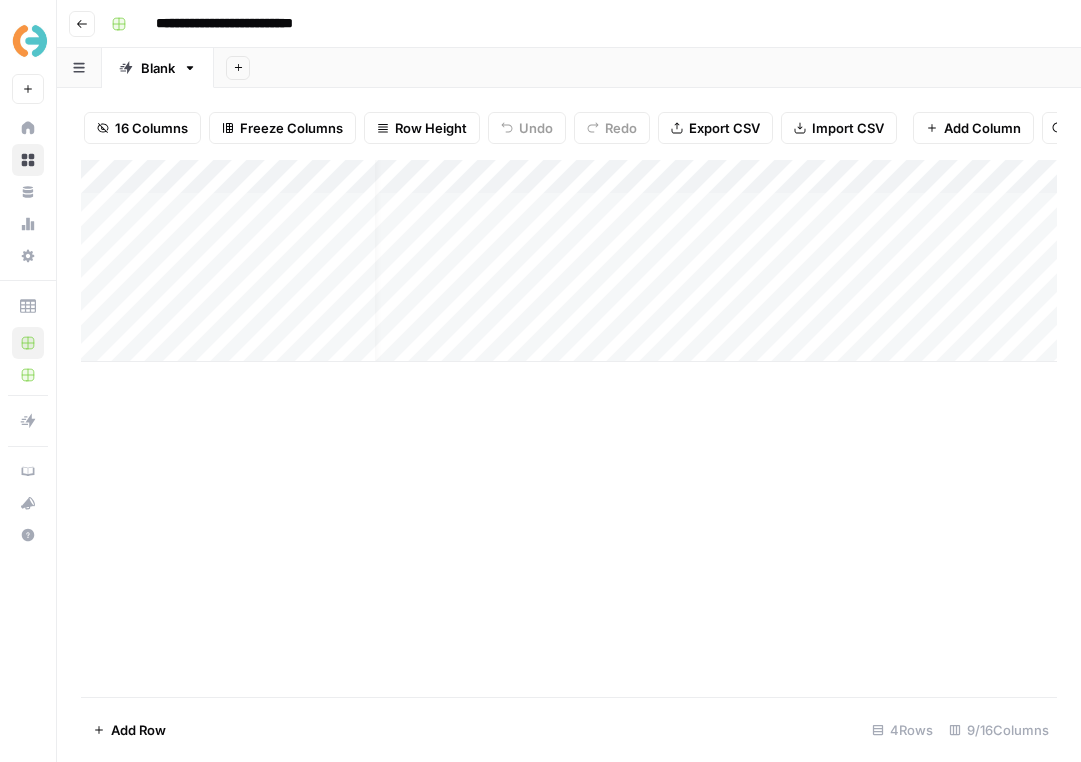 scroll, scrollTop: 0, scrollLeft: 0, axis: both 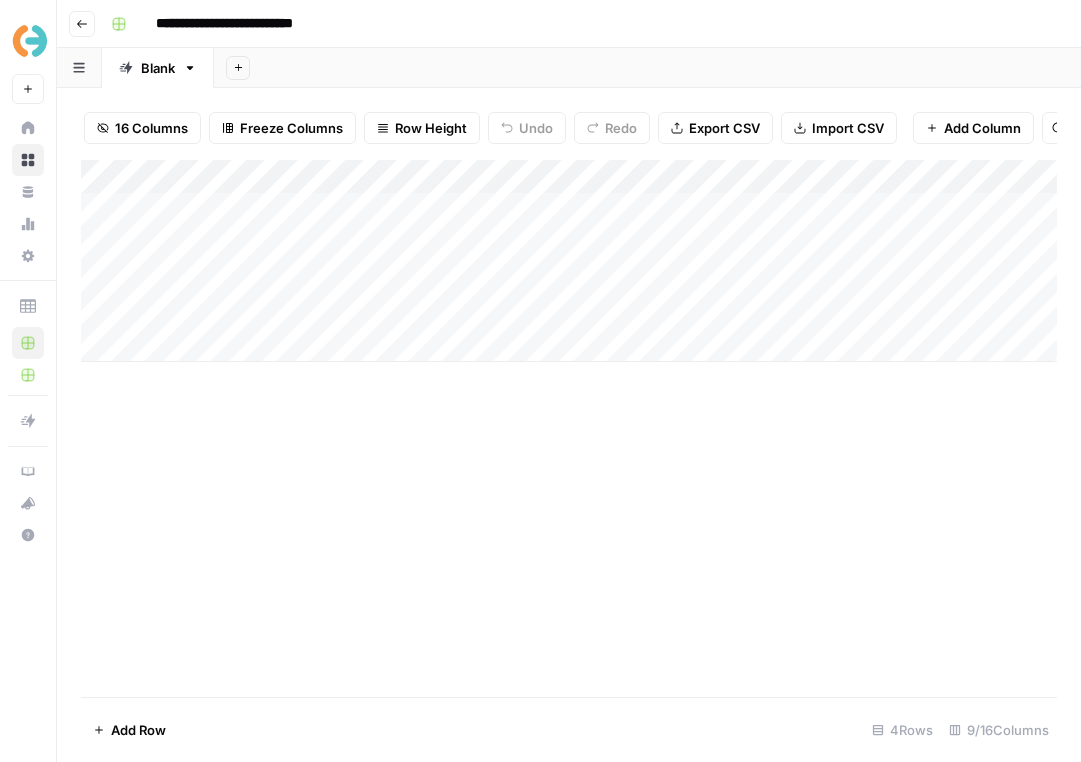click on "Add Column" at bounding box center (569, 261) 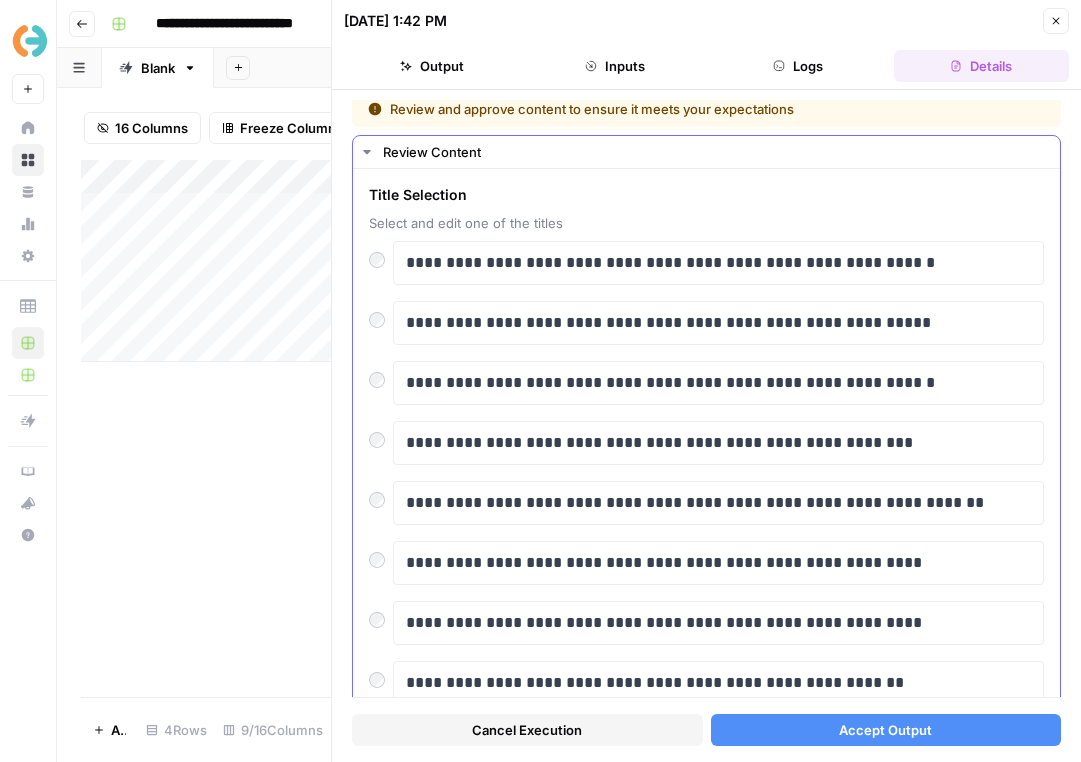 scroll, scrollTop: 0, scrollLeft: 0, axis: both 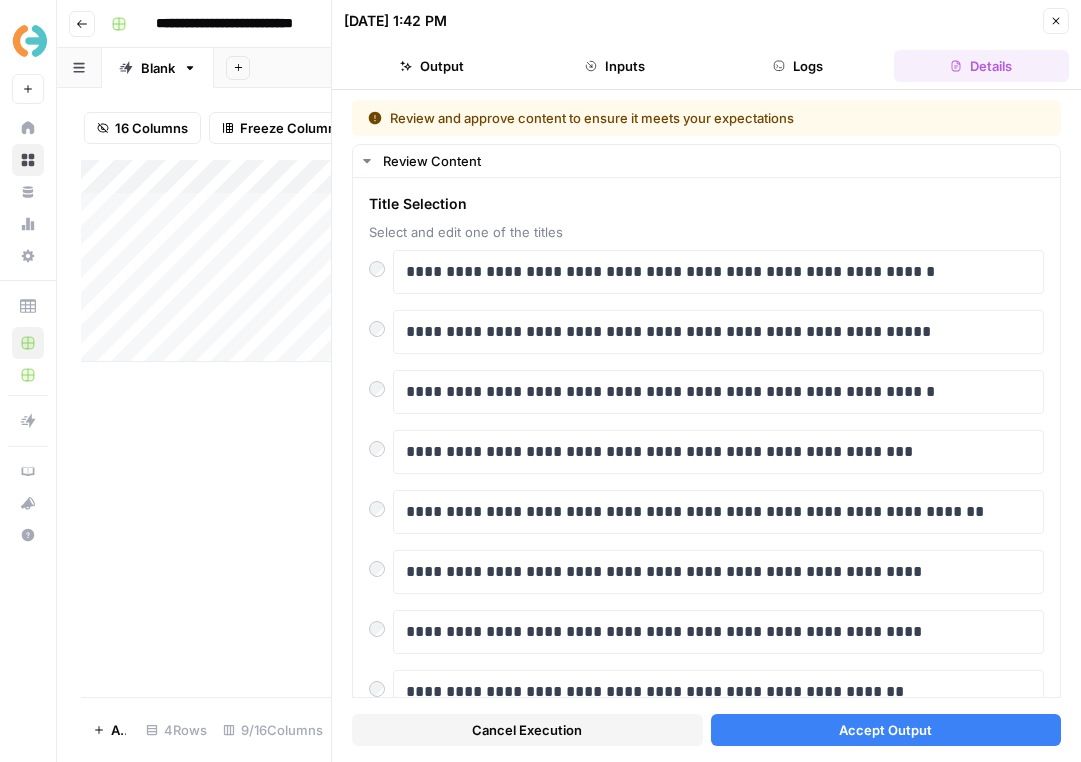 click on "Accept Output" at bounding box center (886, 730) 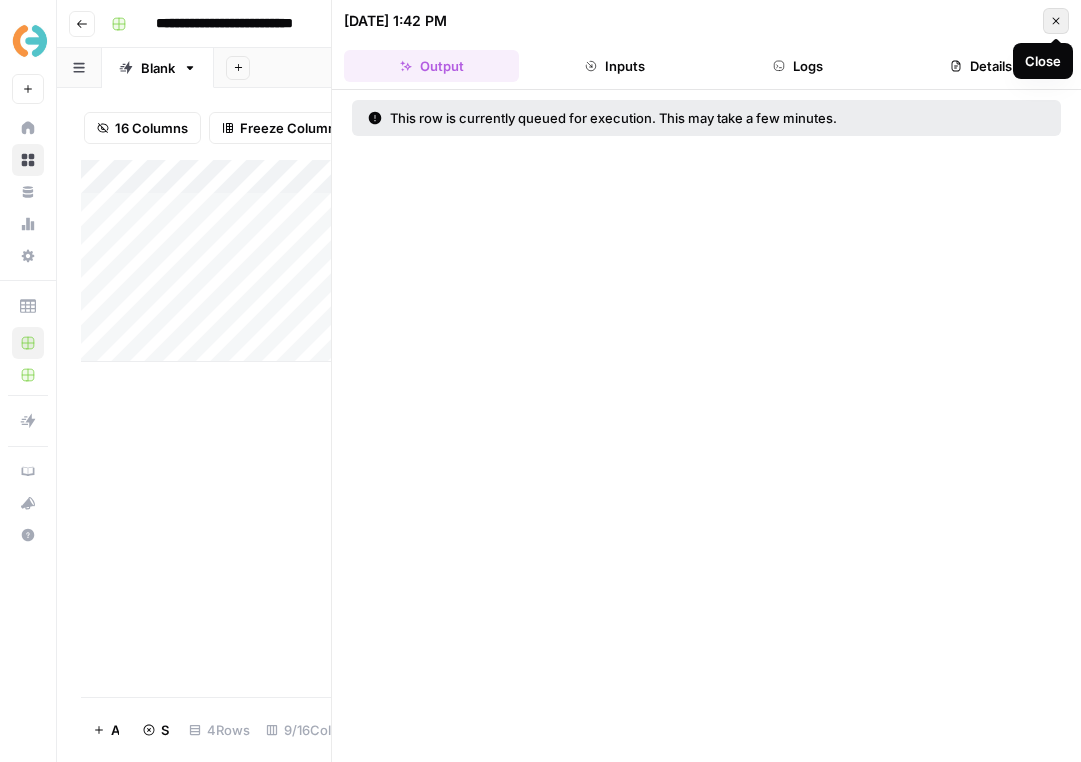 click 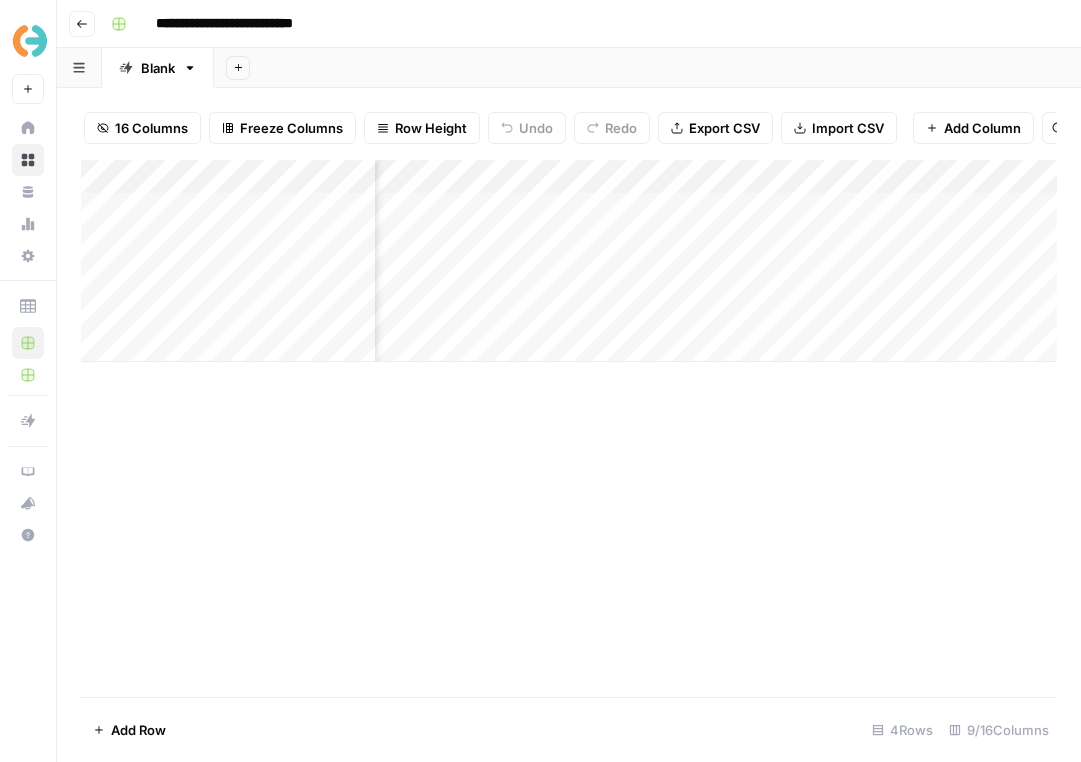 scroll, scrollTop: 0, scrollLeft: 842, axis: horizontal 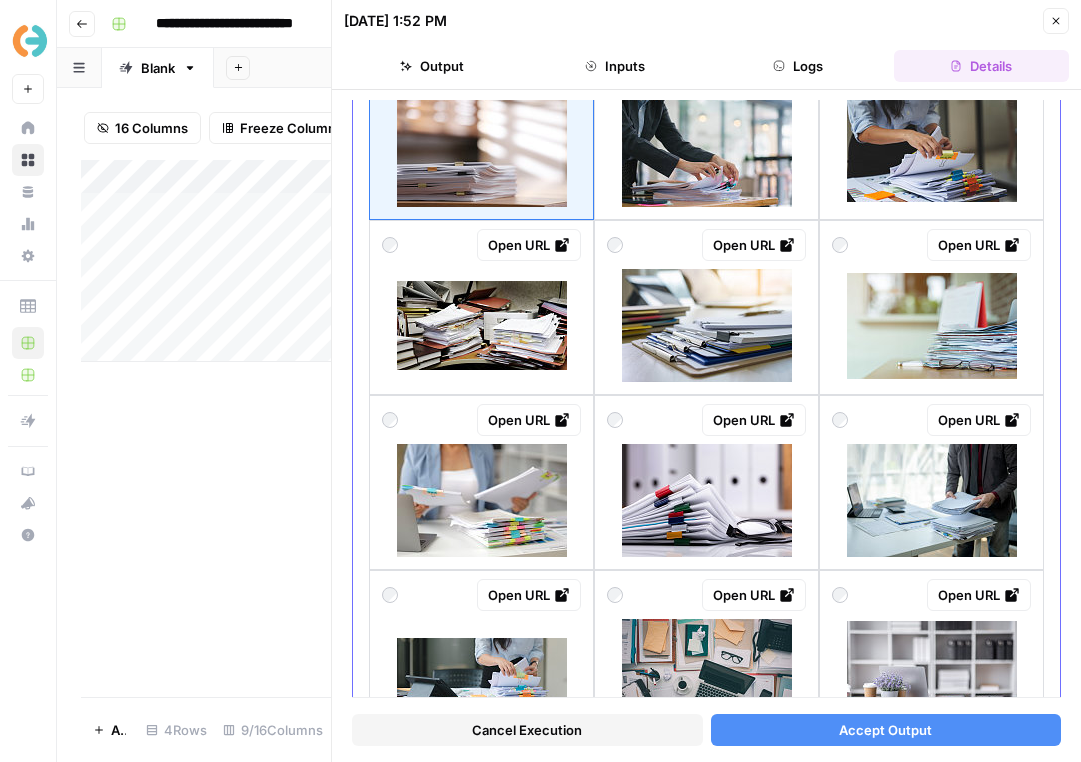 click at bounding box center (481, 325) 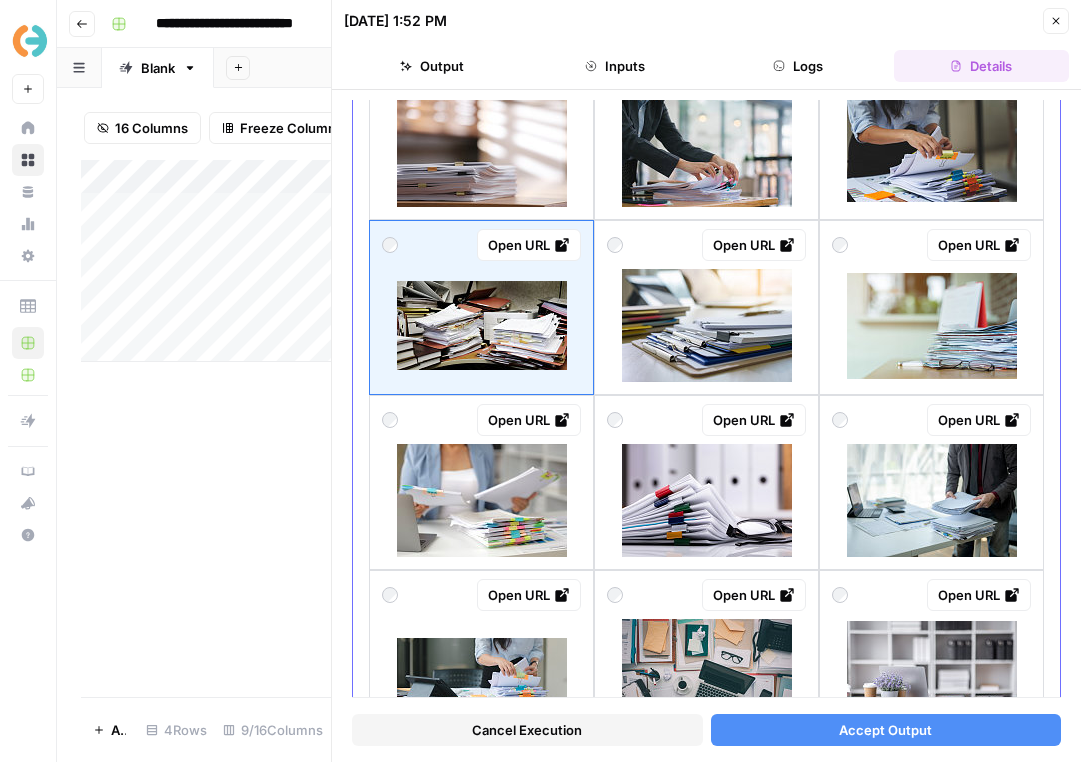 scroll, scrollTop: 0, scrollLeft: 0, axis: both 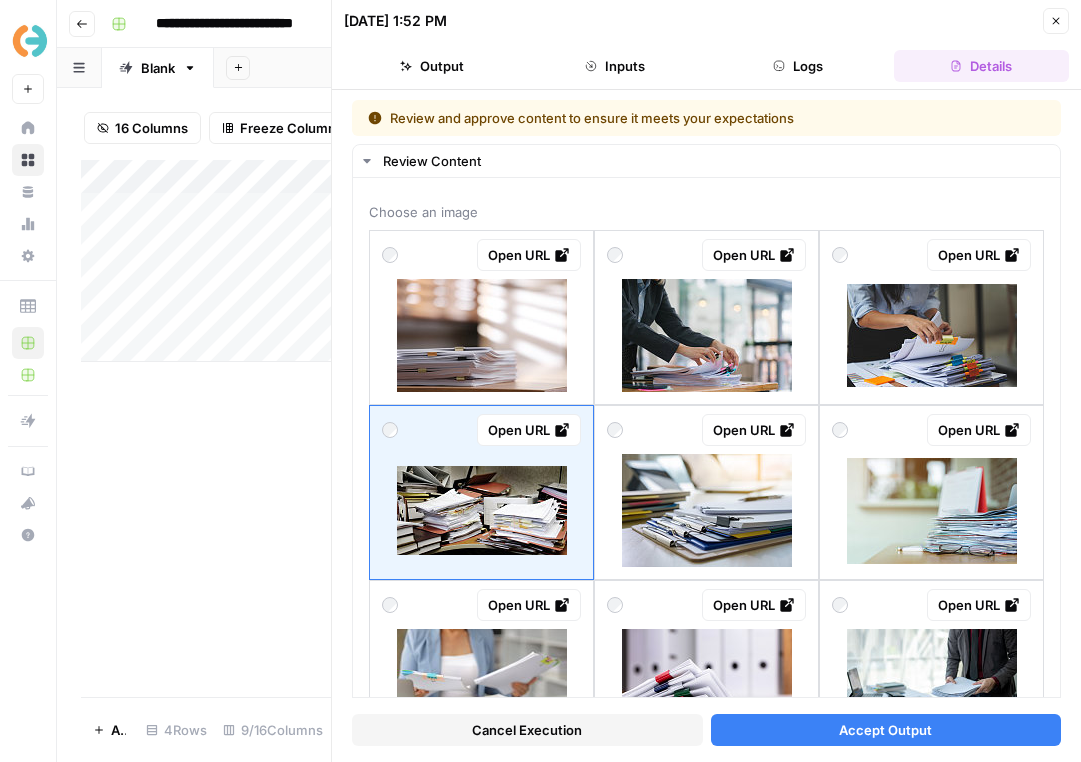 click on "Accept Output" at bounding box center (886, 730) 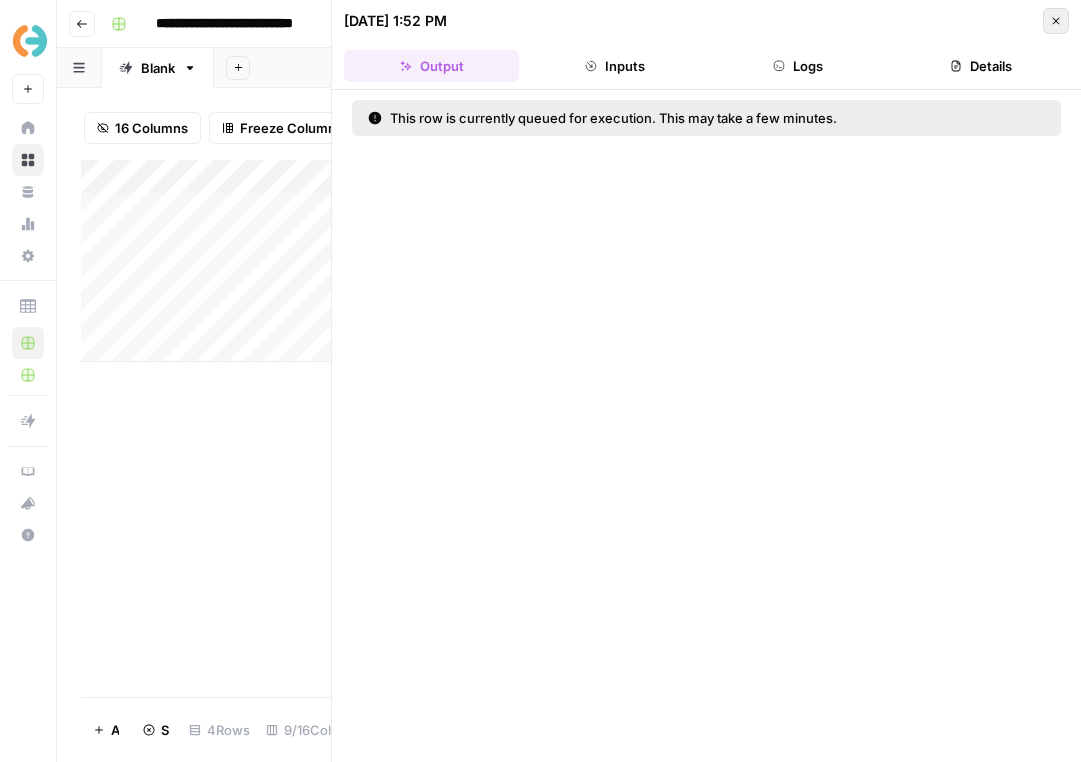 click 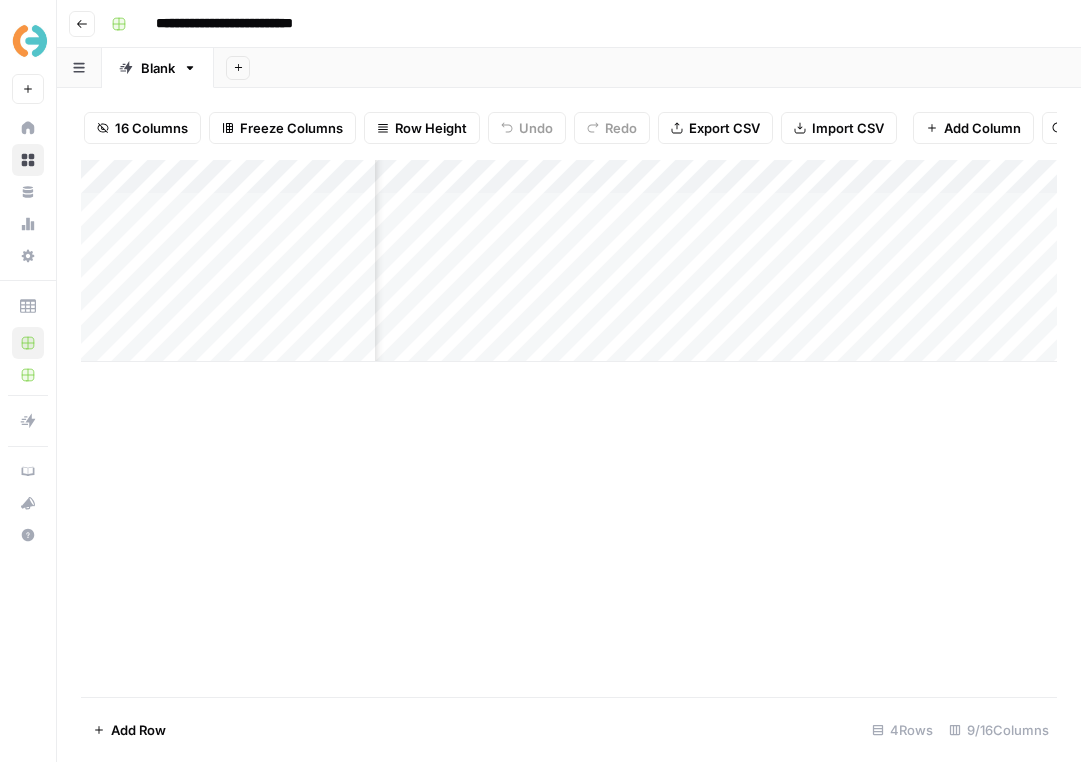 scroll, scrollTop: 0, scrollLeft: 191, axis: horizontal 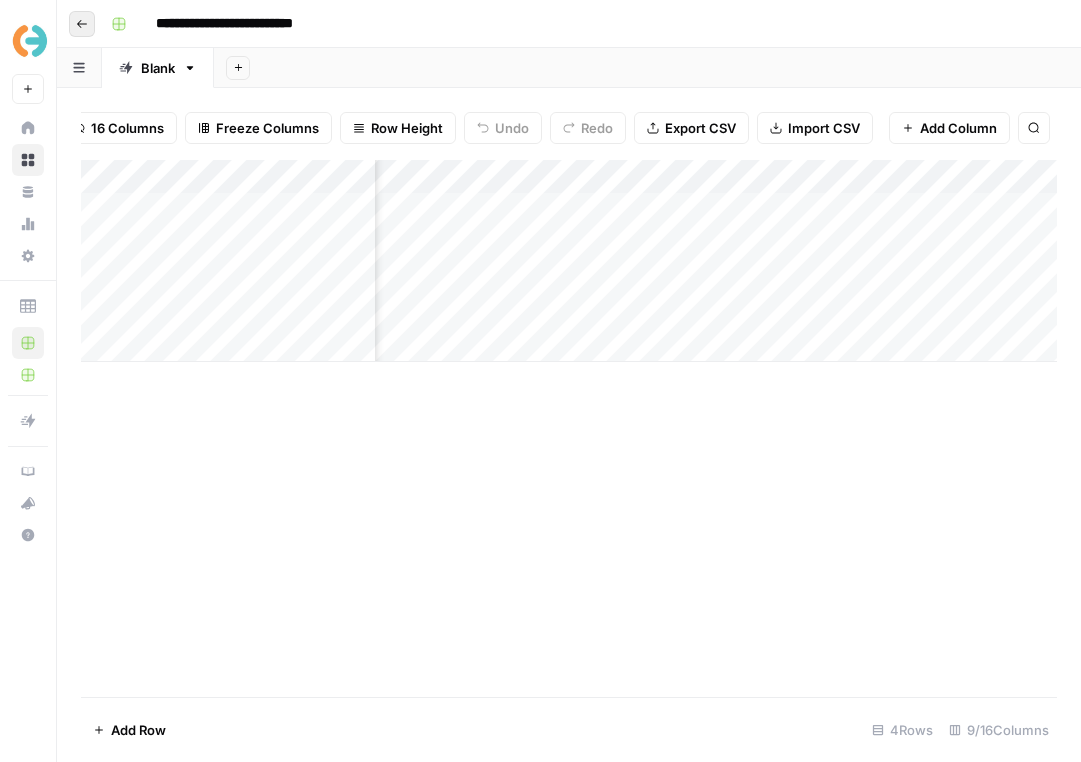 click on "Go back" at bounding box center (82, 24) 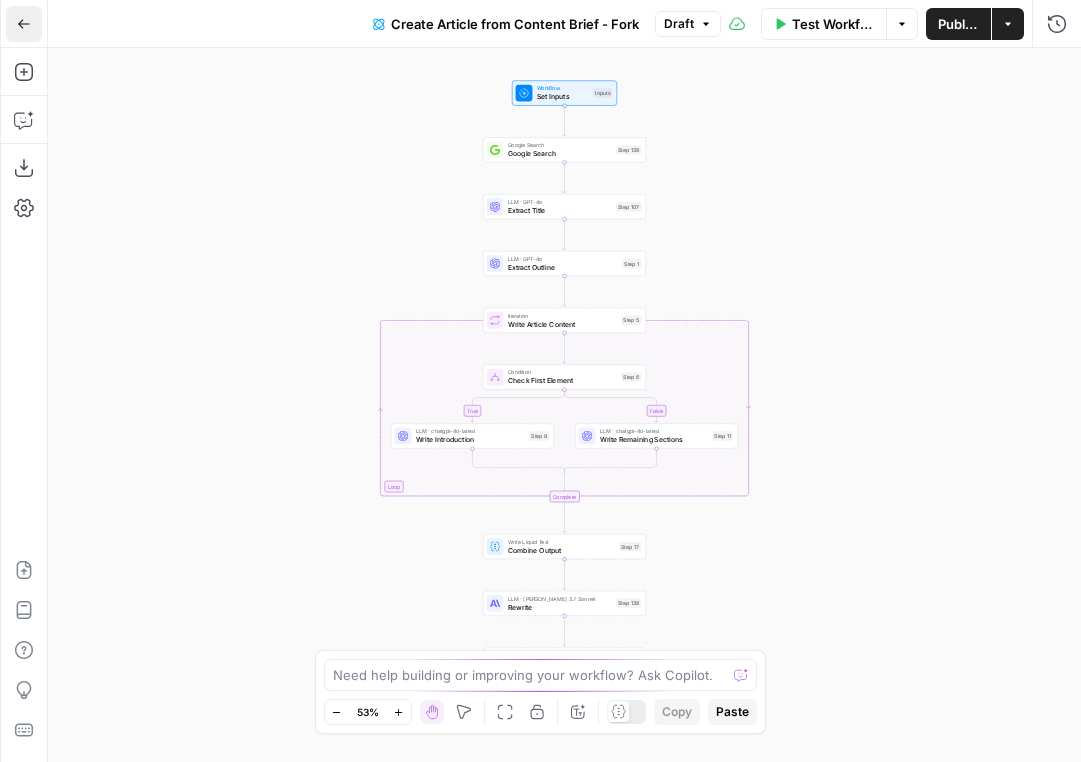 click on "Go Back" at bounding box center [24, 24] 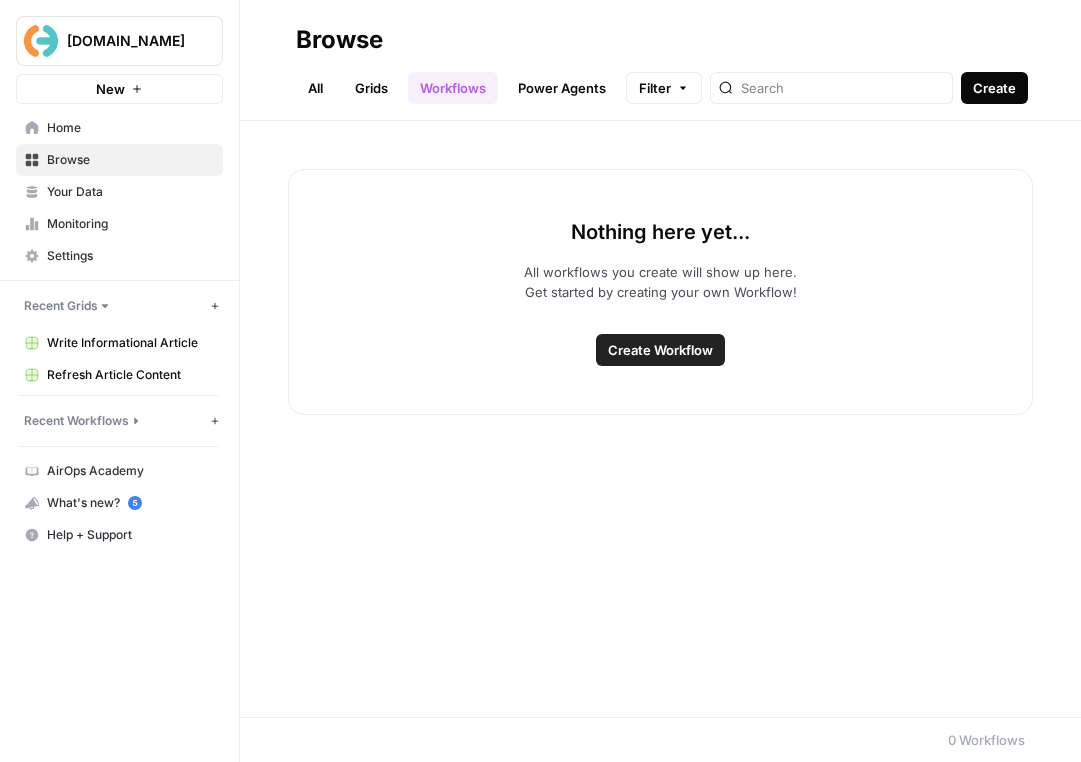 click on "Create" at bounding box center [994, 88] 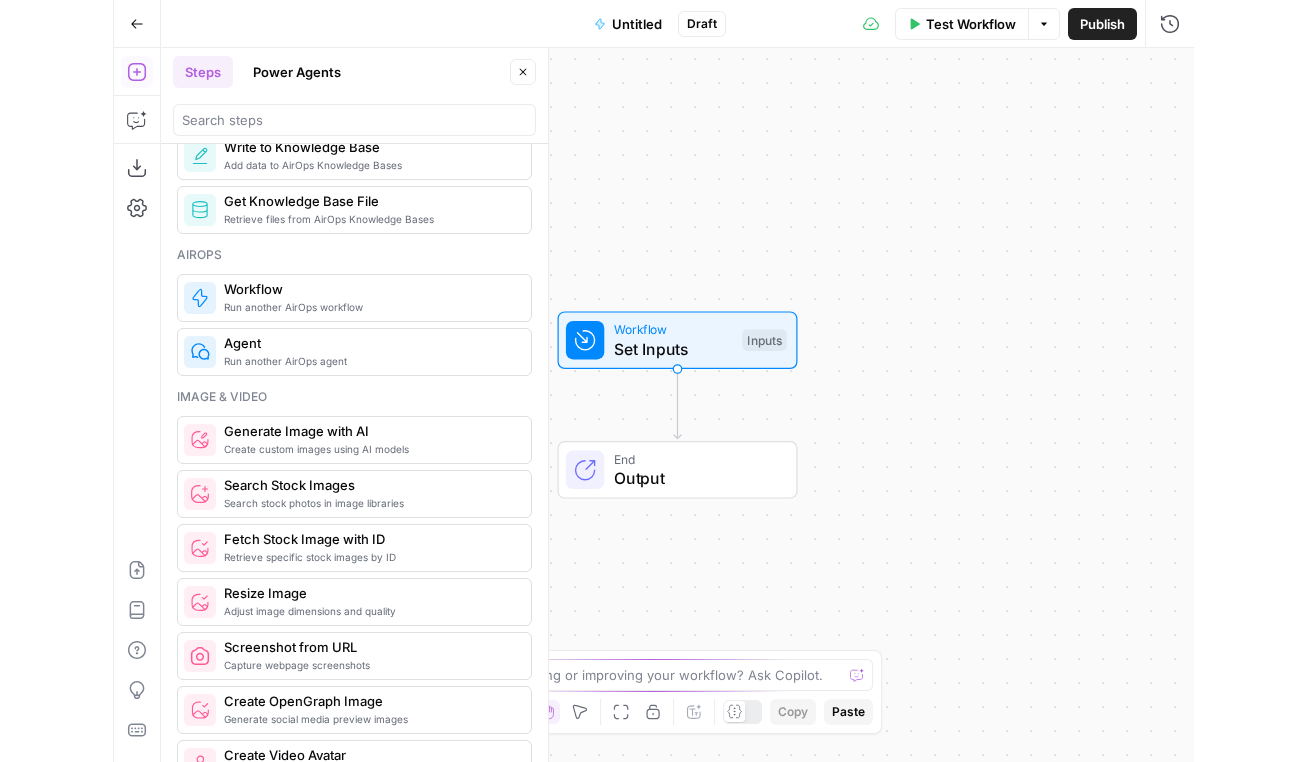 scroll, scrollTop: 1228, scrollLeft: 0, axis: vertical 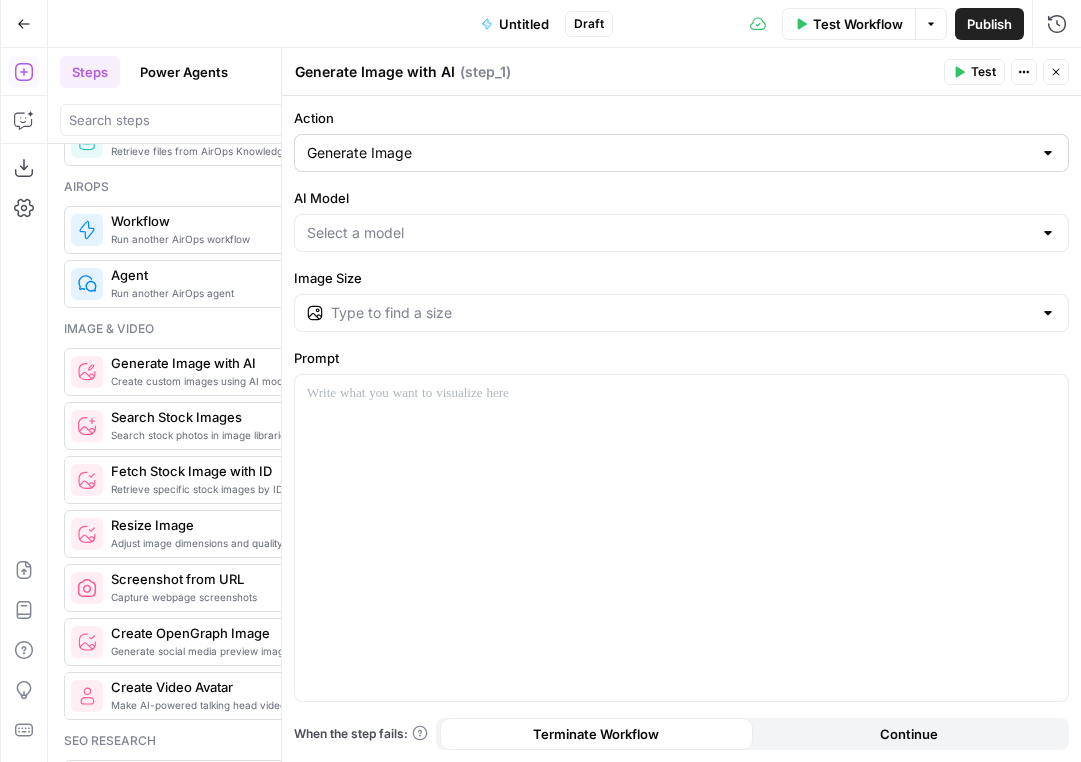 click on "Generate Image" at bounding box center [681, 153] 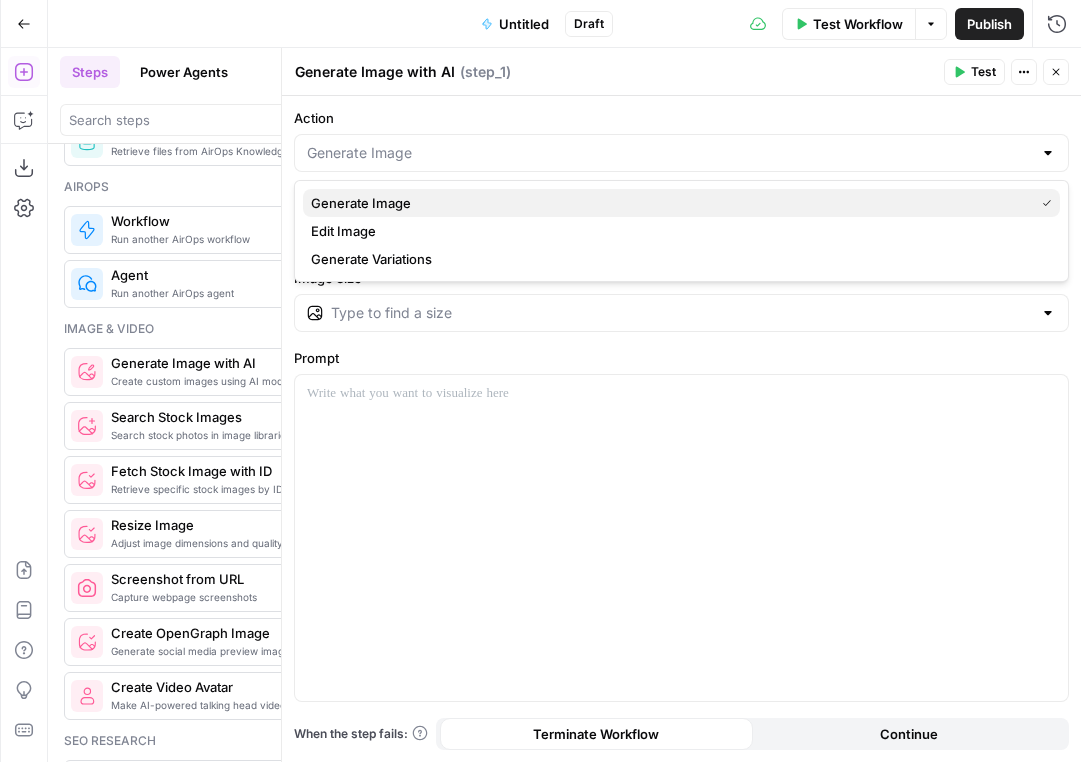 click on "Generate Image" at bounding box center (361, 203) 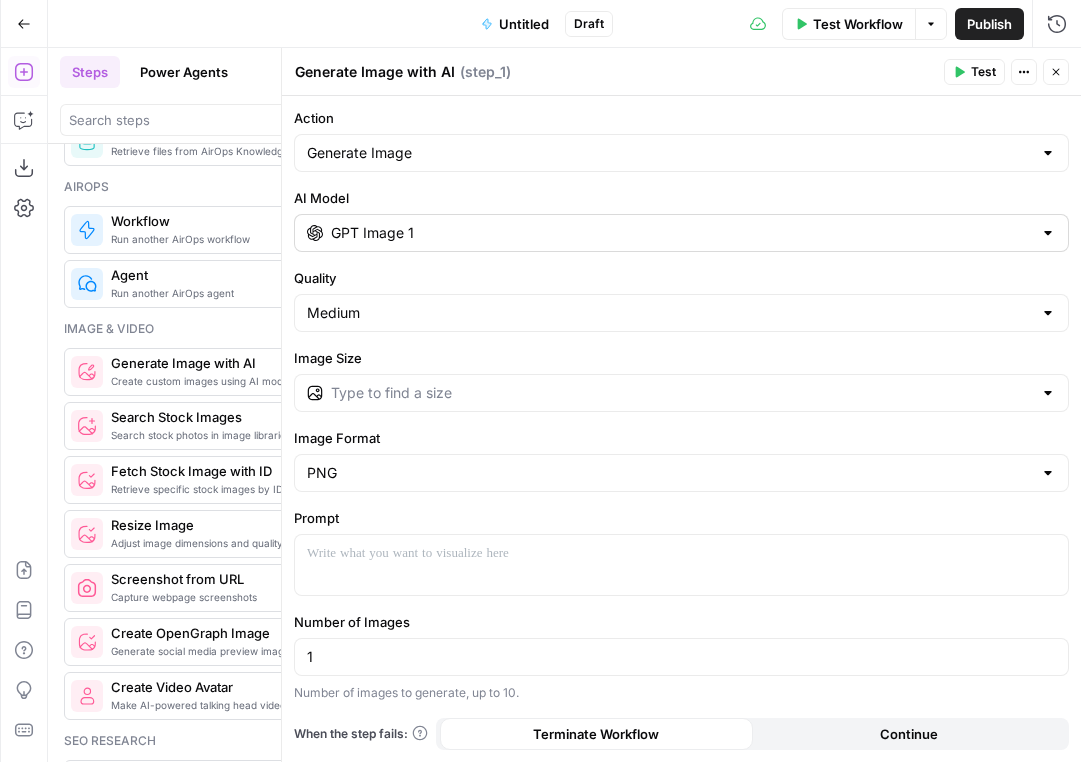 click on "GPT Image 1" at bounding box center [681, 233] 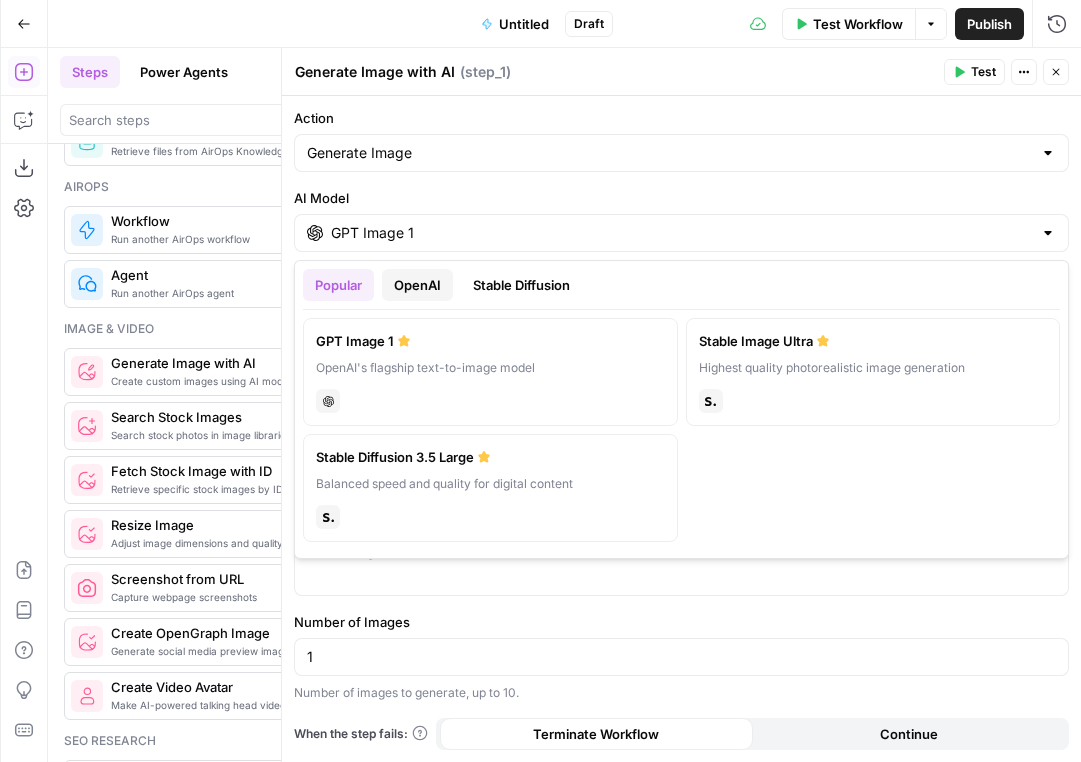 click on "OpenAI" at bounding box center [417, 285] 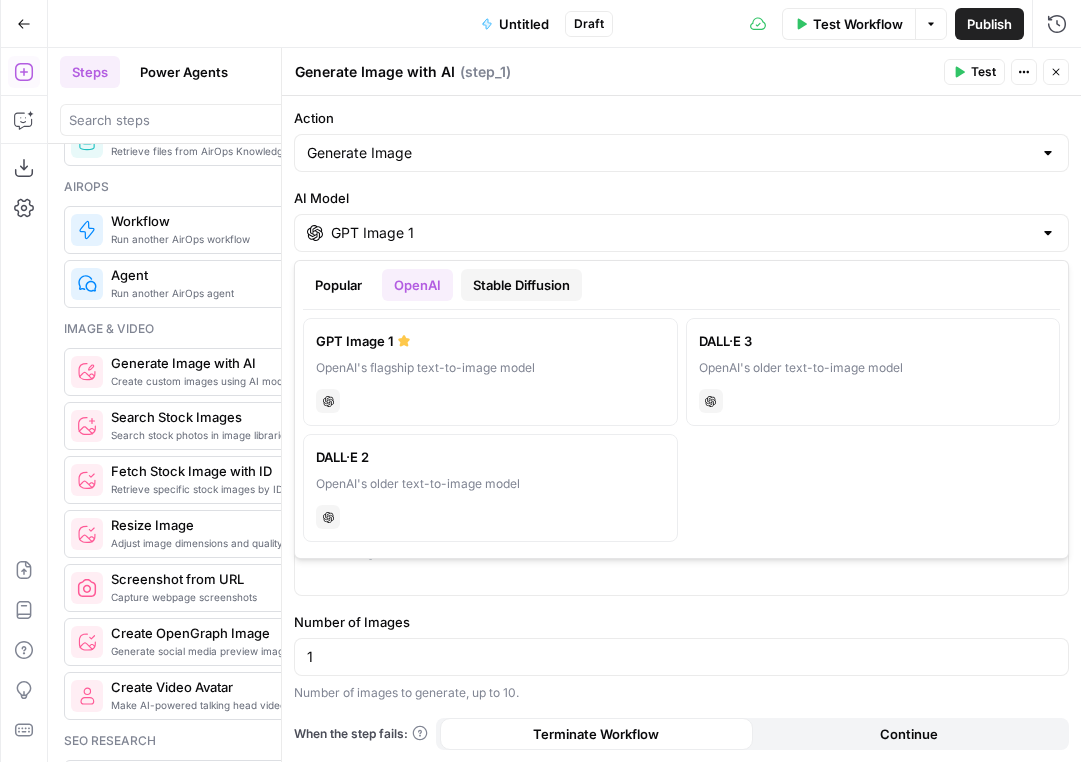 click on "Stable Diffusion" at bounding box center (521, 285) 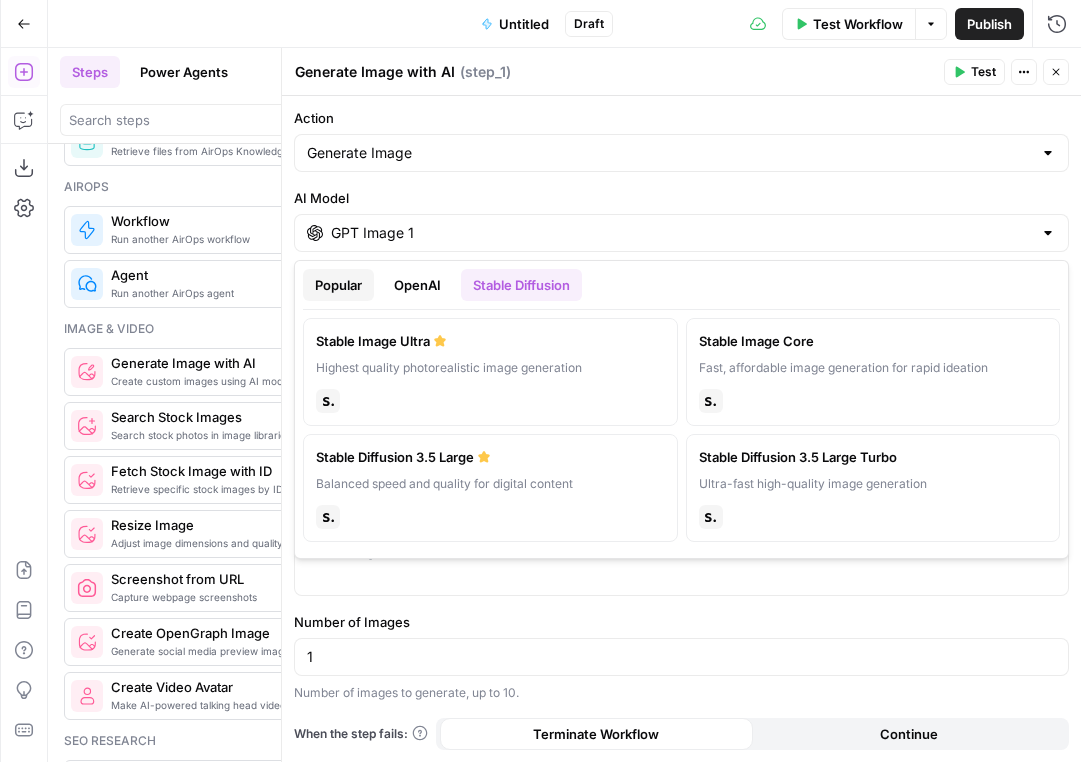 click on "Popular" at bounding box center [338, 285] 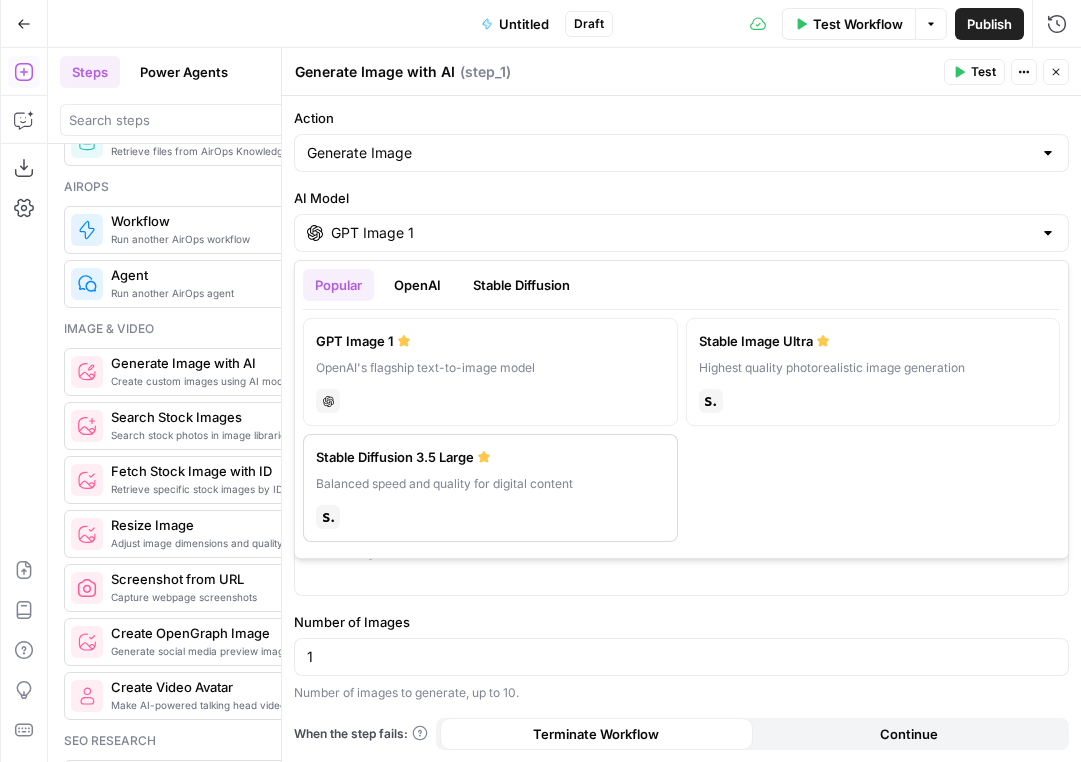 click on "Stable Diffusion 3.5 Large Balanced speed and quality for digital content stability" at bounding box center [490, 488] 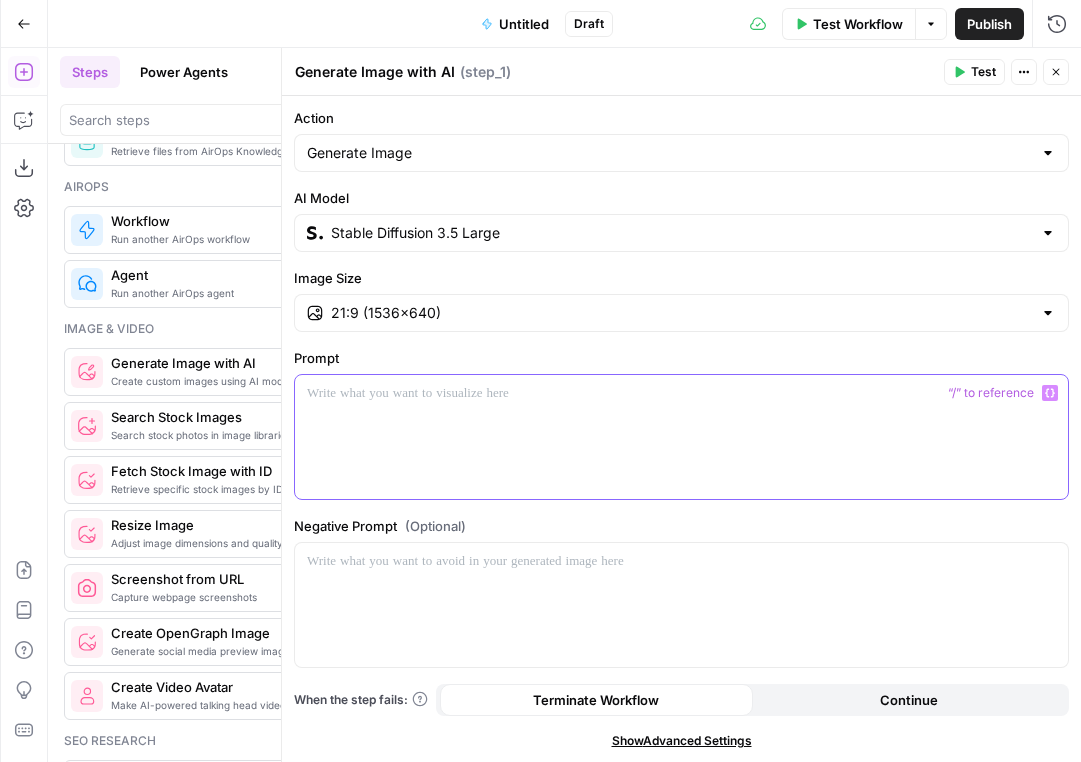 click at bounding box center [681, 437] 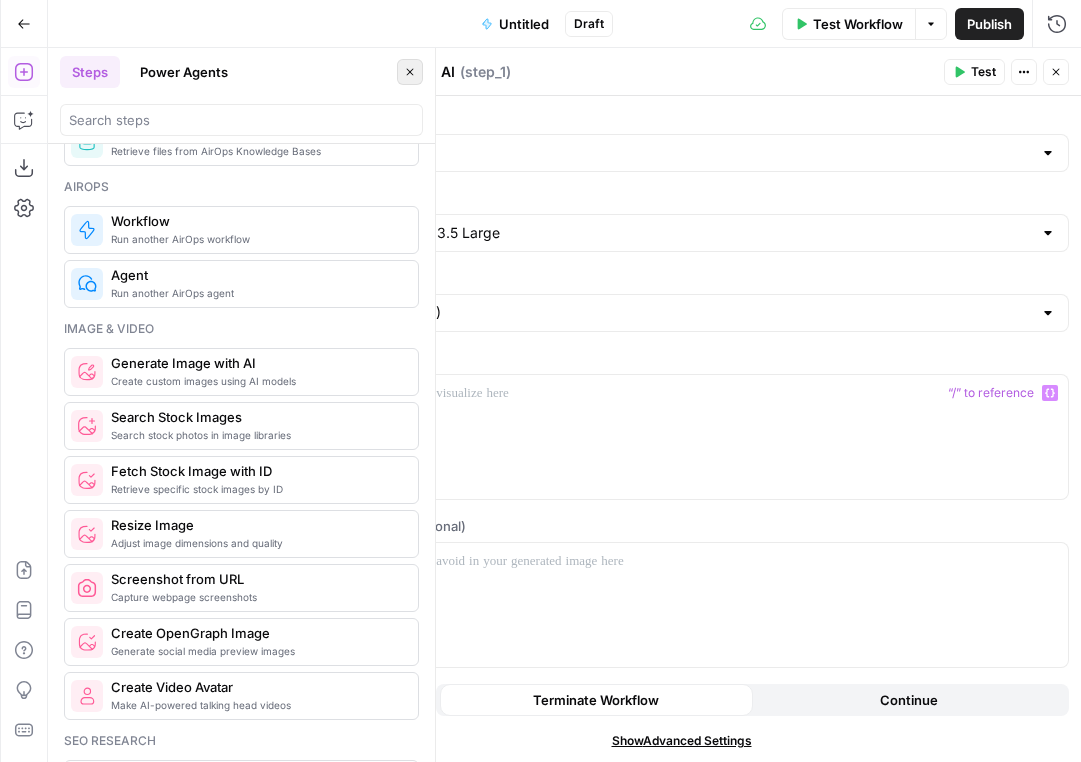 click 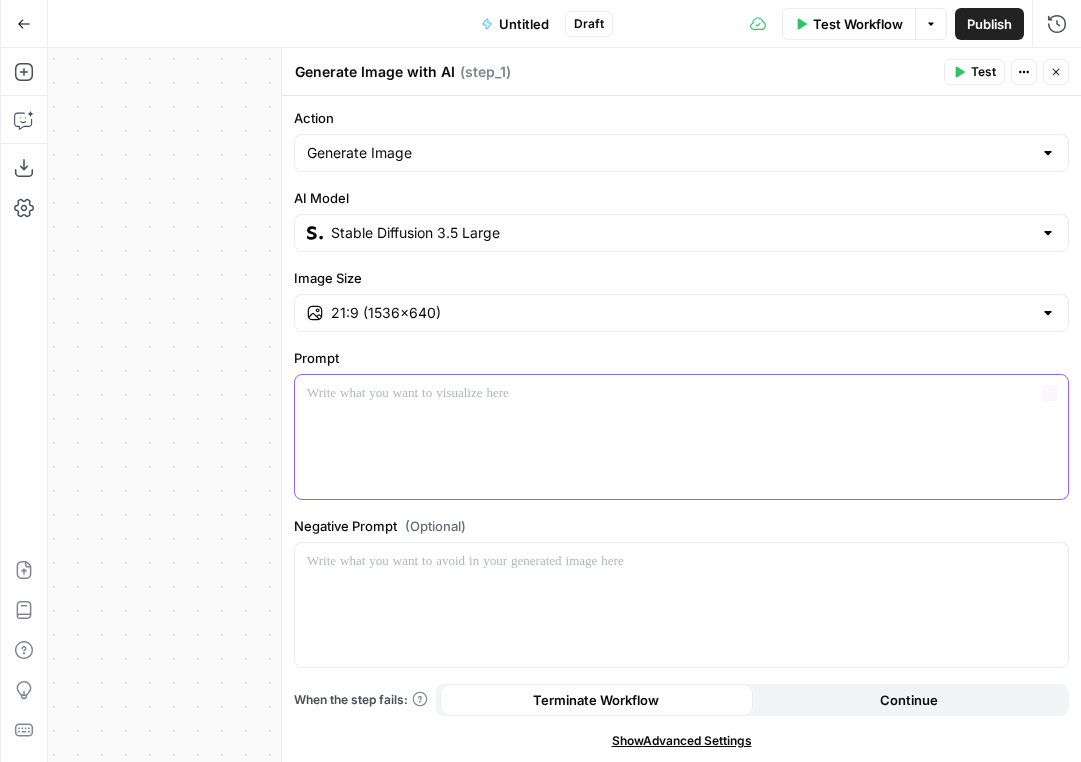click at bounding box center (681, 393) 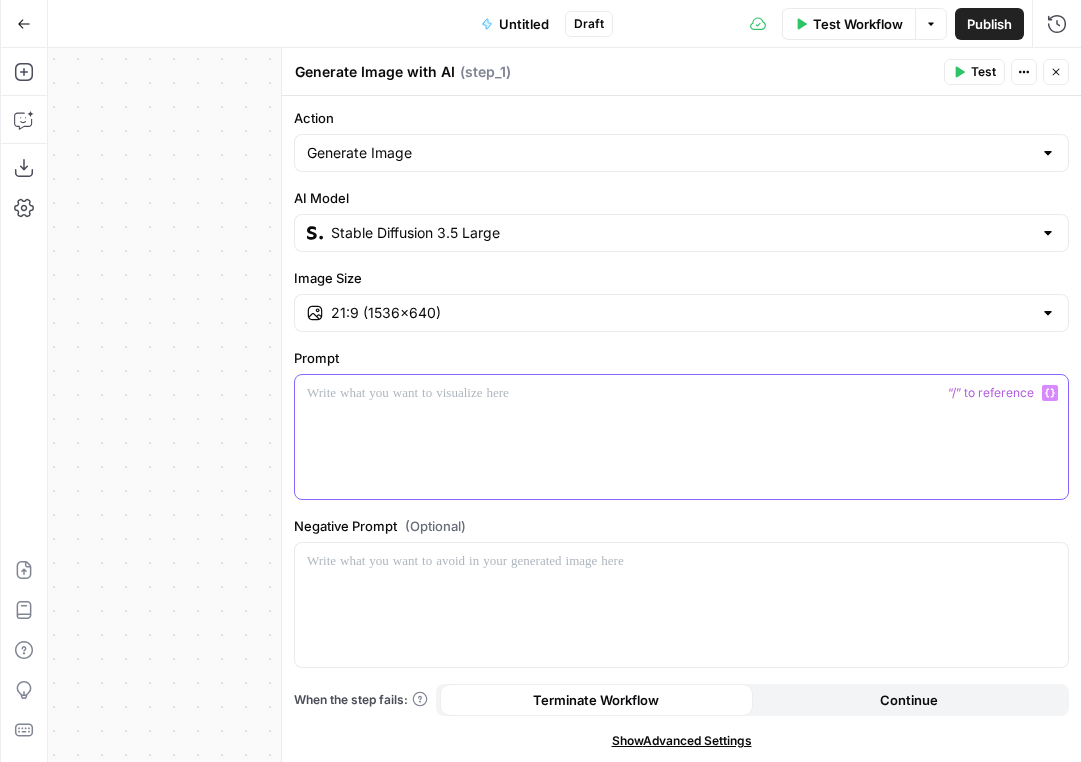 type 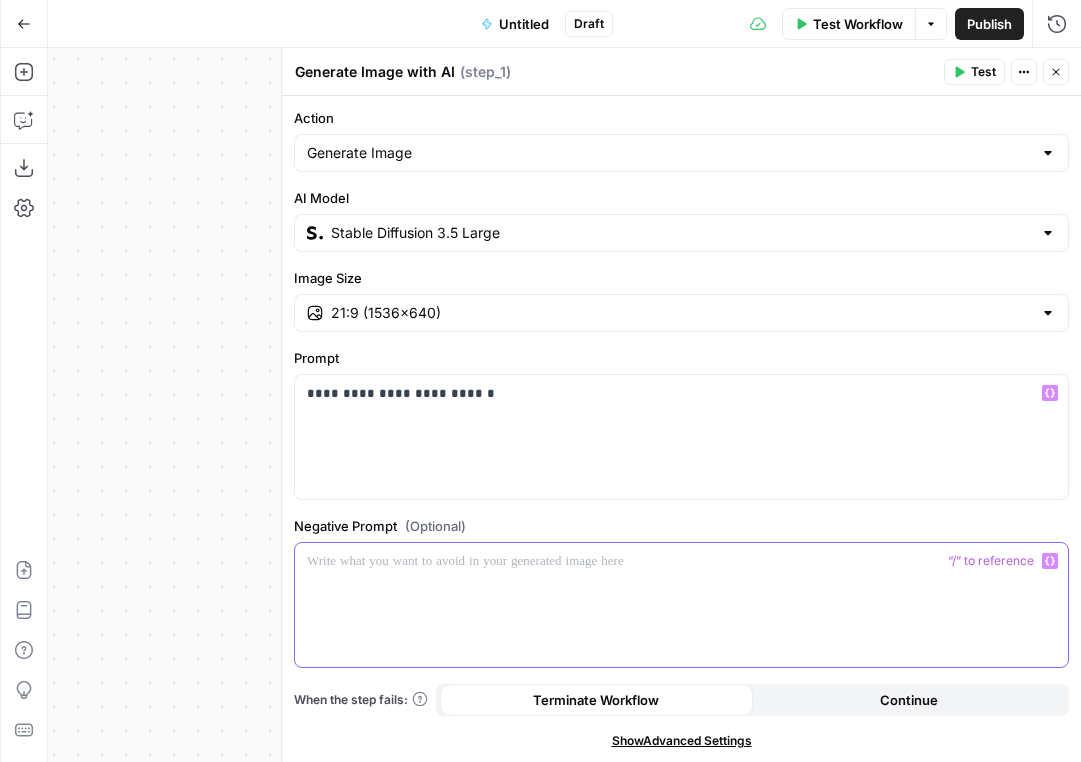 click at bounding box center [681, 605] 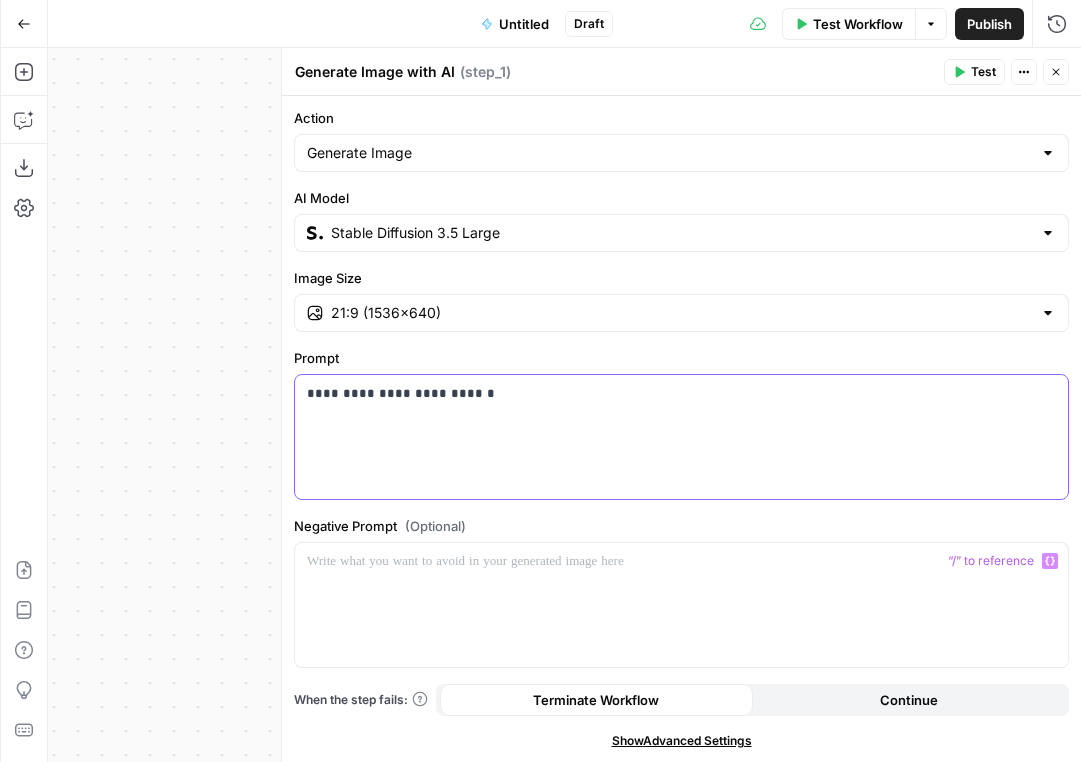 click on "**********" at bounding box center (681, 437) 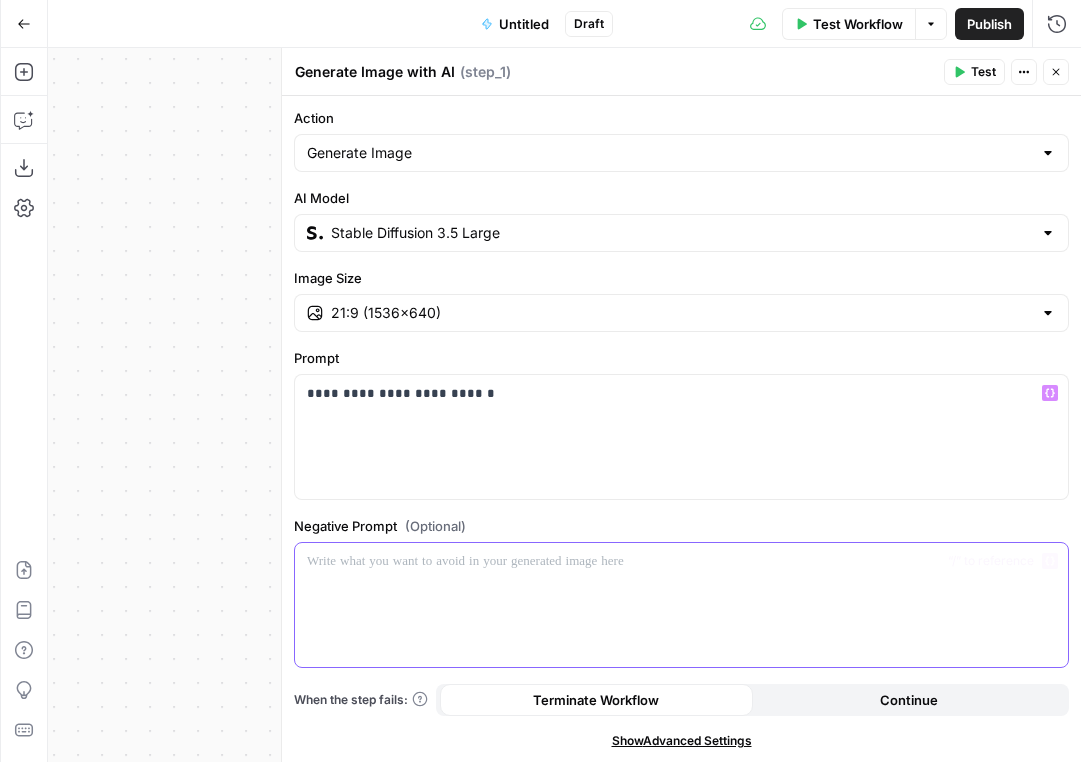 click at bounding box center [681, 605] 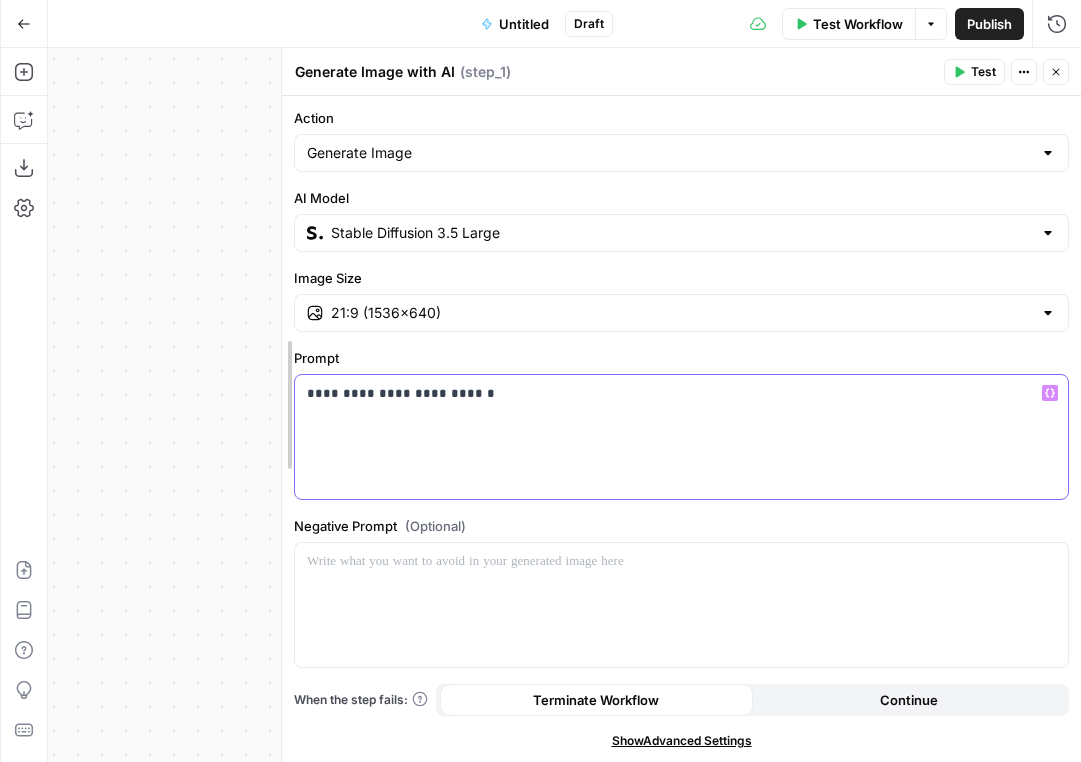 drag, startPoint x: 545, startPoint y: 415, endPoint x: 291, endPoint y: 387, distance: 255.53865 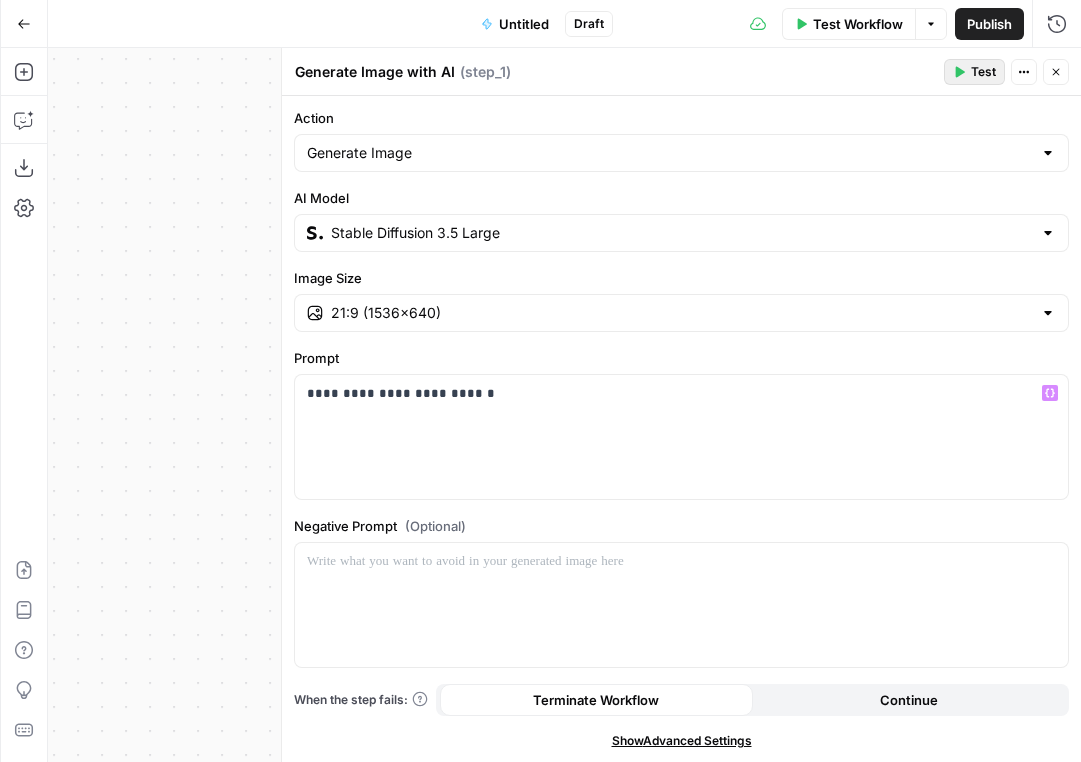 click 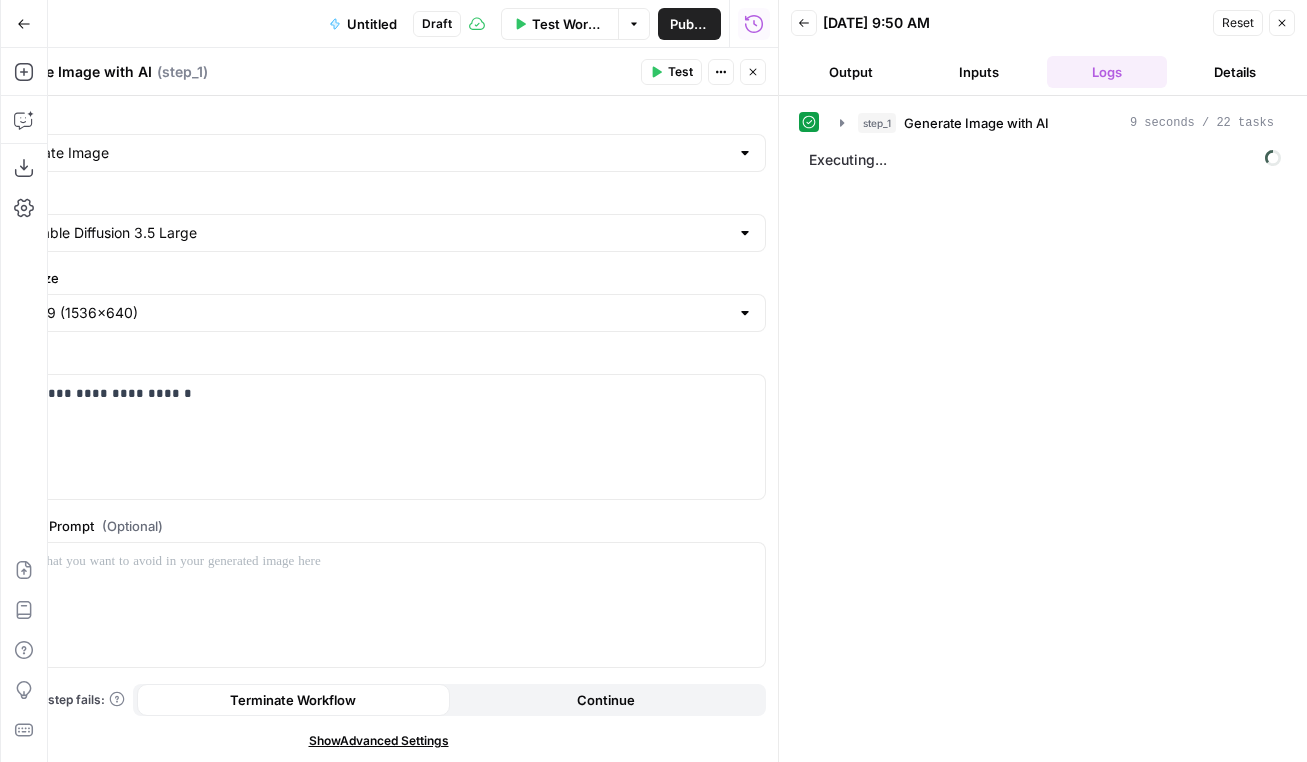 click on "Generate Image with AI" at bounding box center [976, 123] 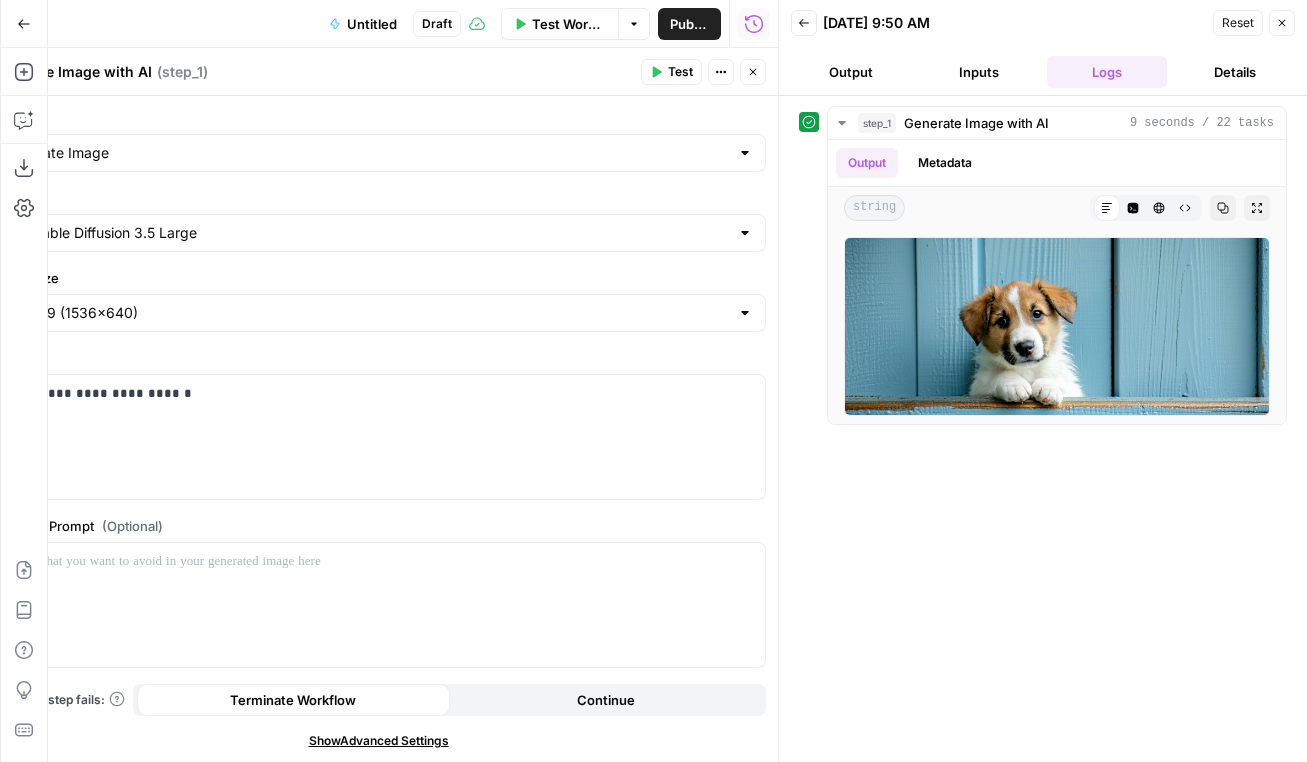 click on "Prompt" at bounding box center (378, 358) 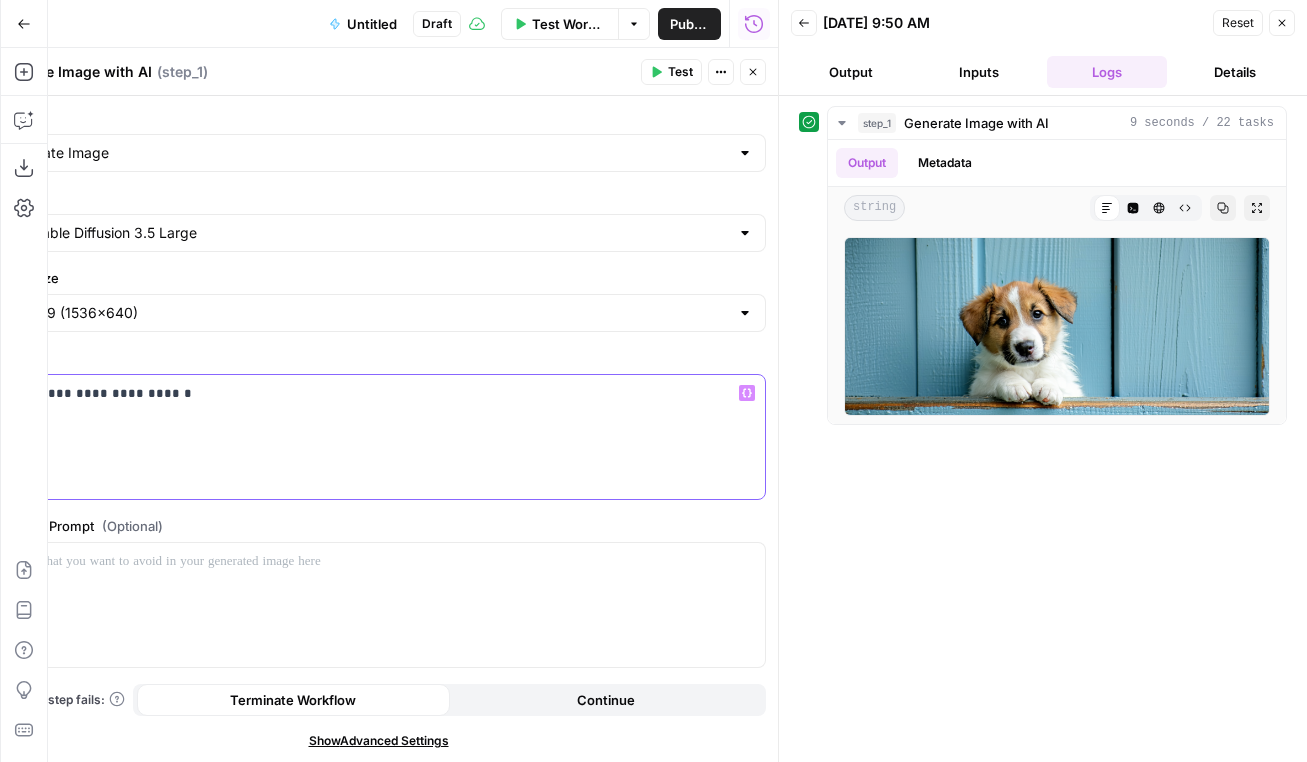 click on "**********" at bounding box center (378, 437) 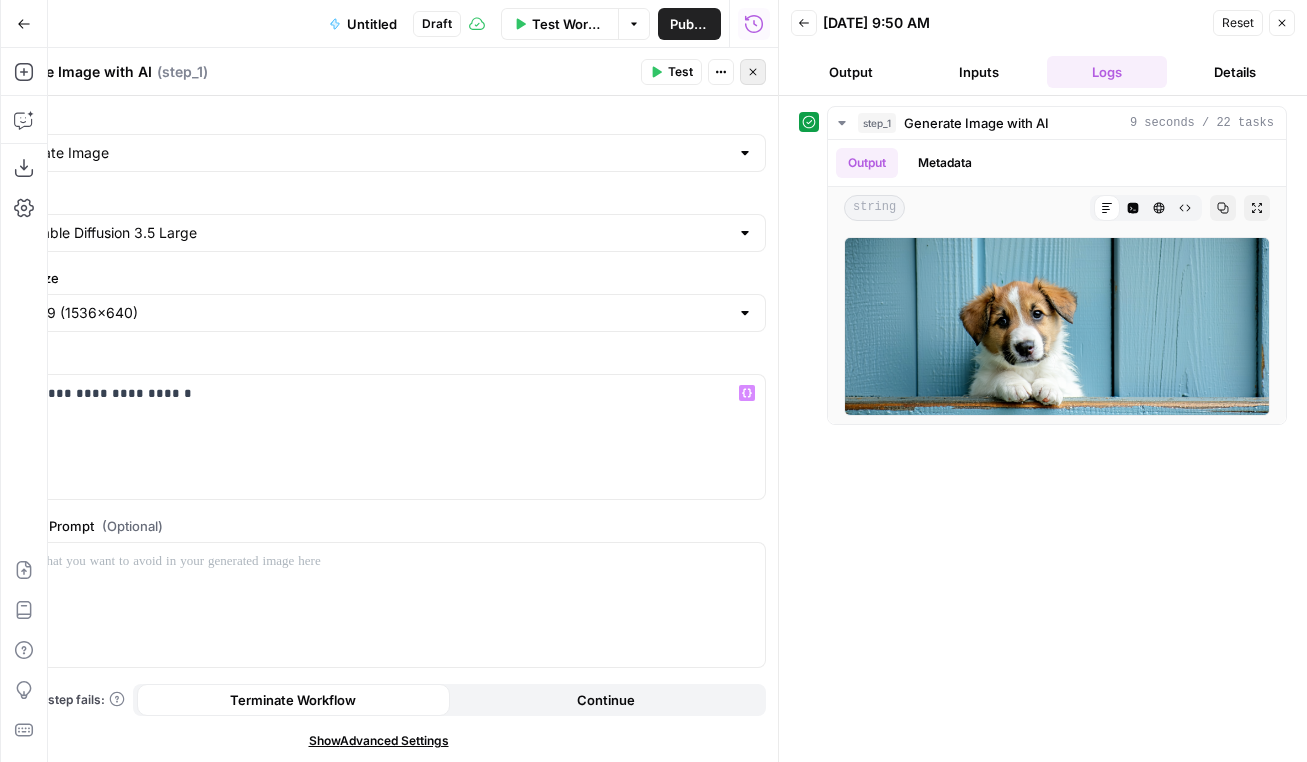 click 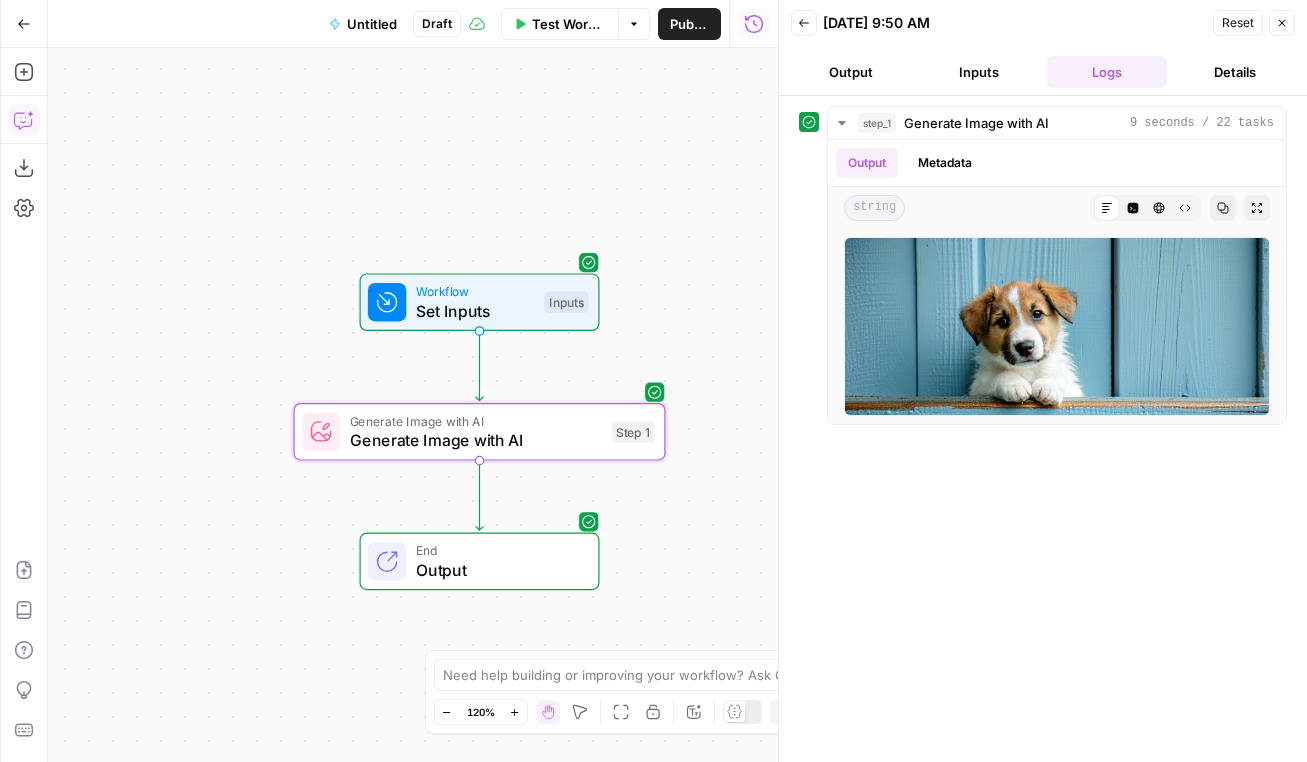 click 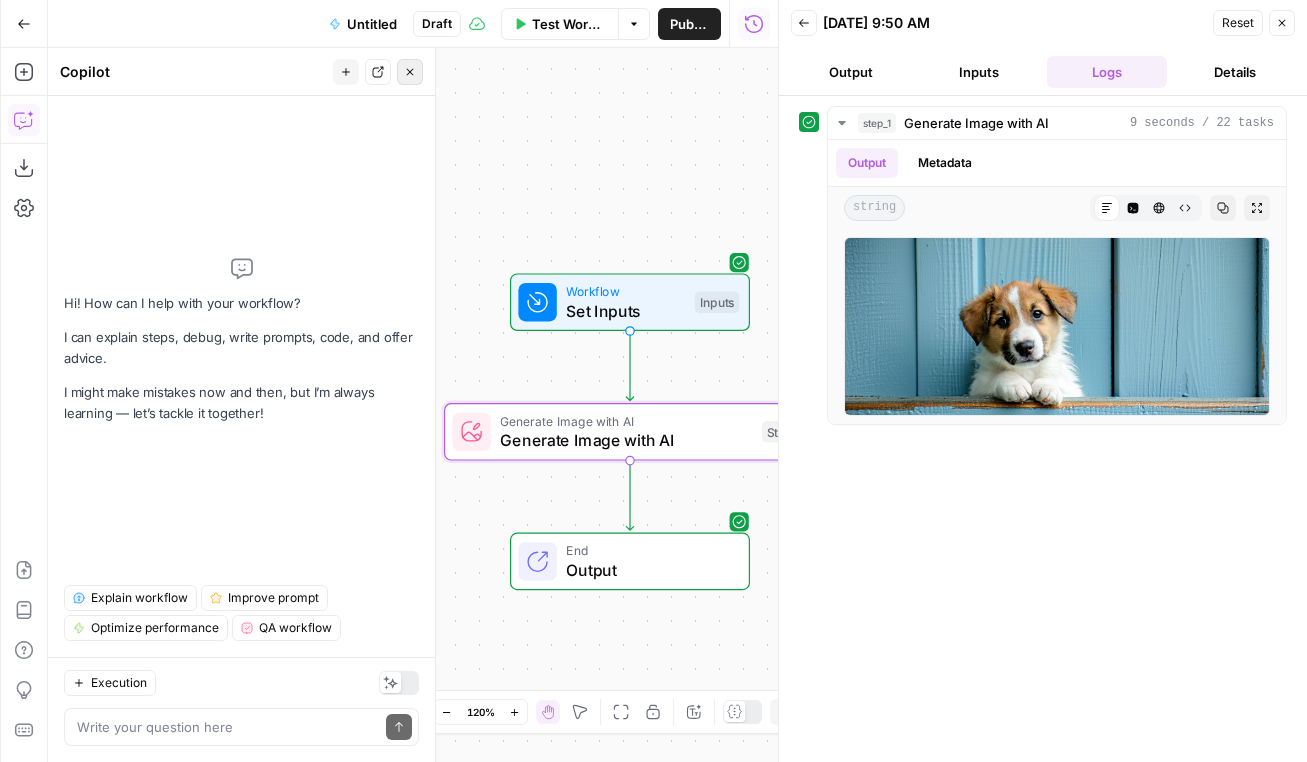 click on "Close" at bounding box center [410, 72] 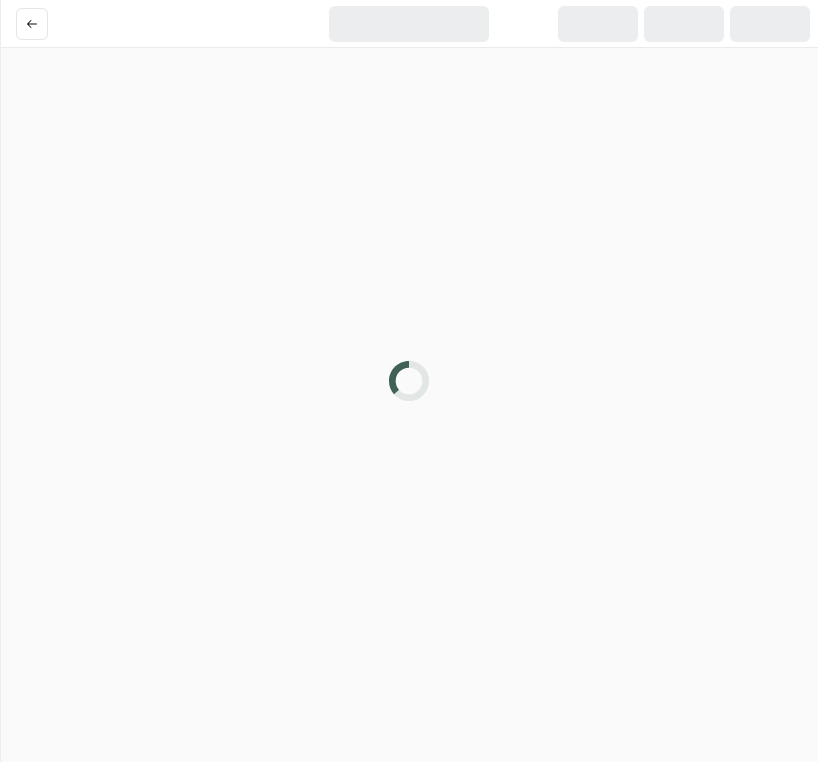 scroll, scrollTop: 0, scrollLeft: 0, axis: both 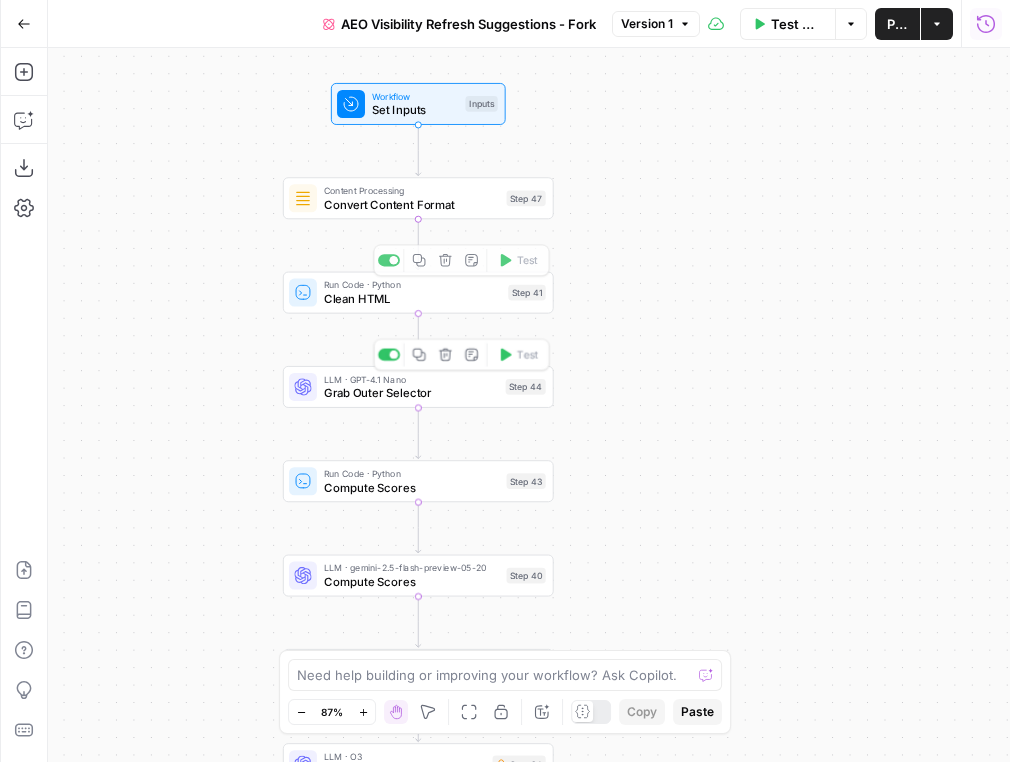 click on "LLM · GPT-4.1 Nano" at bounding box center [411, 379] 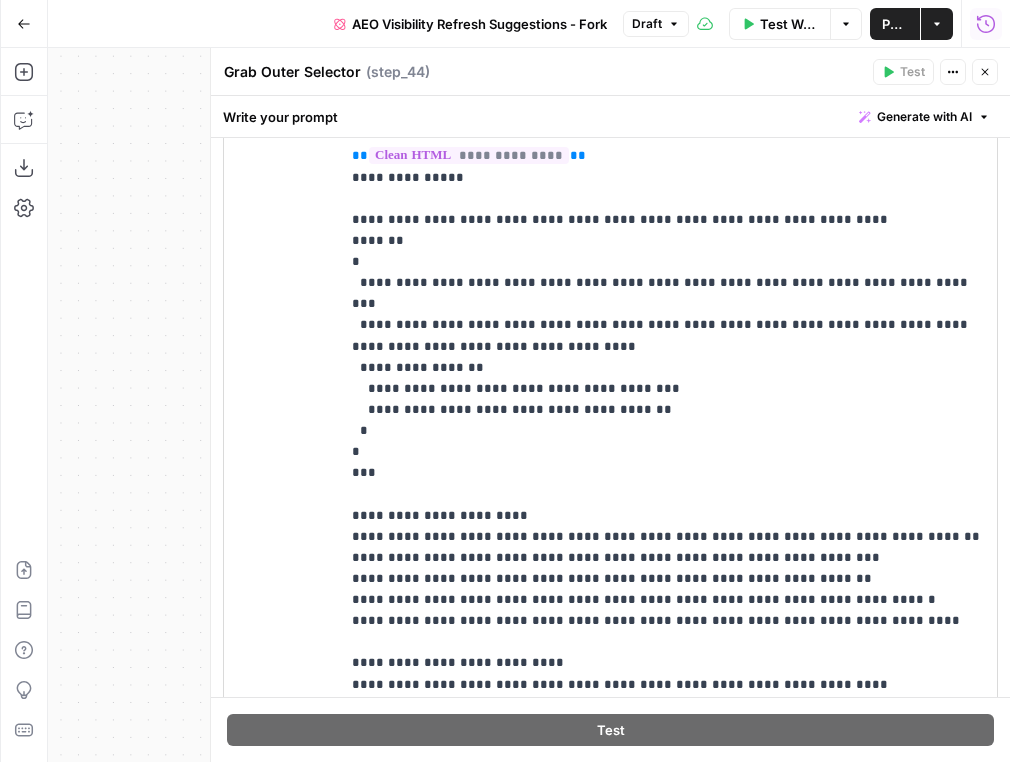 scroll, scrollTop: 302, scrollLeft: 0, axis: vertical 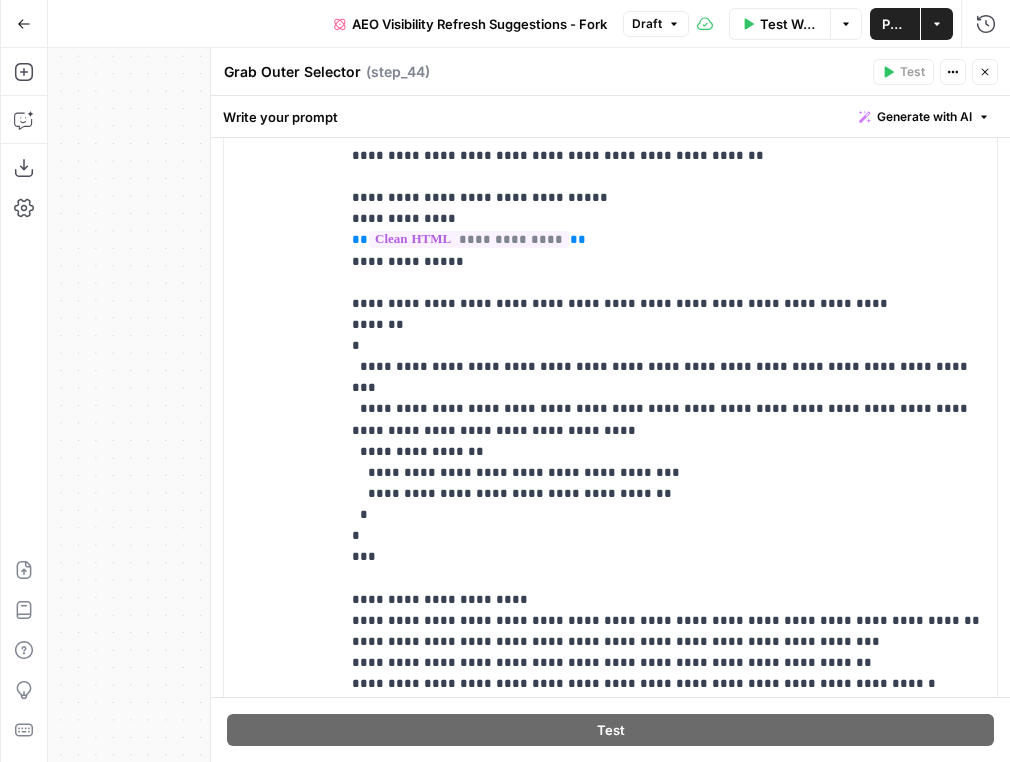 click on "Grab Outer Selector Grab Outer Selector  ( step_44 ) Test Actions Close" at bounding box center (610, 72) 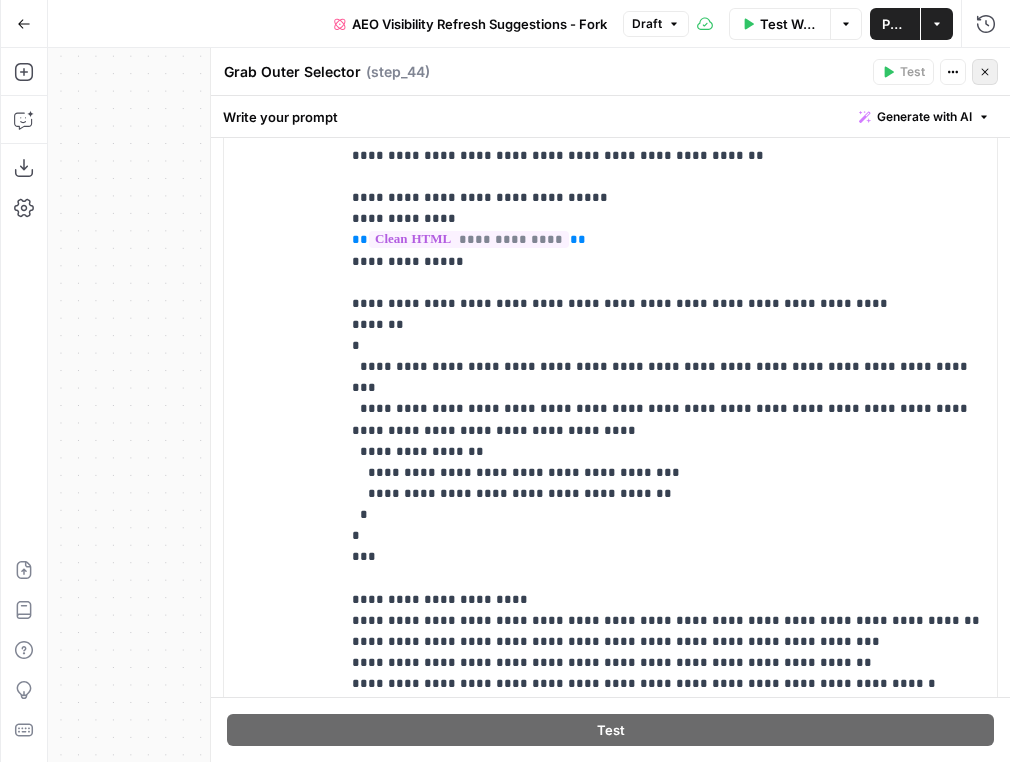 click 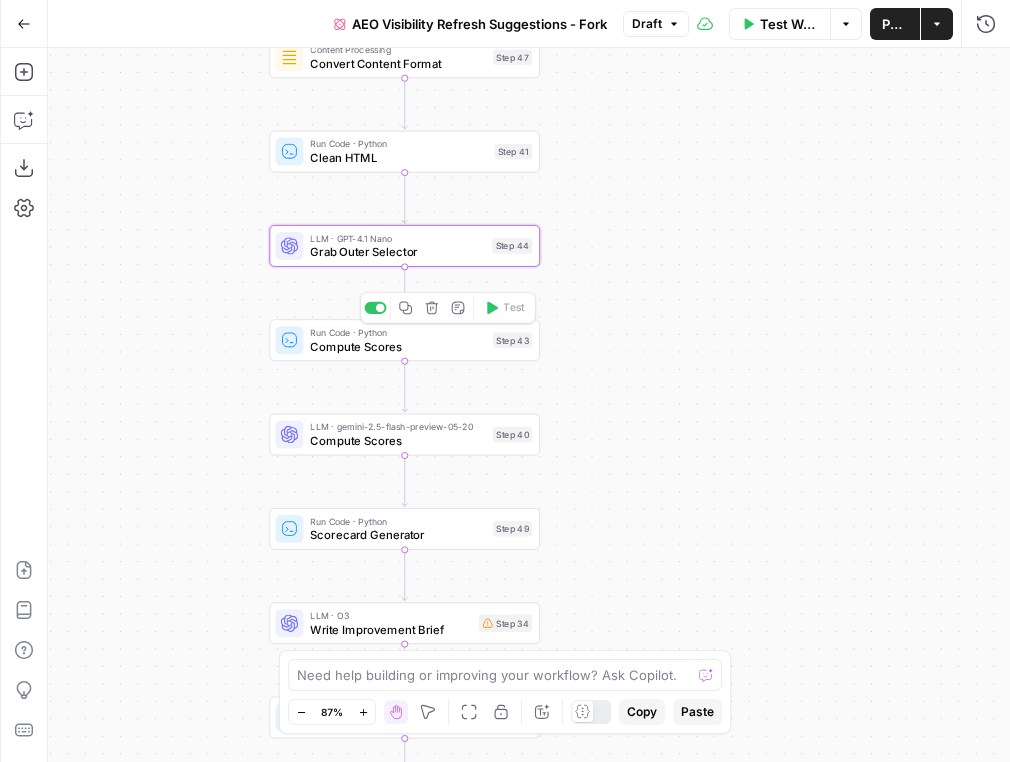 click on "Compute Scores" at bounding box center [398, 346] 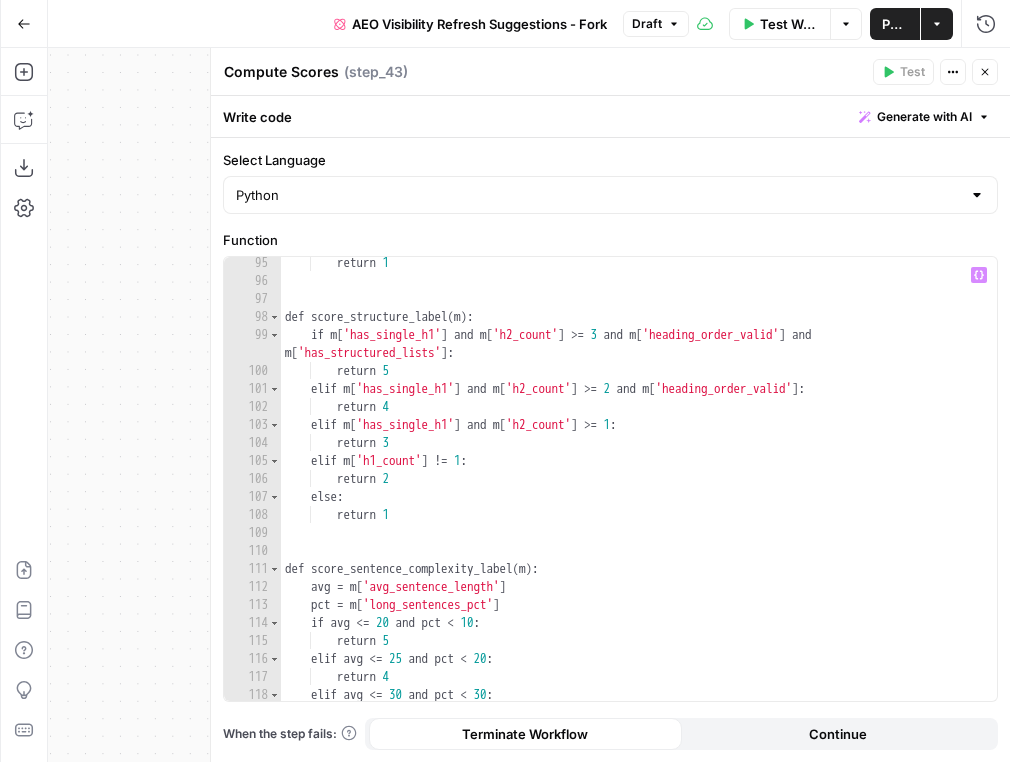 scroll, scrollTop: 1760, scrollLeft: 0, axis: vertical 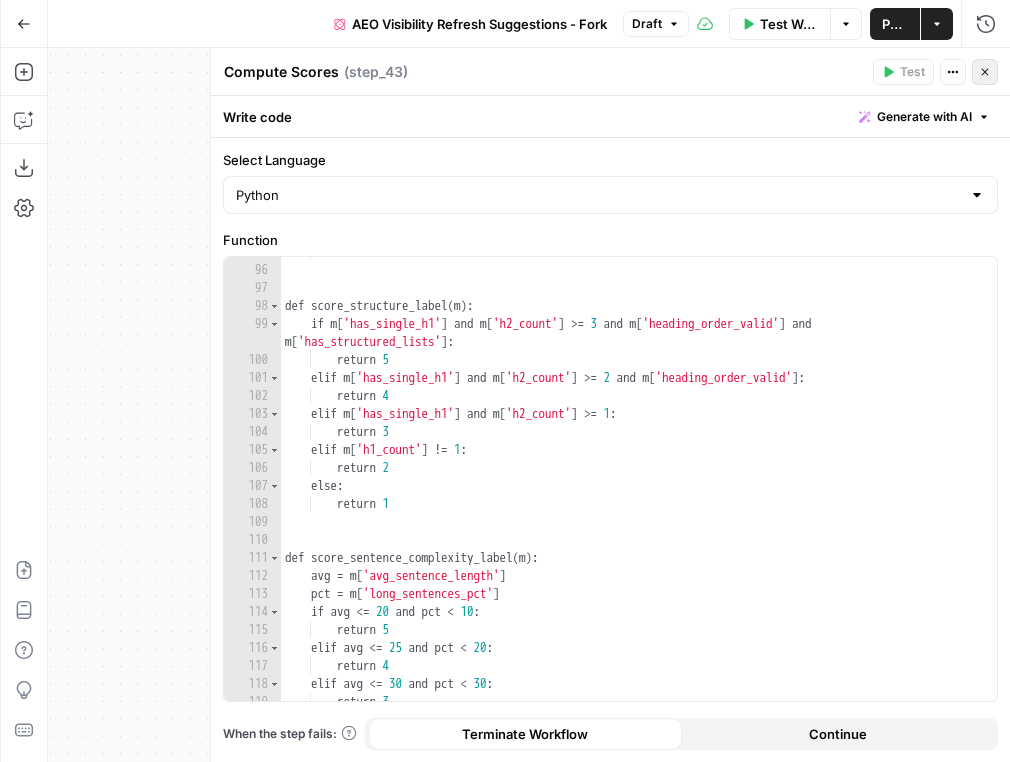 click on "Close" at bounding box center (985, 72) 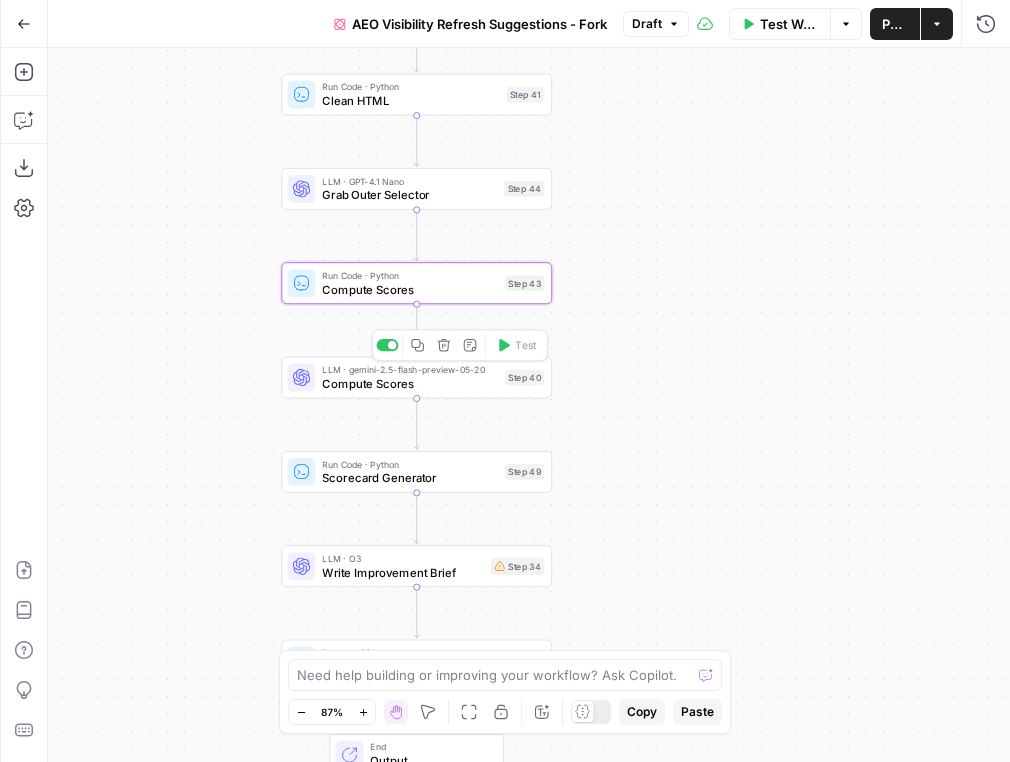 click on "Compute Scores" at bounding box center (410, 383) 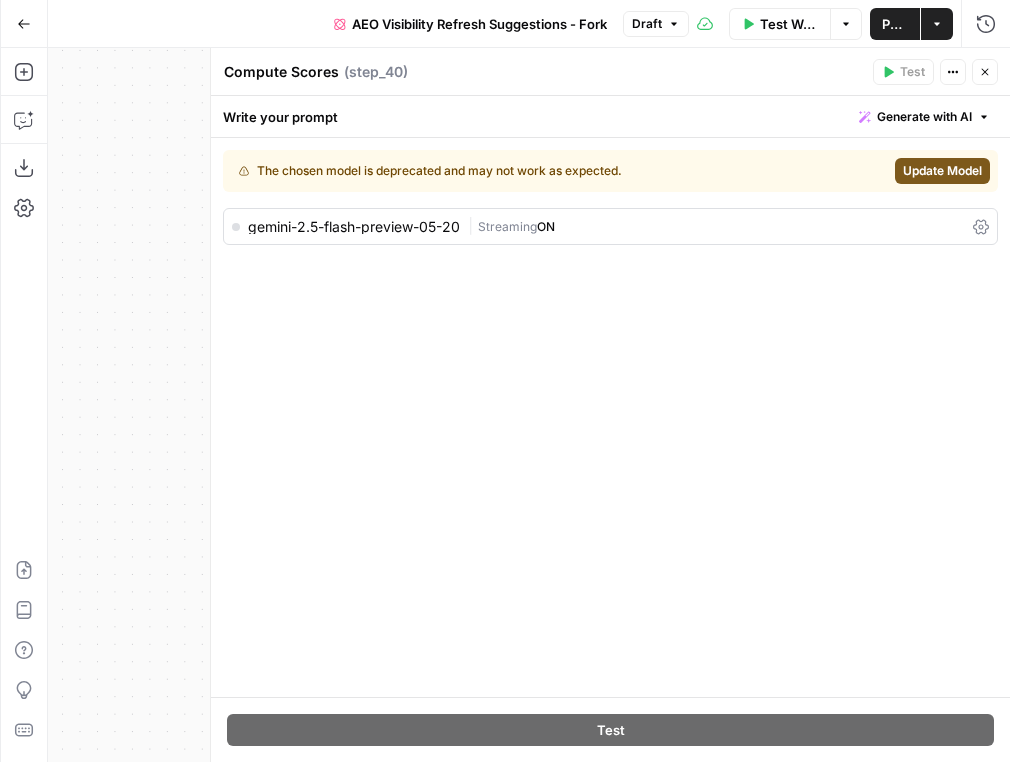 click on "Compute Scores Compute Scores  ( step_40 ) Test Actions Close" at bounding box center [610, 72] 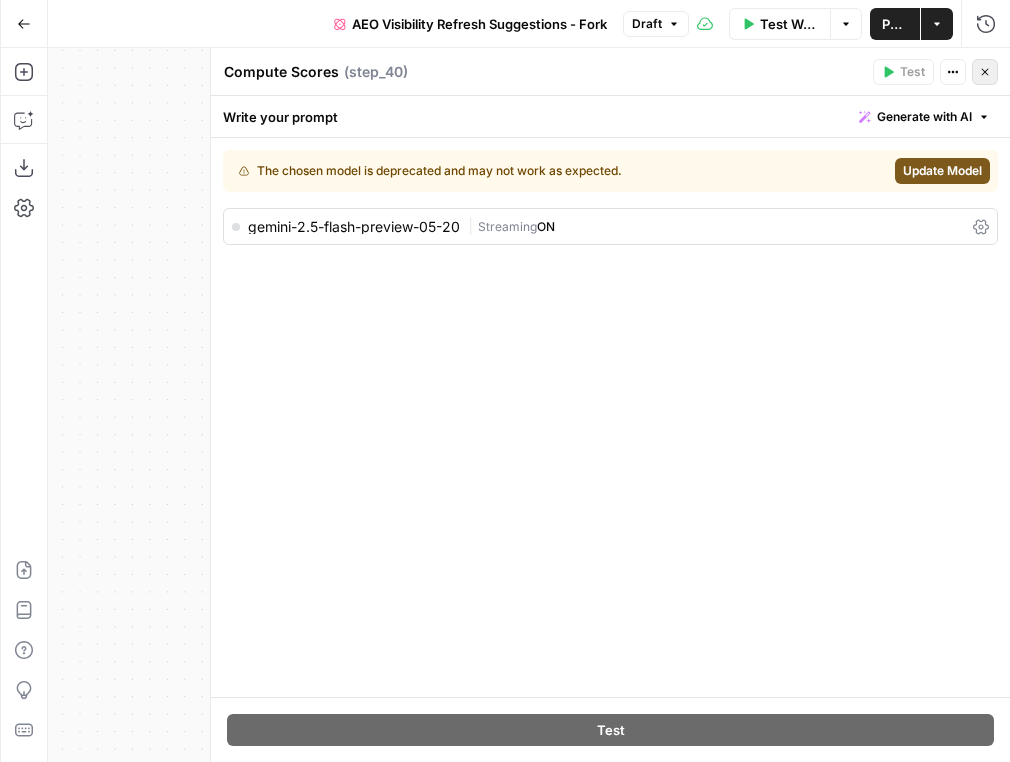 click 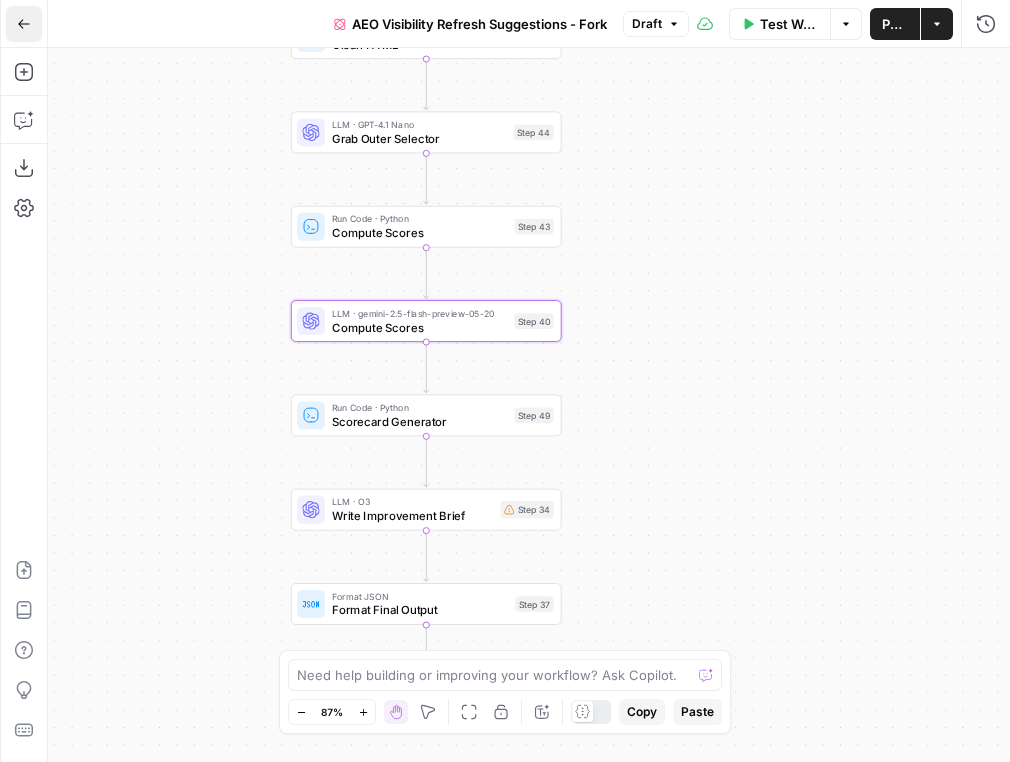 click on "Go Back" at bounding box center (24, 24) 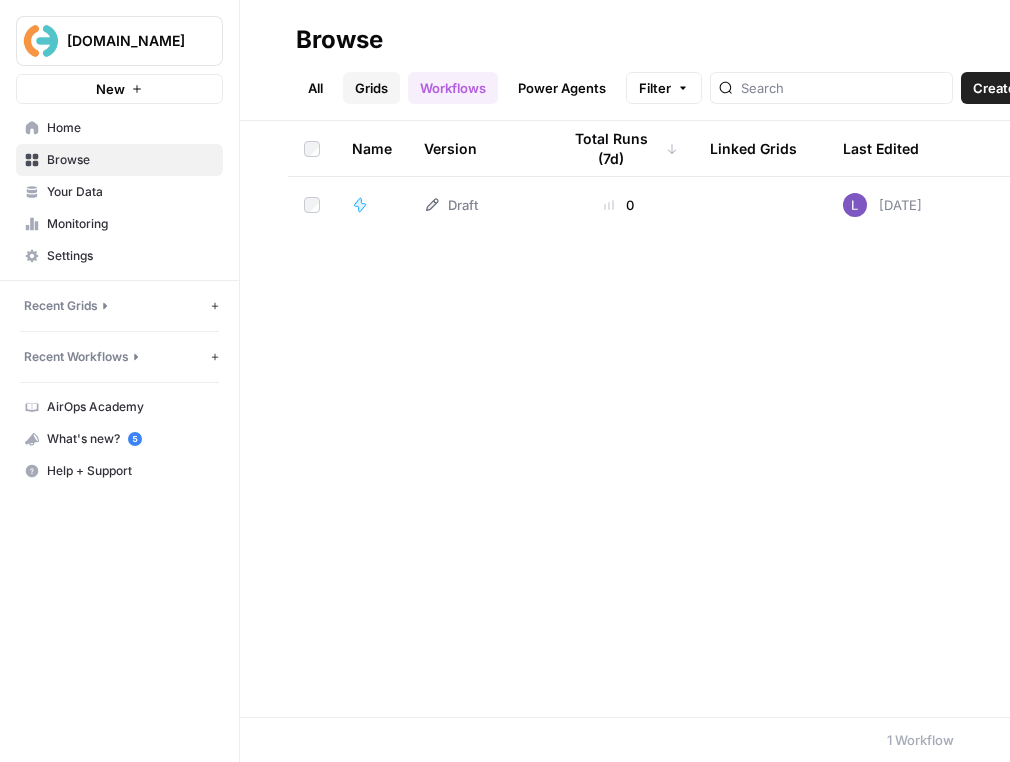click on "Grids" at bounding box center (371, 88) 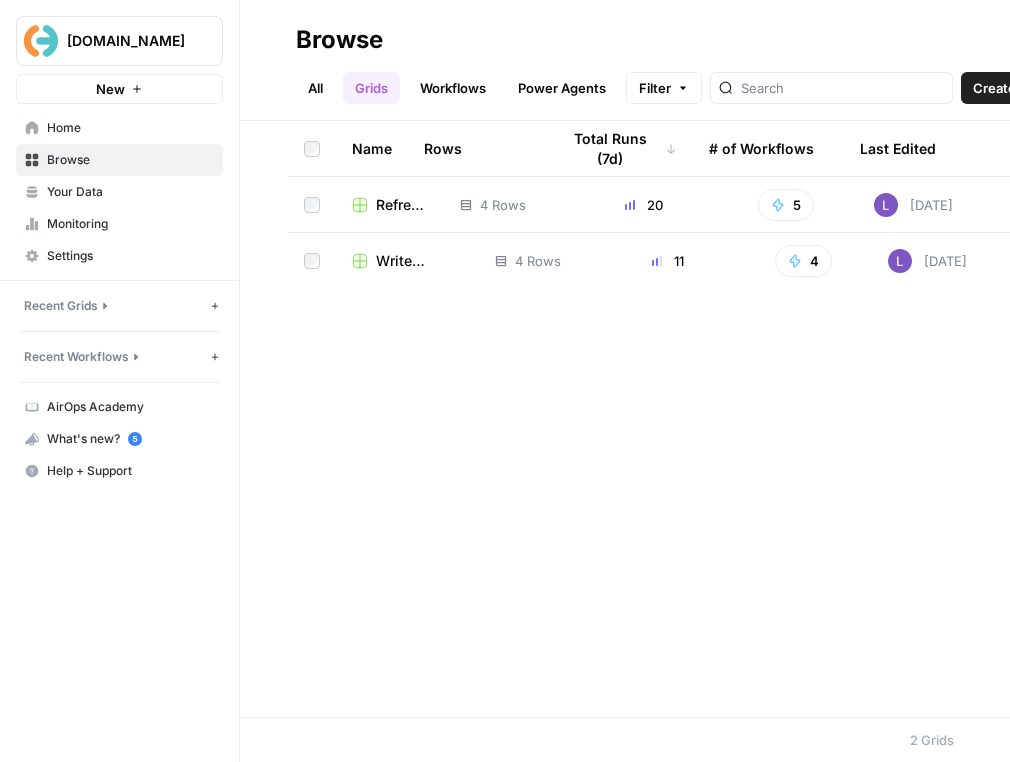 click on "Refresh Article Content" at bounding box center (402, 205) 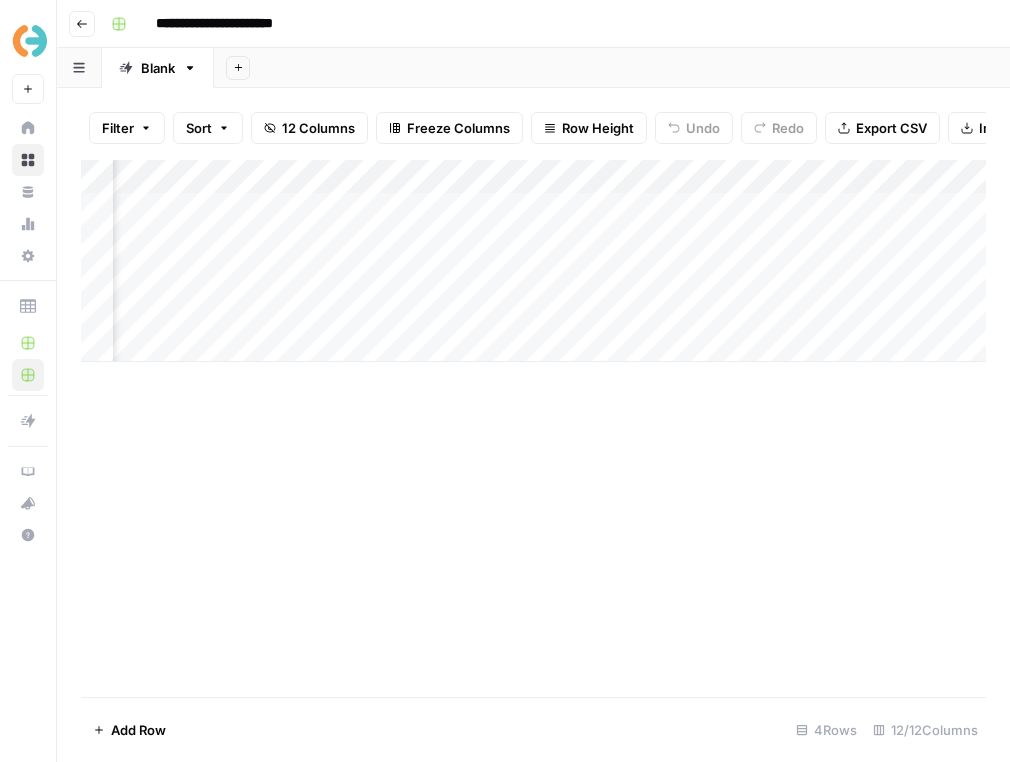 scroll, scrollTop: 0, scrollLeft: 804, axis: horizontal 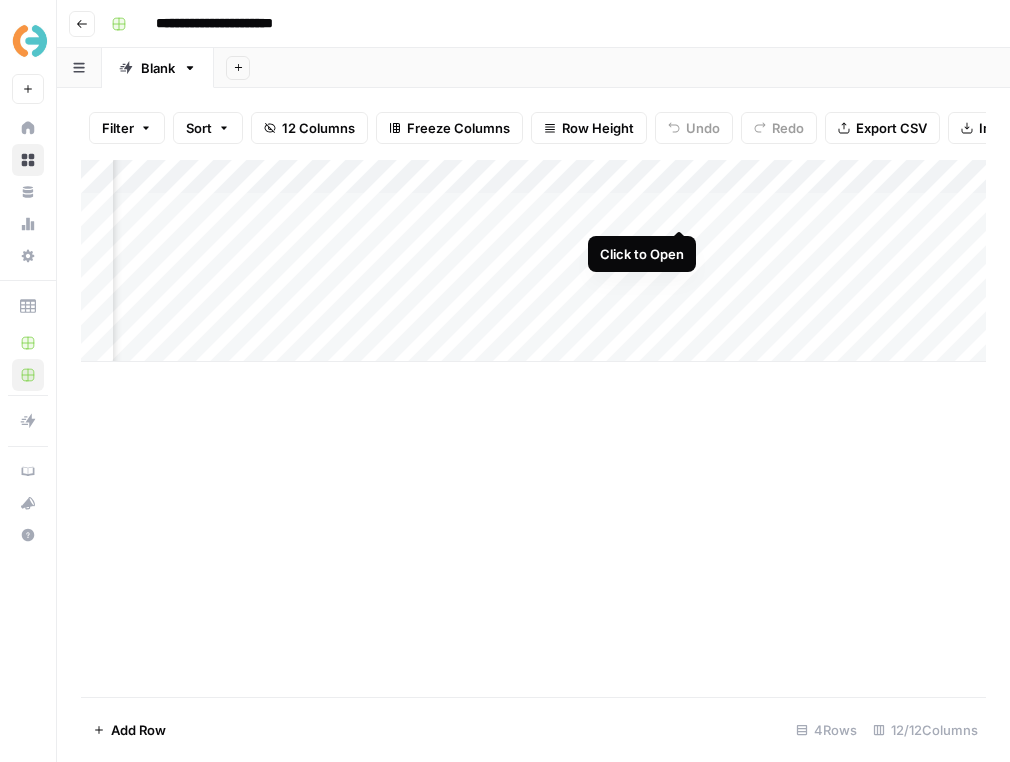 click on "Add Column" at bounding box center (533, 261) 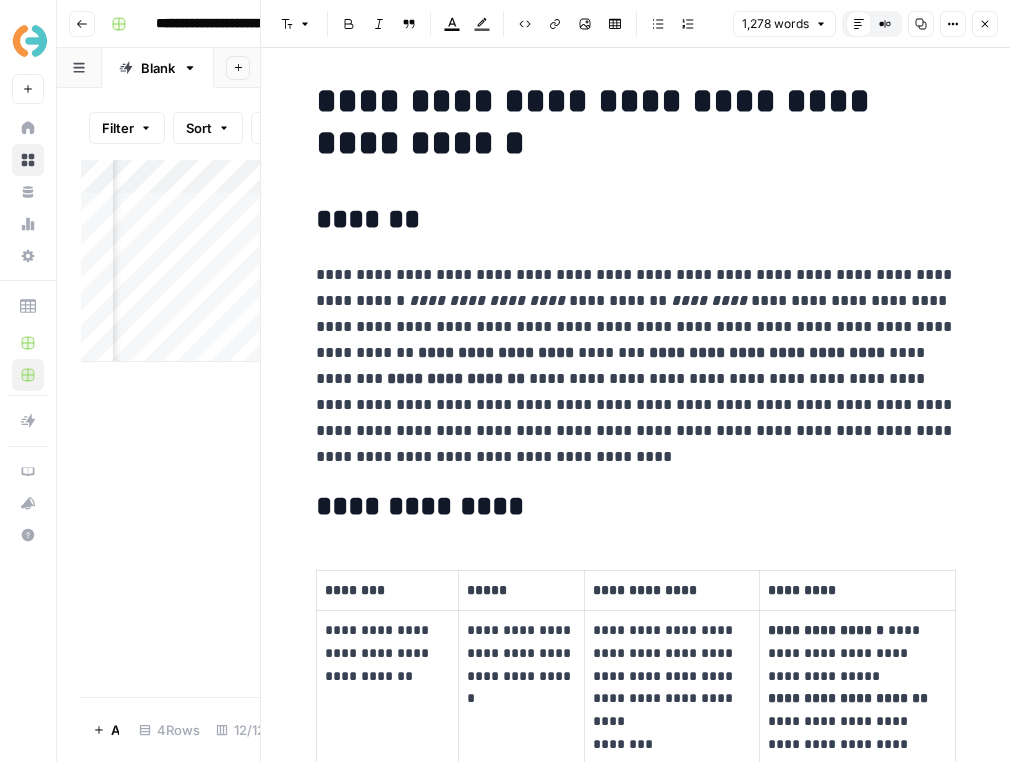 scroll, scrollTop: 0, scrollLeft: 0, axis: both 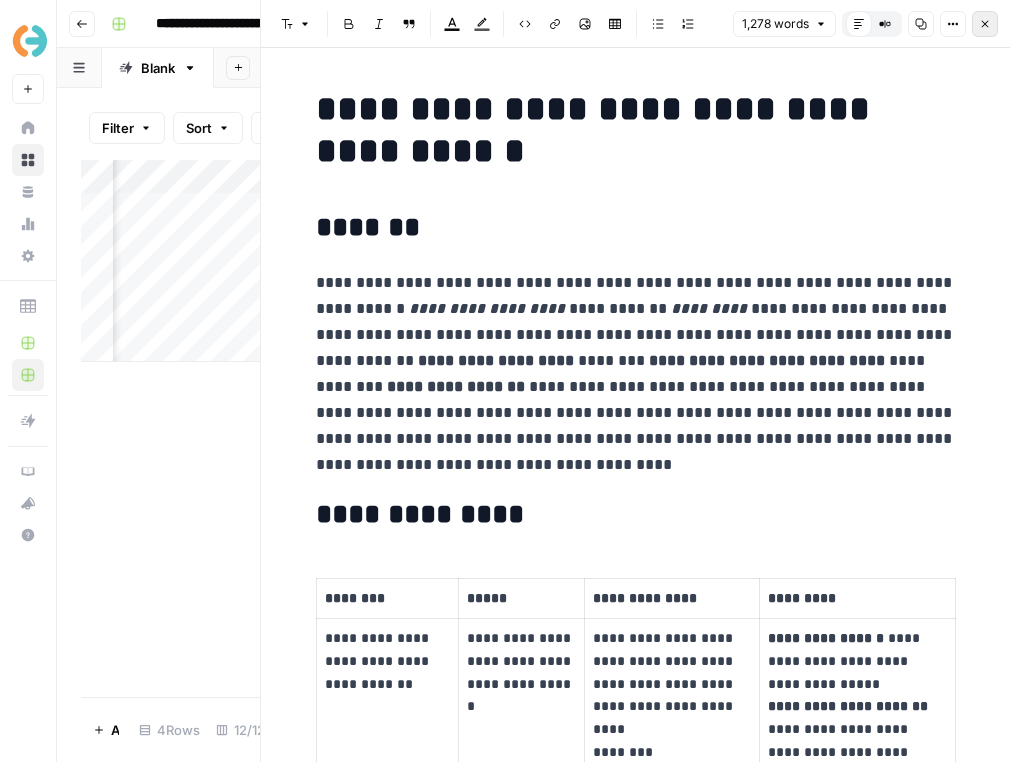 click 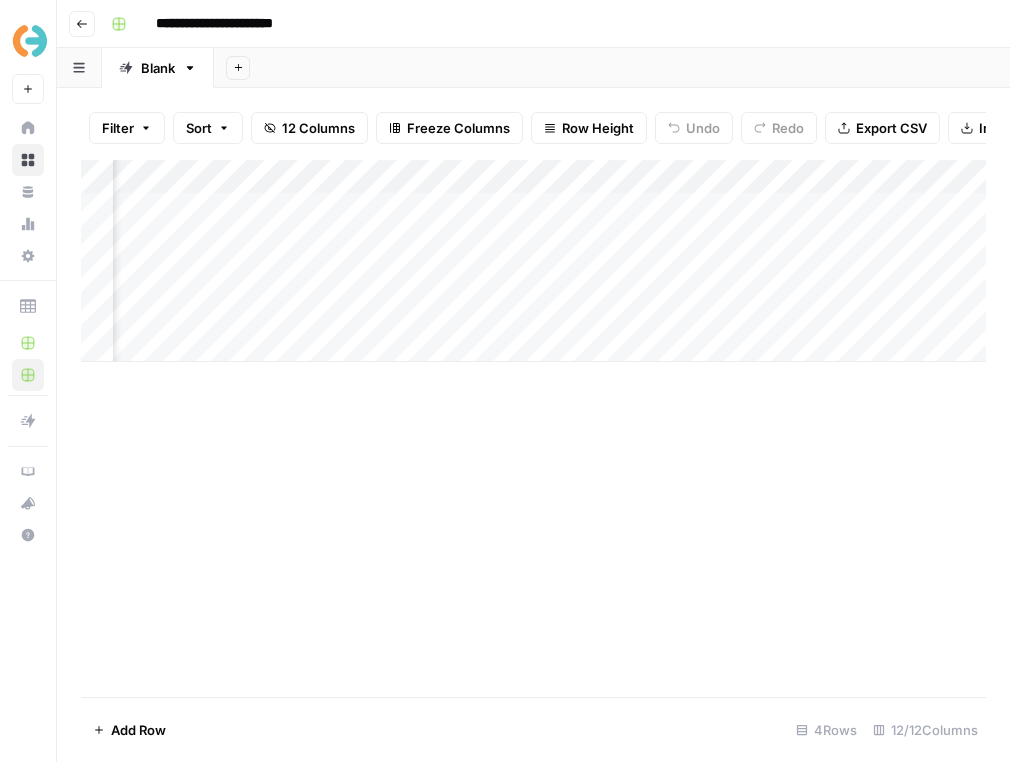 scroll, scrollTop: 0, scrollLeft: 1362, axis: horizontal 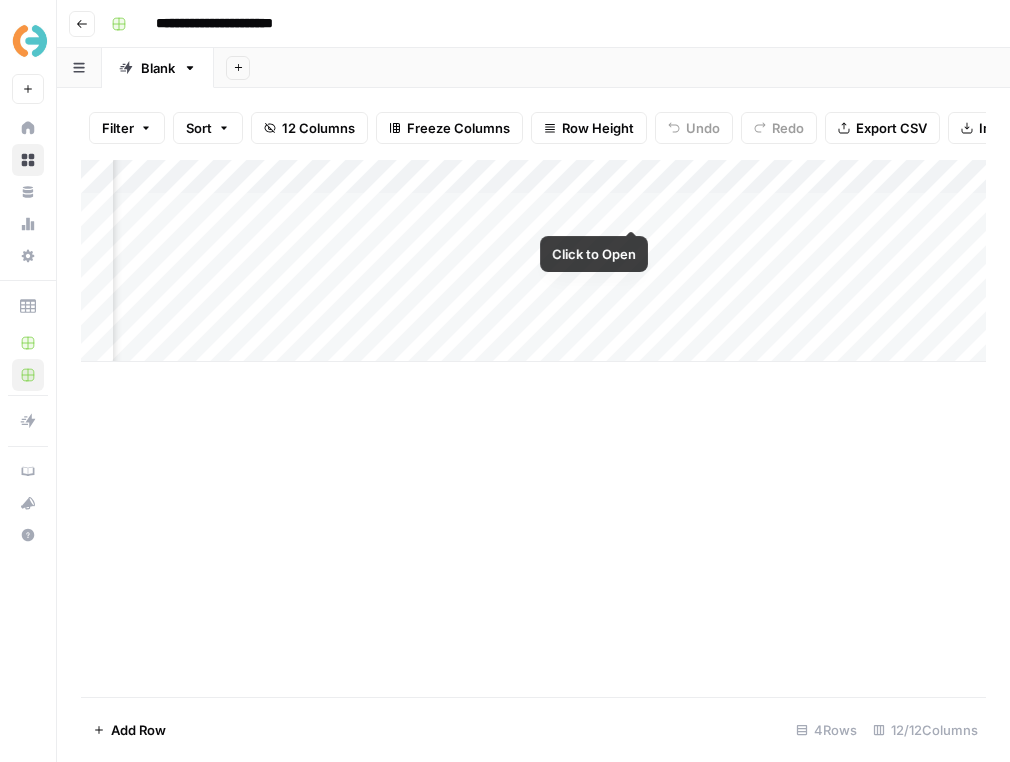 click on "Add Column" at bounding box center [533, 261] 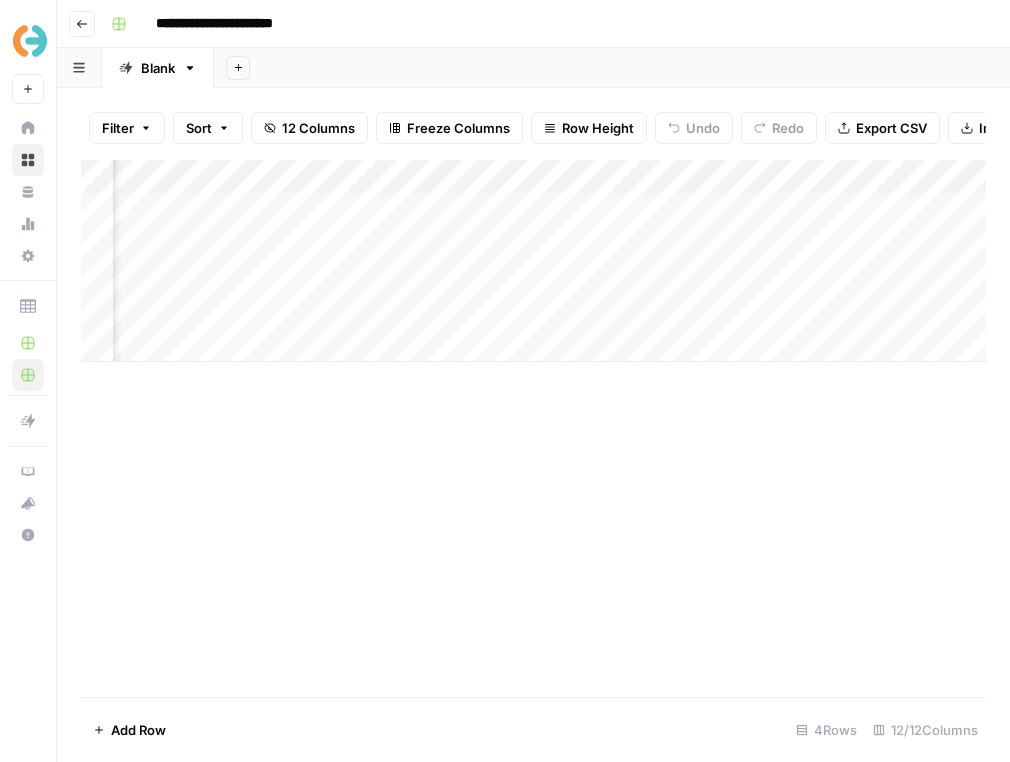 click on "Add Column" at bounding box center (533, 261) 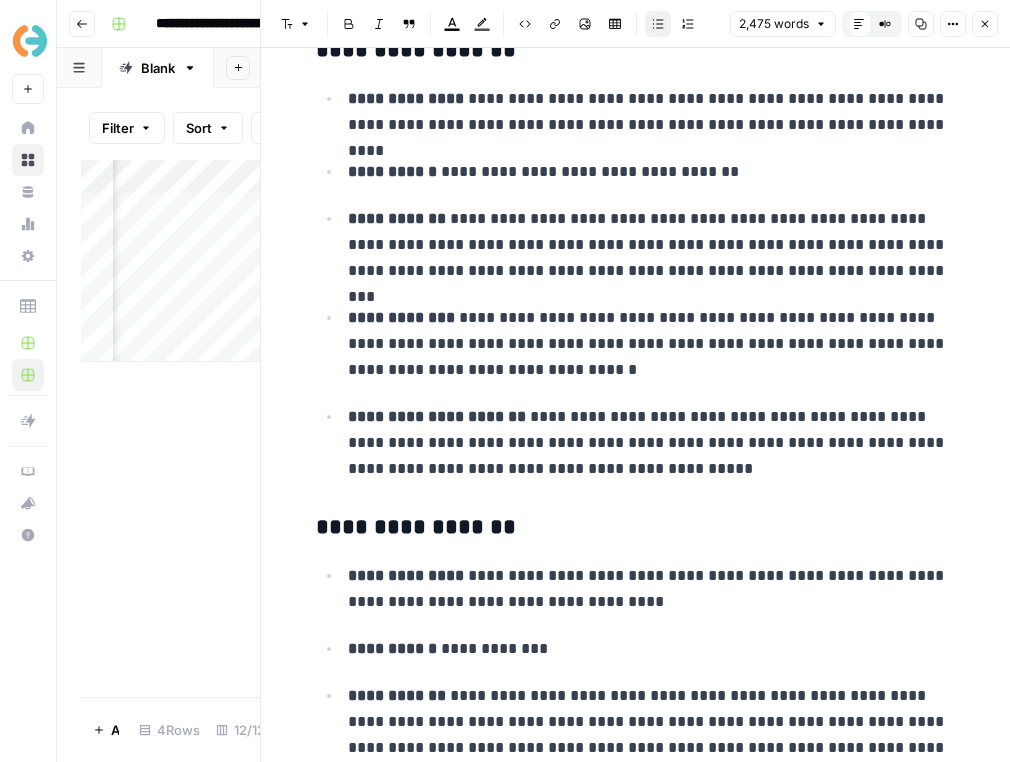 scroll, scrollTop: 111, scrollLeft: 0, axis: vertical 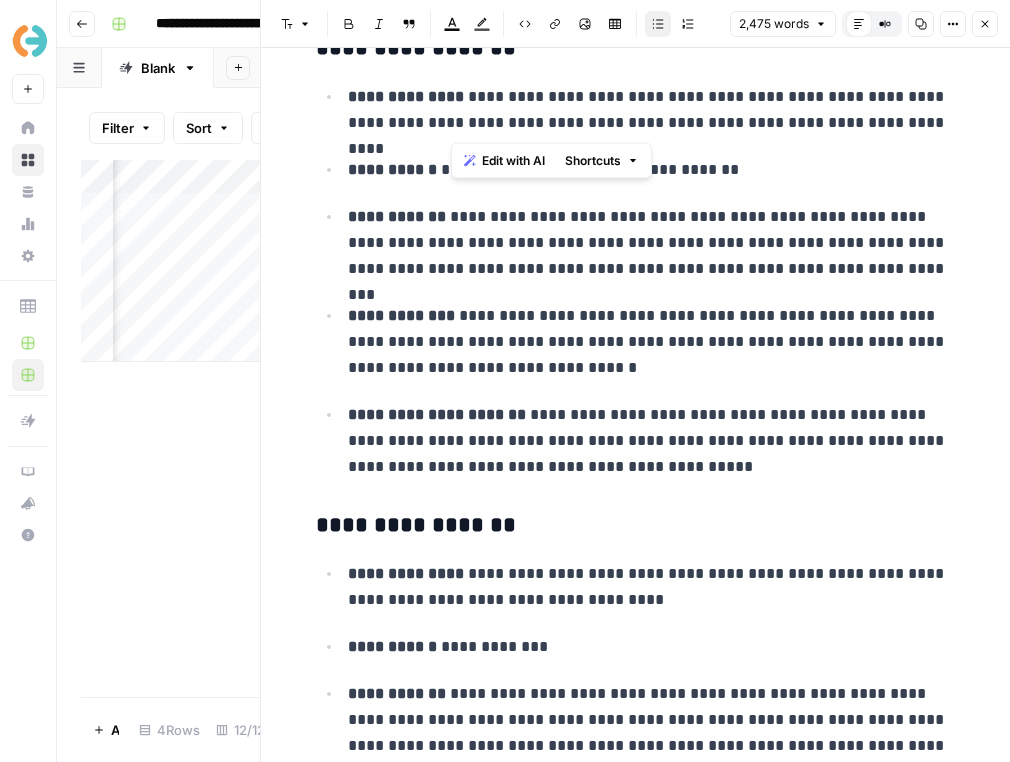 drag, startPoint x: 453, startPoint y: 91, endPoint x: 891, endPoint y: 135, distance: 440.2045 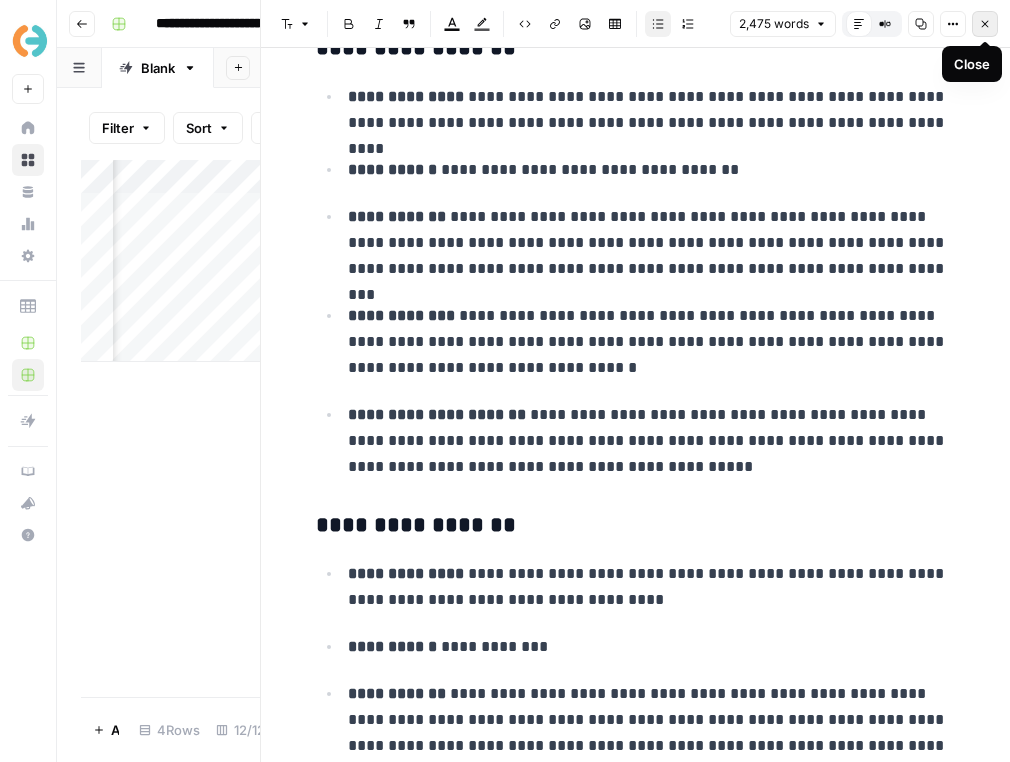 click on "Close" at bounding box center [985, 24] 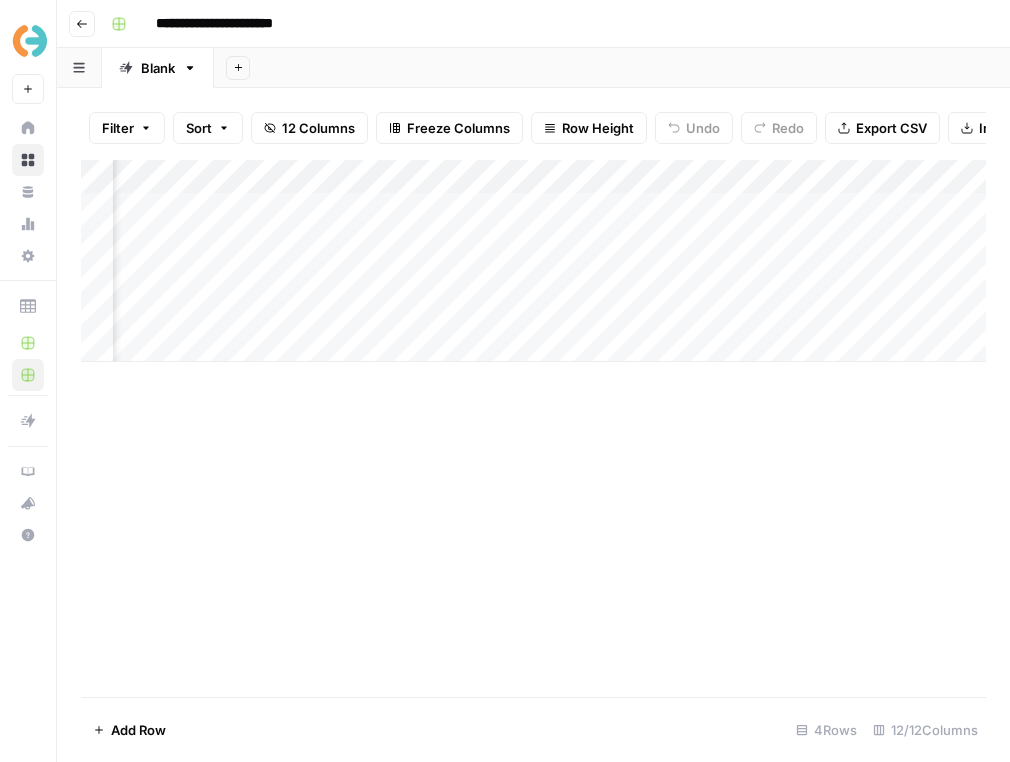 scroll, scrollTop: 0, scrollLeft: 1586, axis: horizontal 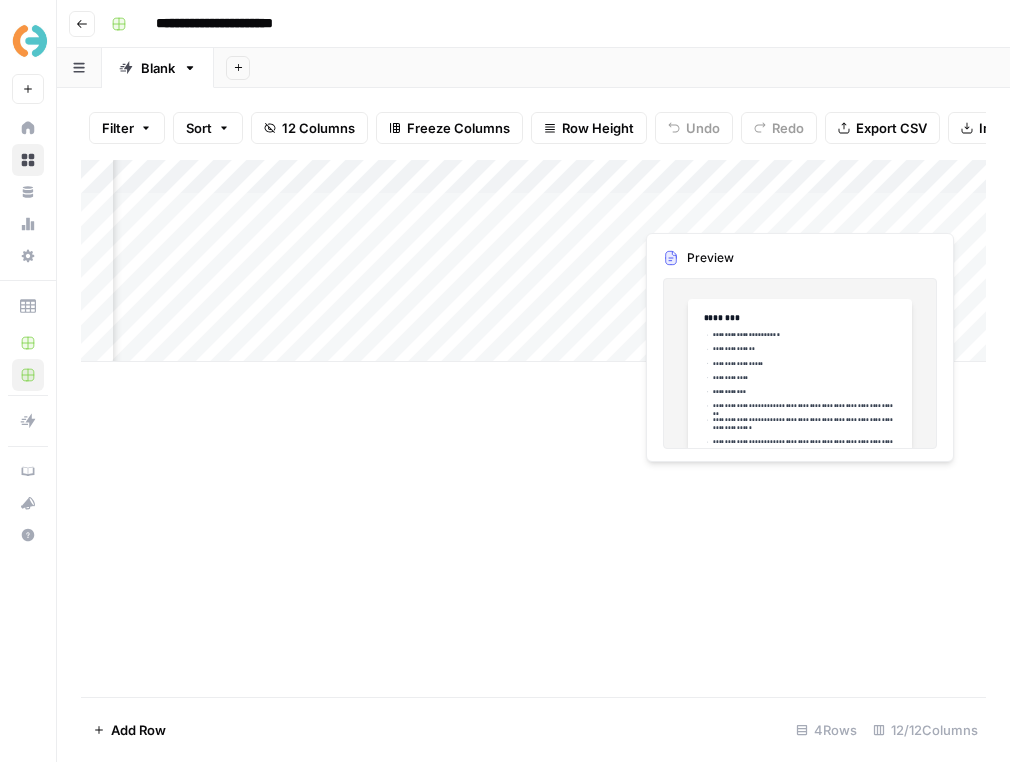 click on "Add Column" at bounding box center (533, 261) 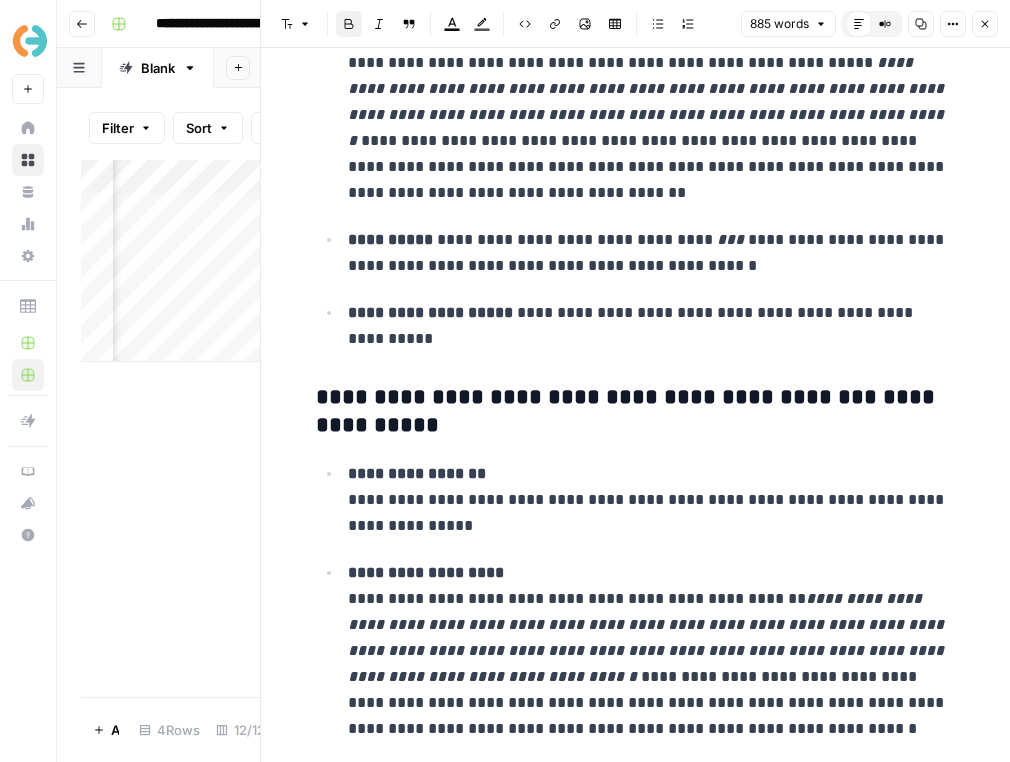 scroll, scrollTop: 3153, scrollLeft: 0, axis: vertical 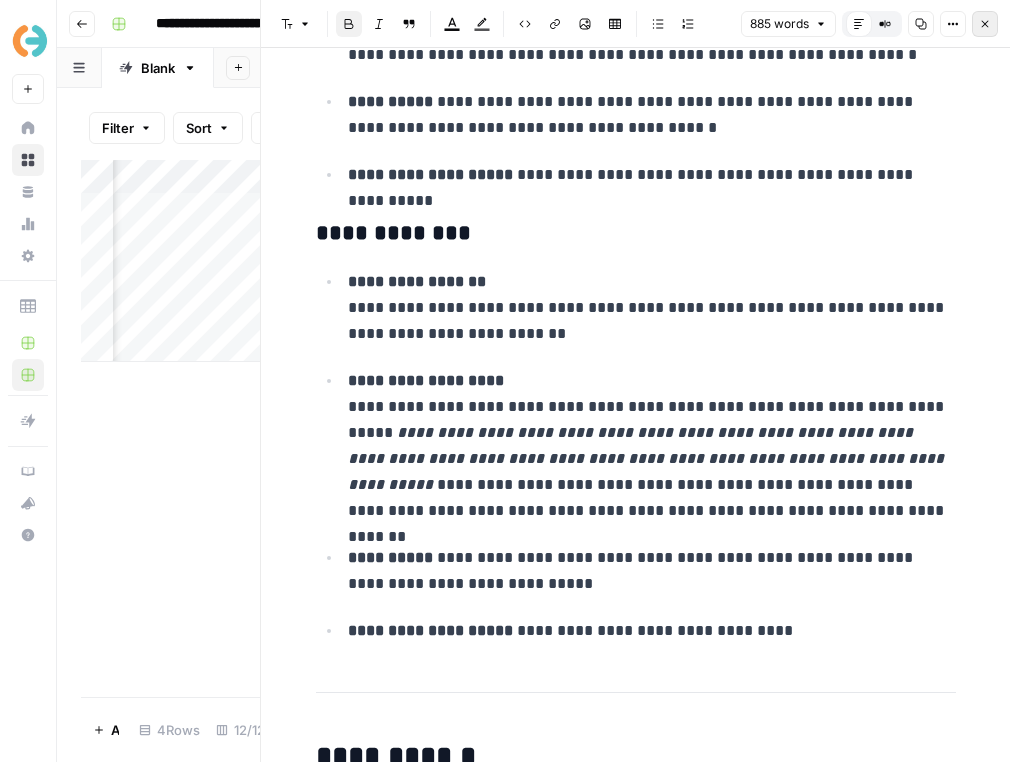 click on "Close" at bounding box center [985, 24] 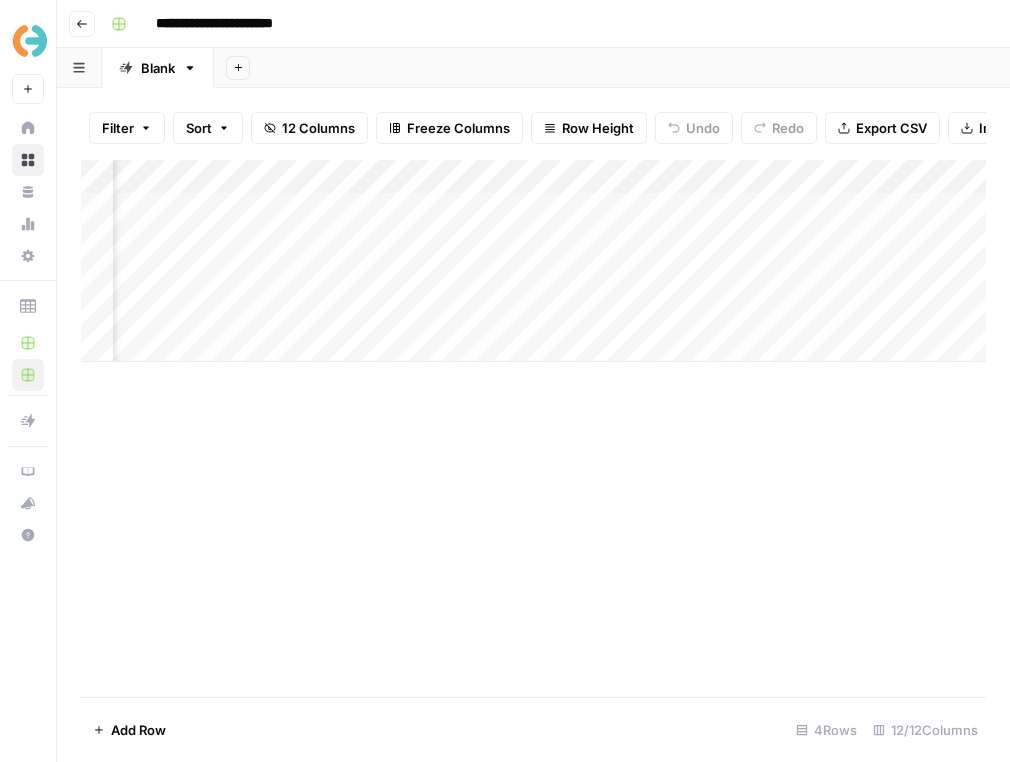 scroll, scrollTop: 0, scrollLeft: 2107, axis: horizontal 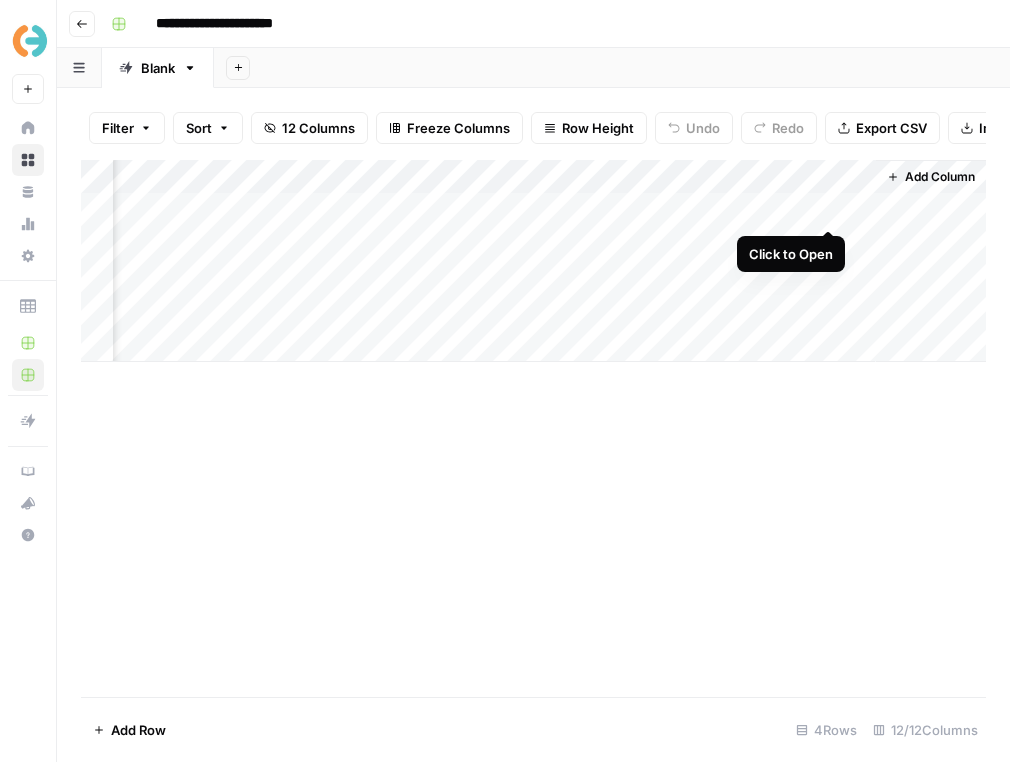 click on "Add Column" at bounding box center (533, 261) 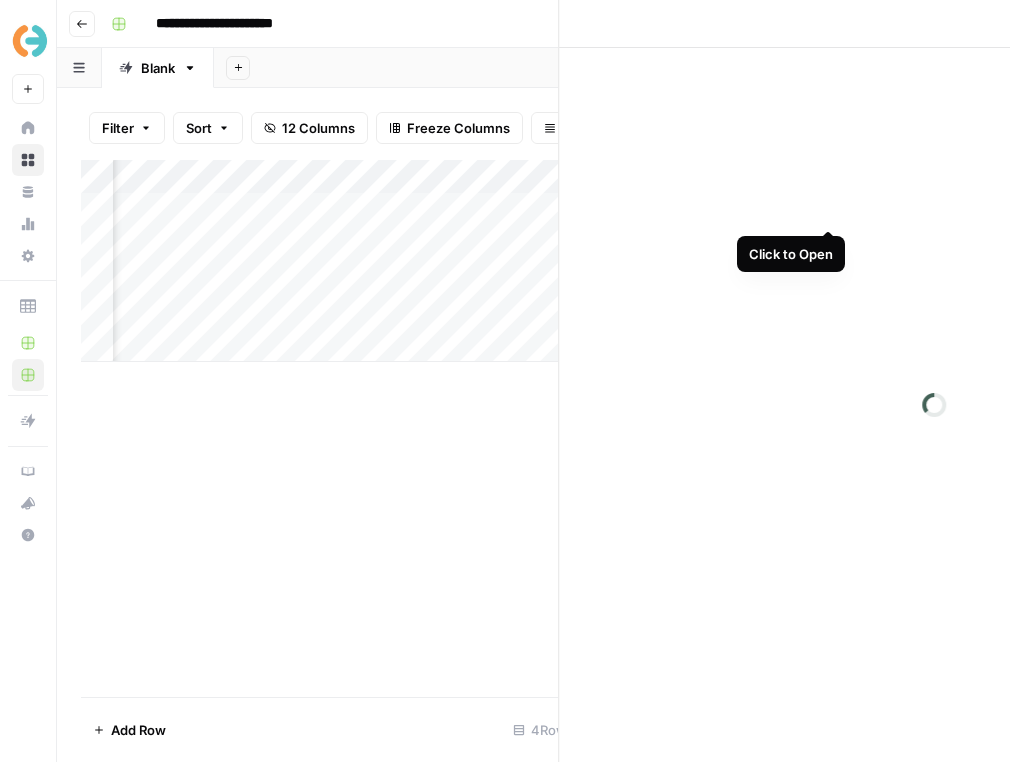 scroll, scrollTop: 0, scrollLeft: 2091, axis: horizontal 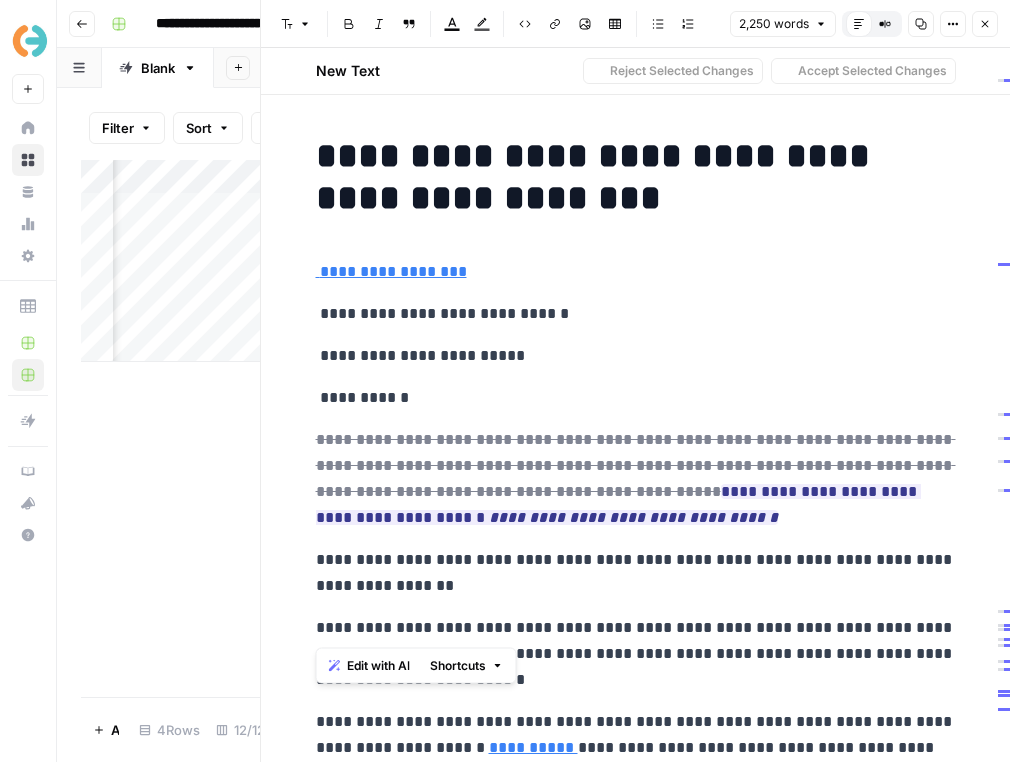 drag, startPoint x: 309, startPoint y: 560, endPoint x: 441, endPoint y: 601, distance: 138.22084 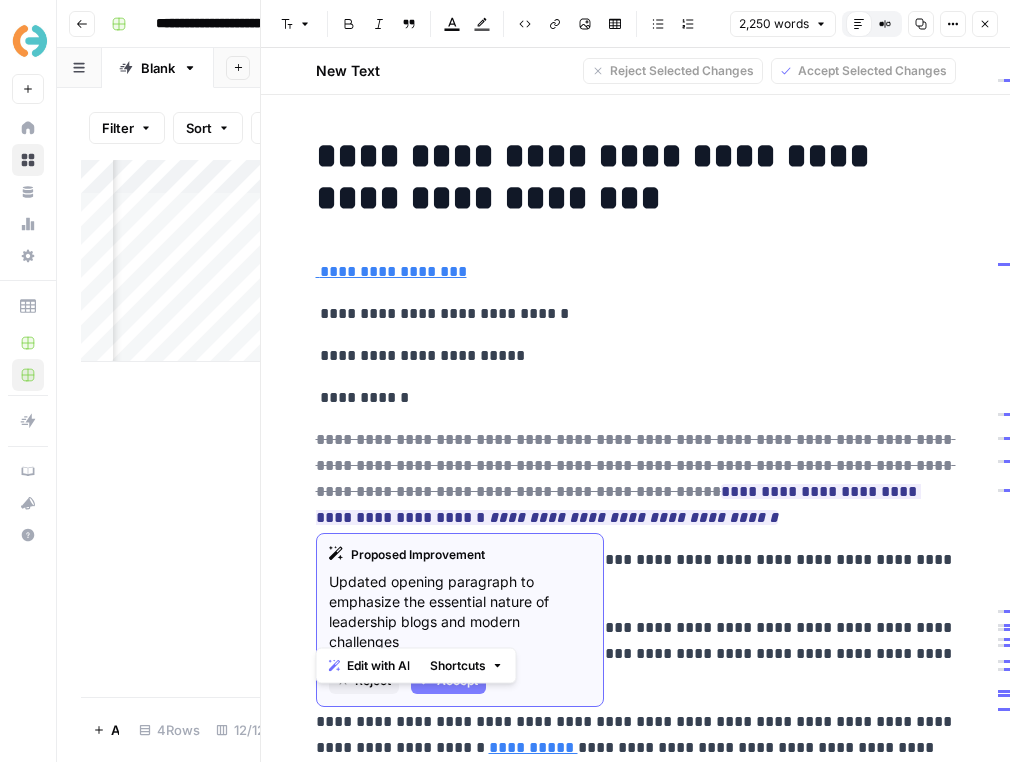 click on "**********" at bounding box center [636, 4492] 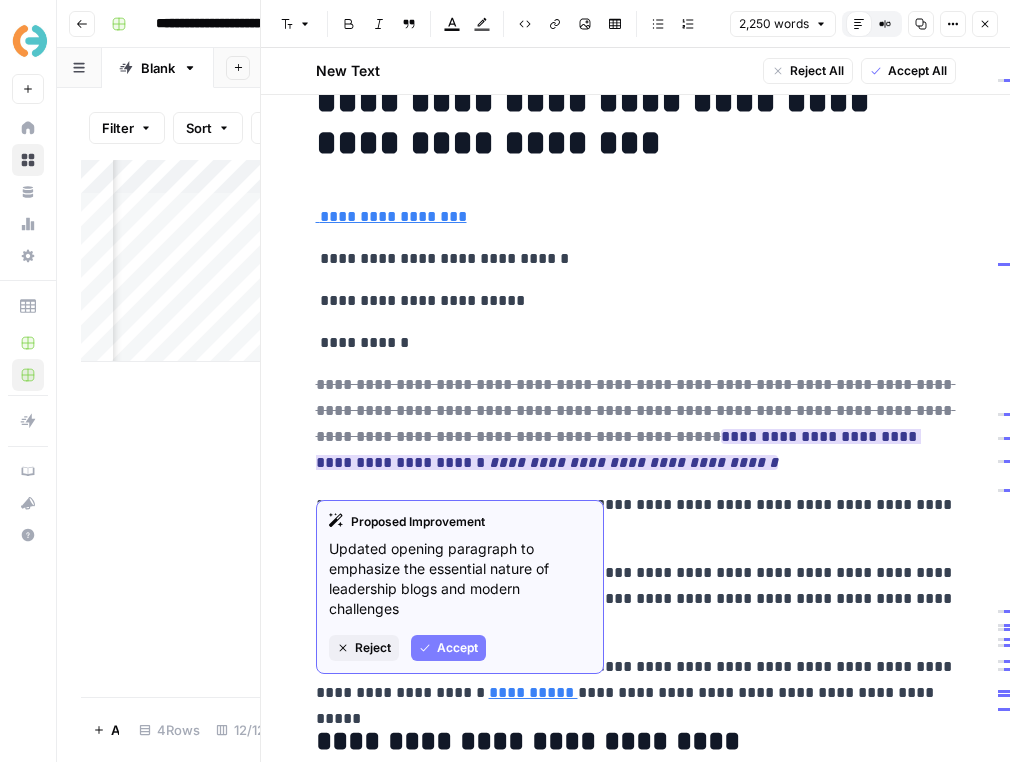 scroll, scrollTop: 62, scrollLeft: 0, axis: vertical 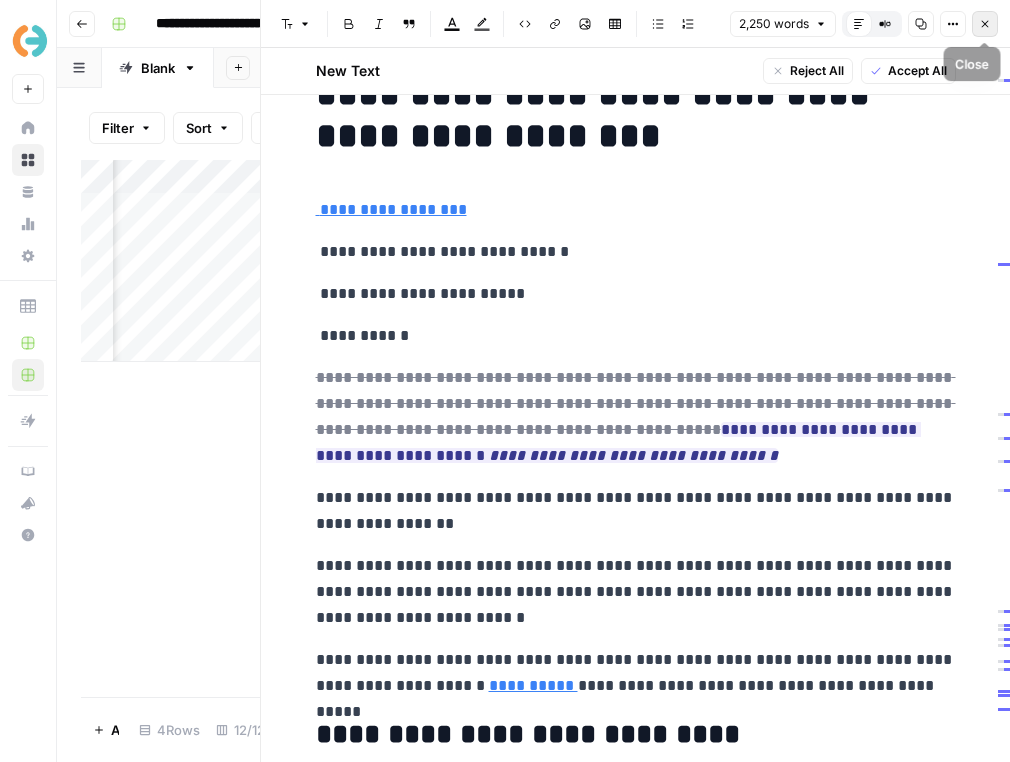 click on "Close" at bounding box center [985, 24] 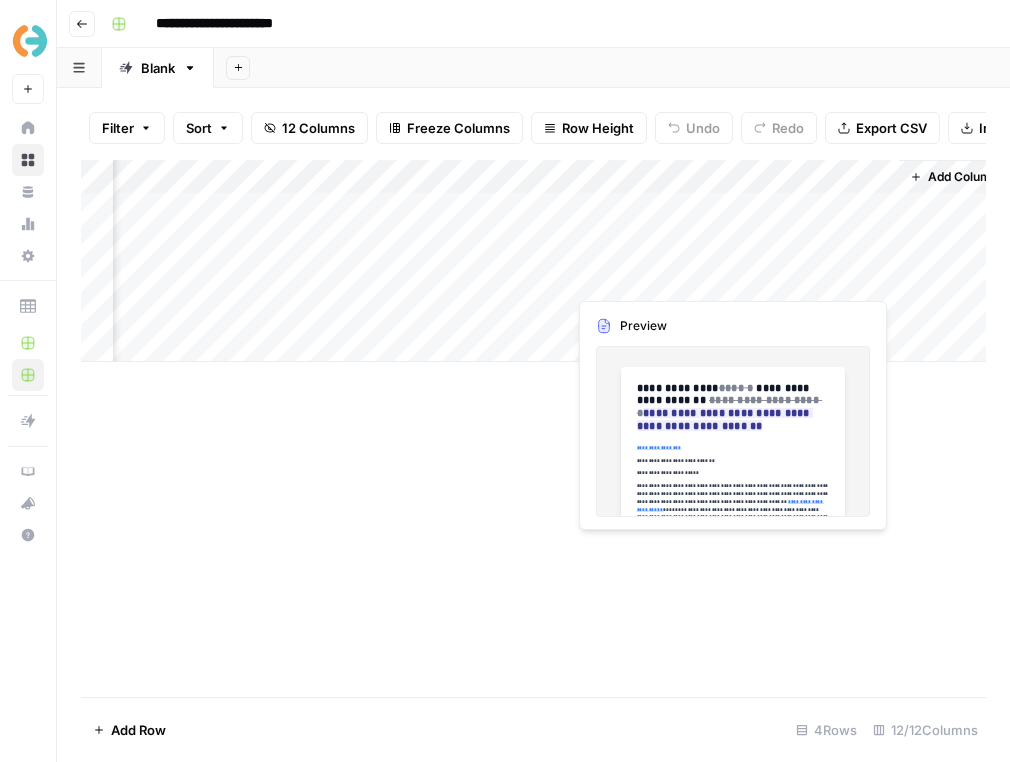 scroll, scrollTop: 0, scrollLeft: 2107, axis: horizontal 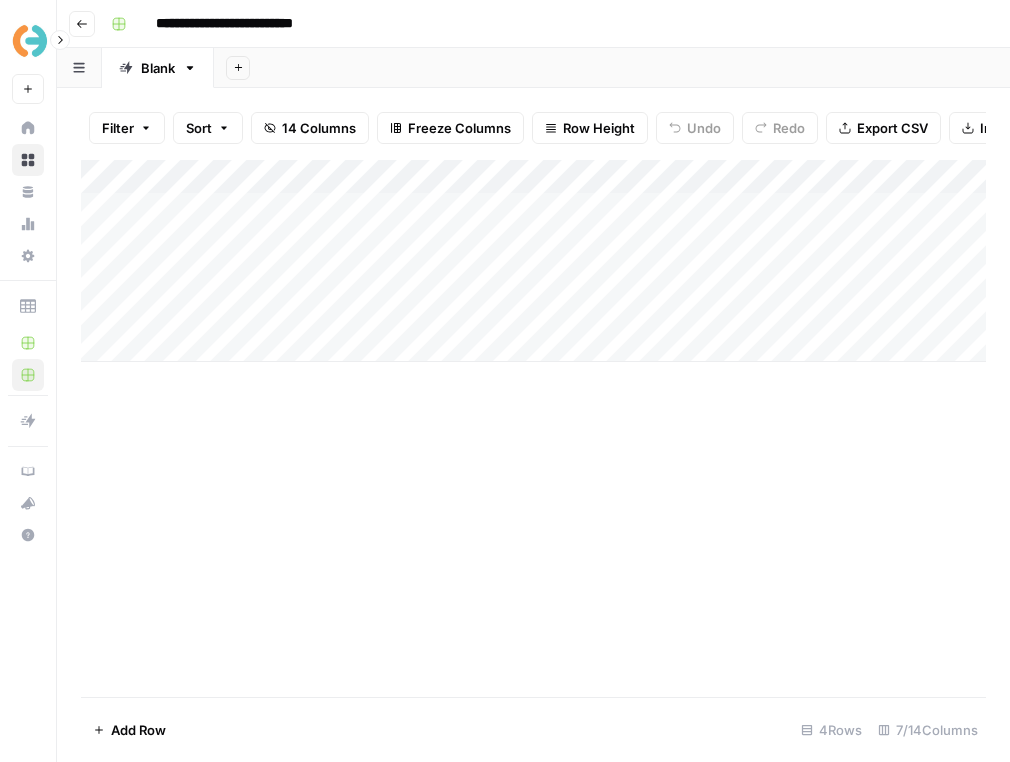 click on "[DOMAIN_NAME]" at bounding box center [28, 41] 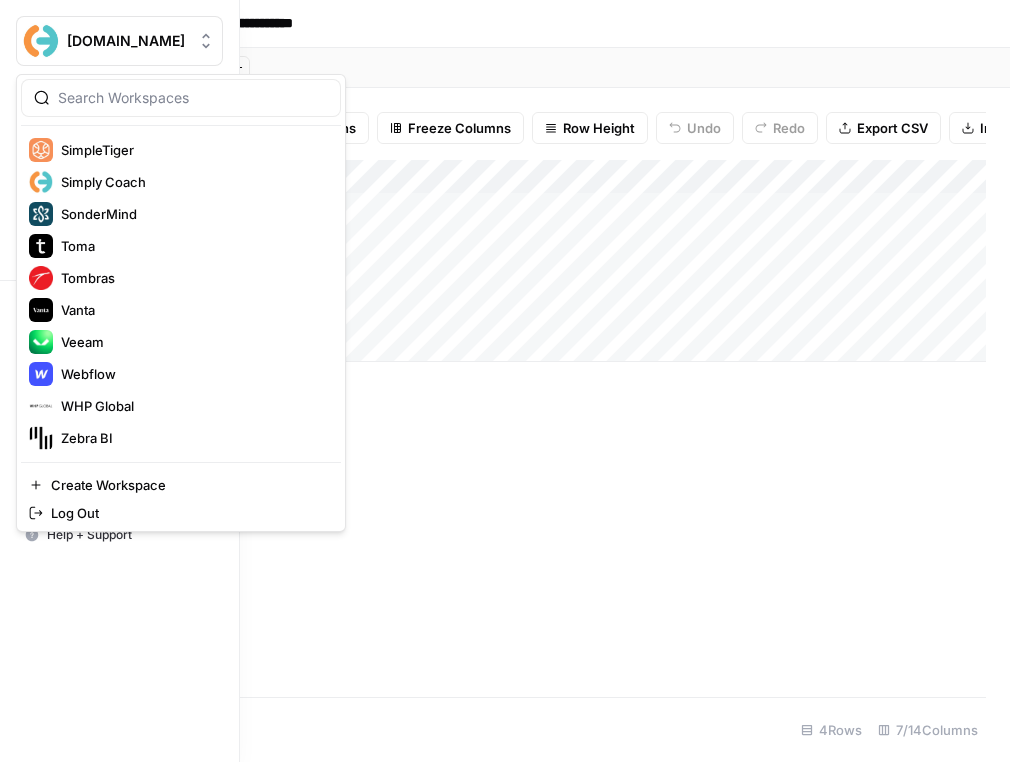 scroll, scrollTop: 926, scrollLeft: 0, axis: vertical 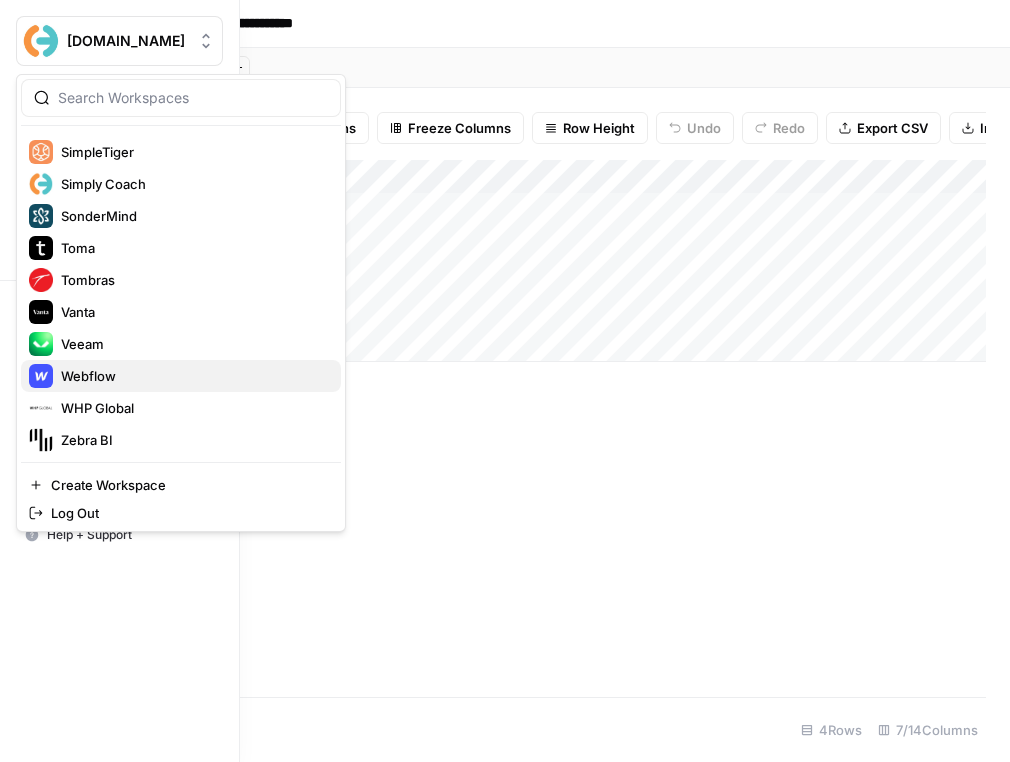 click on "Webflow" at bounding box center (181, 376) 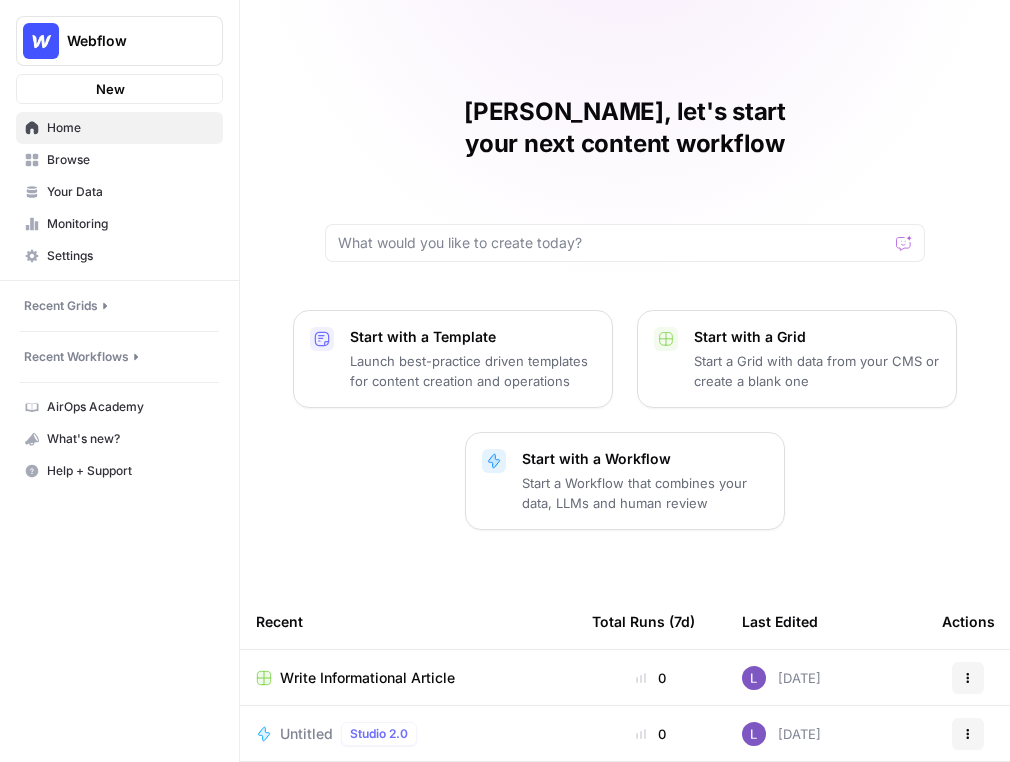 scroll, scrollTop: 0, scrollLeft: 0, axis: both 